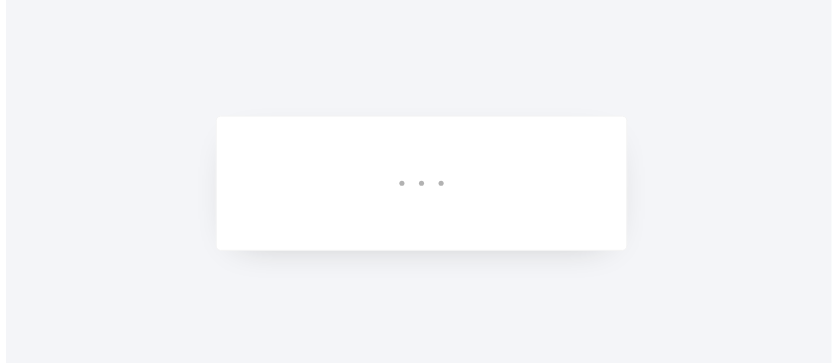 scroll, scrollTop: 0, scrollLeft: 0, axis: both 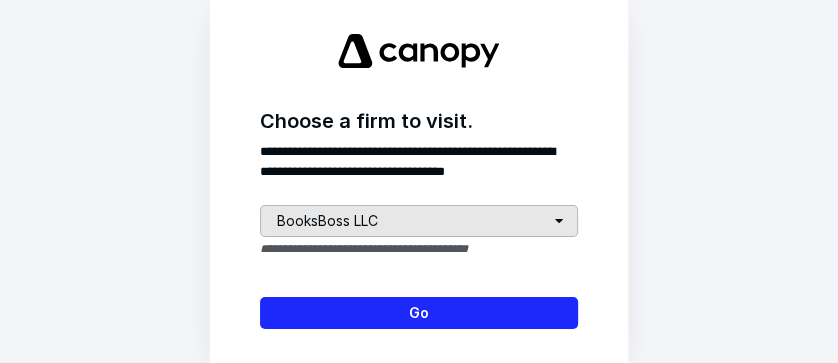 click on "BooksBoss LLC" at bounding box center [419, 221] 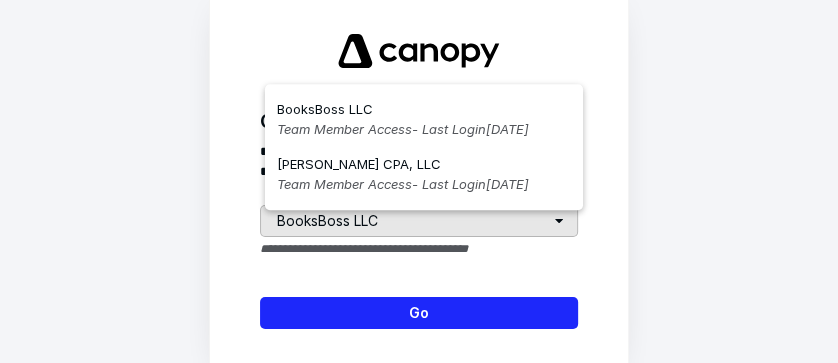 click on "BooksBoss LLC" at bounding box center (419, 221) 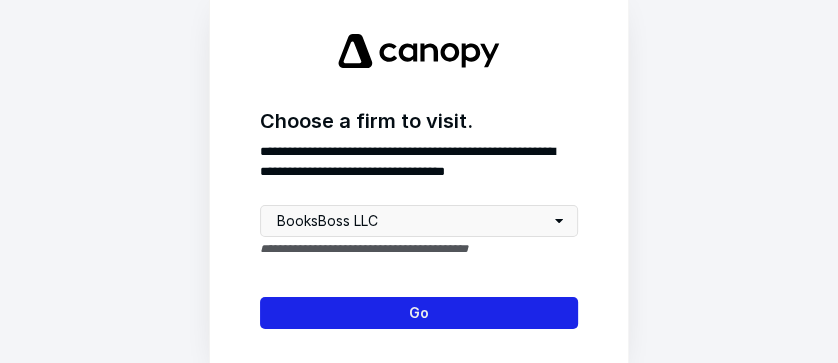 click on "Go" at bounding box center (419, 313) 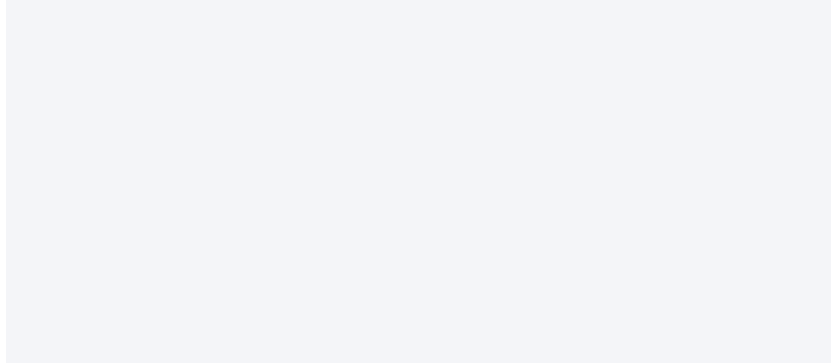 scroll, scrollTop: 0, scrollLeft: 0, axis: both 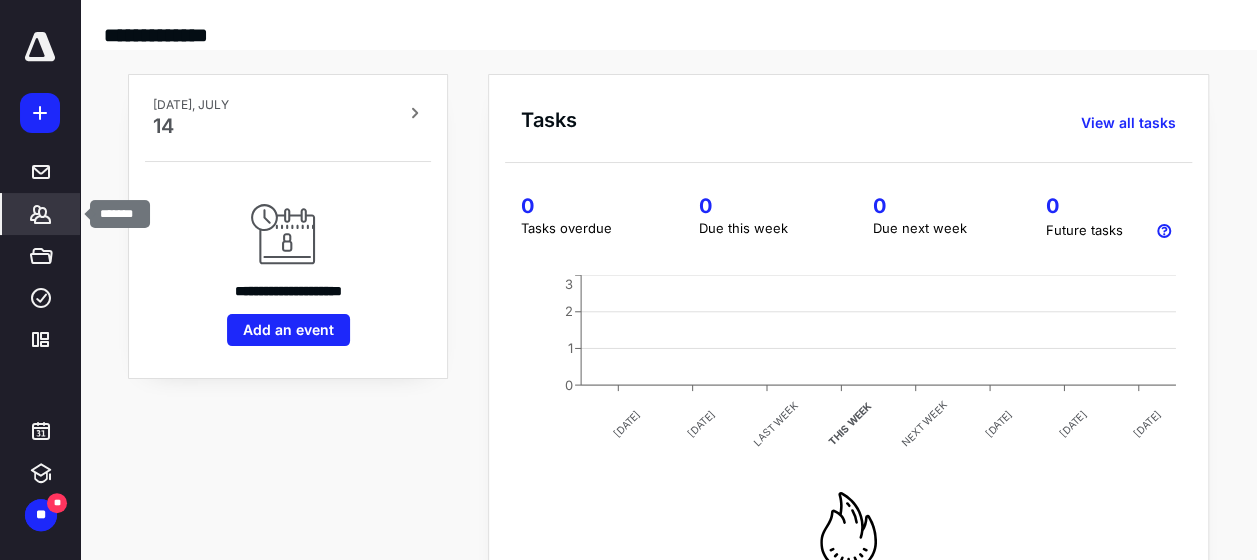 click 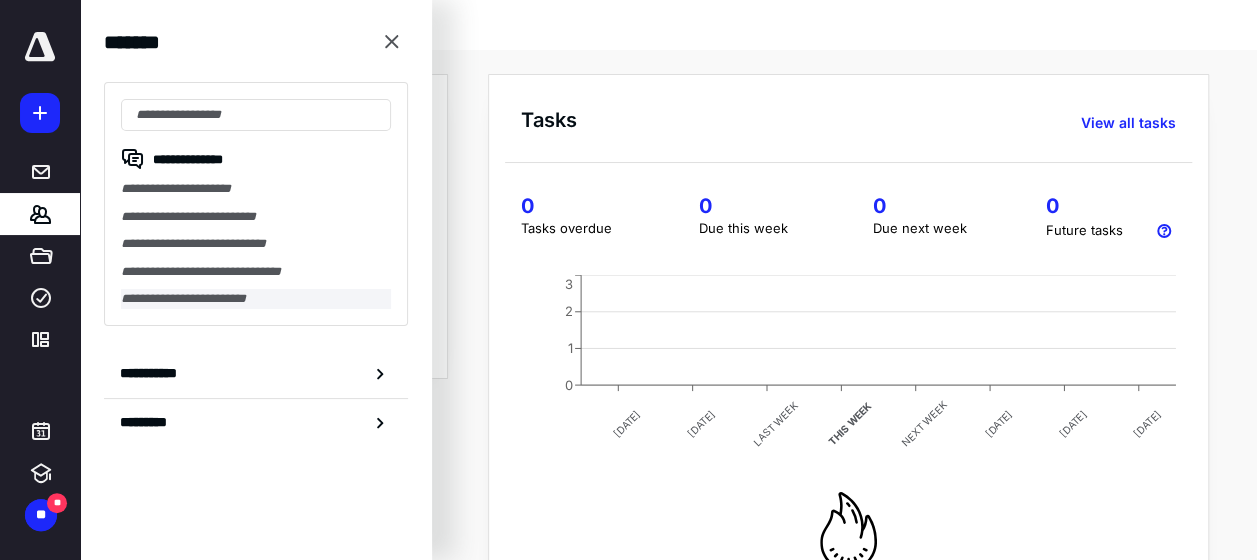 click on "**********" at bounding box center (256, 299) 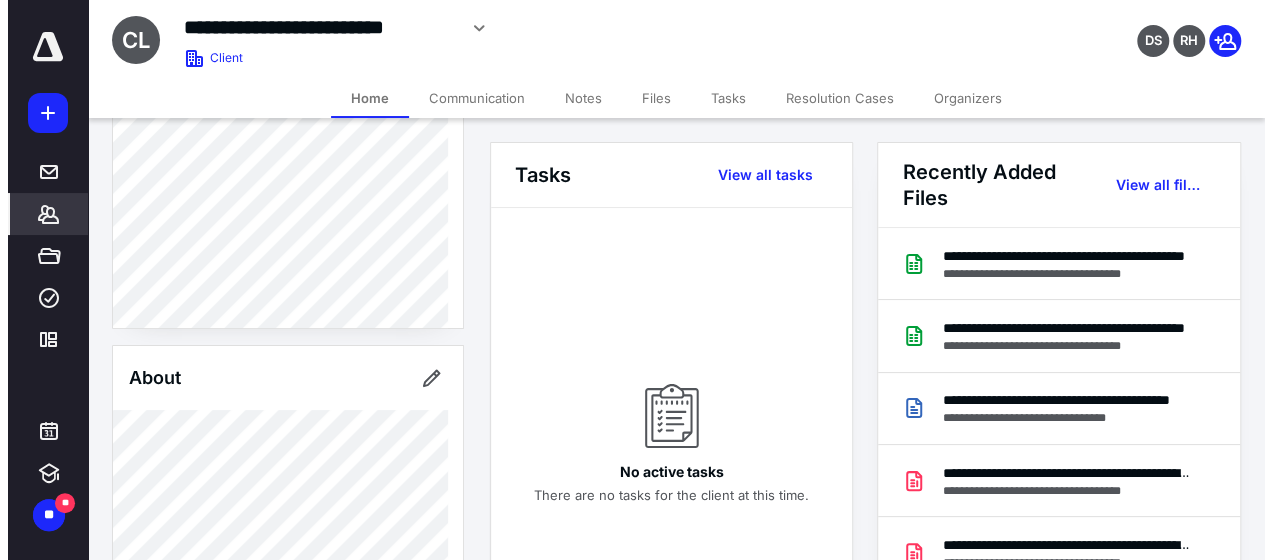 scroll, scrollTop: 233, scrollLeft: 0, axis: vertical 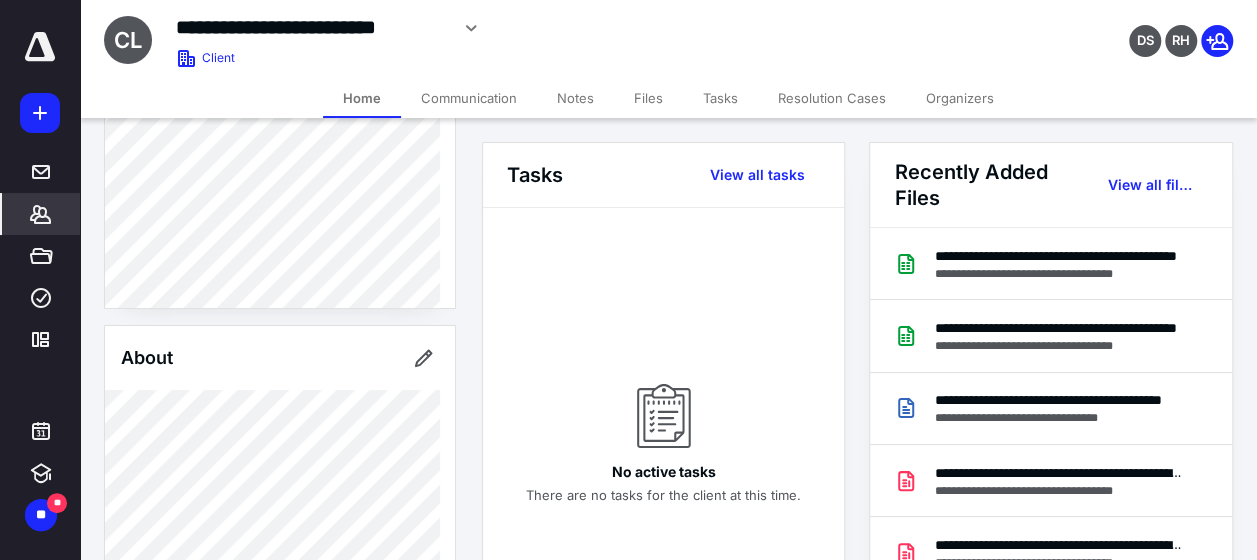 click on "Files" at bounding box center (648, 98) 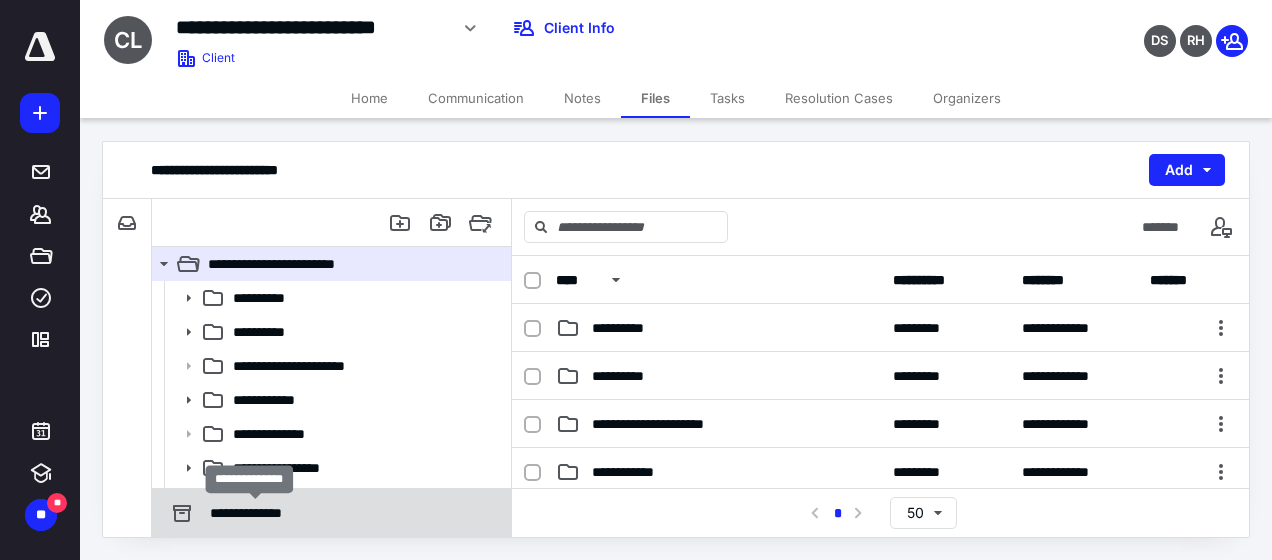 click on "**********" at bounding box center (255, 513) 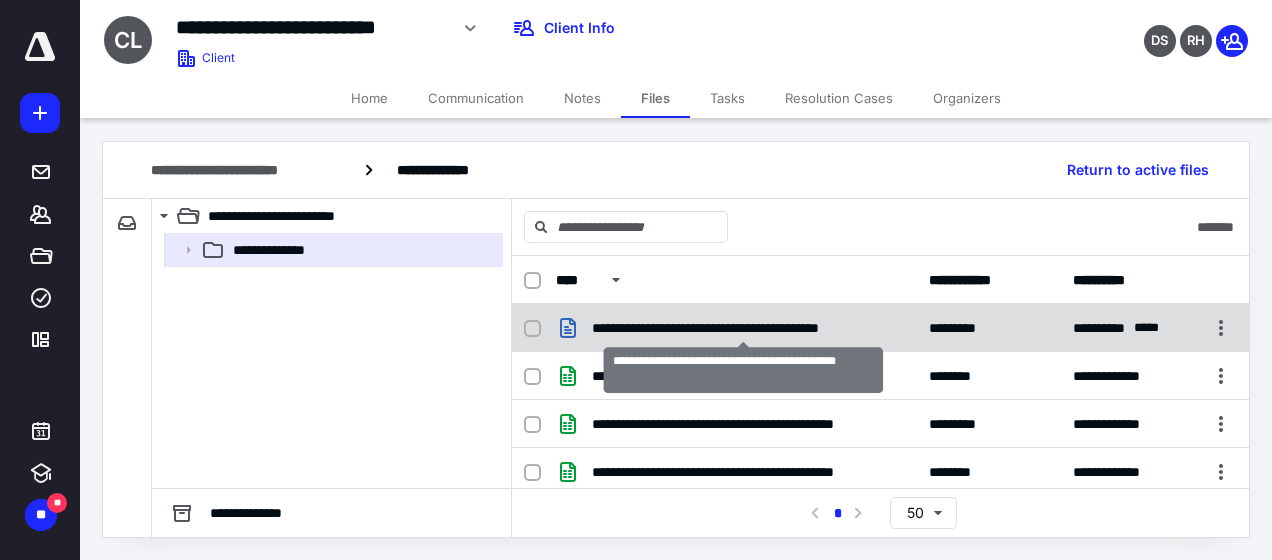 click on "**********" at bounding box center [744, 328] 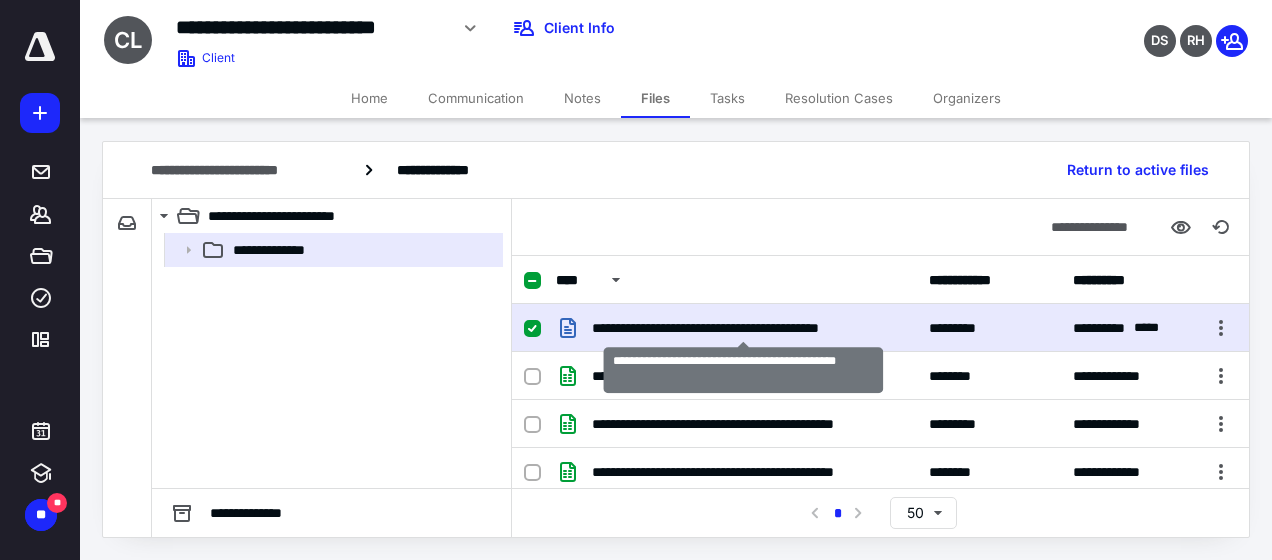 click on "**********" at bounding box center (744, 328) 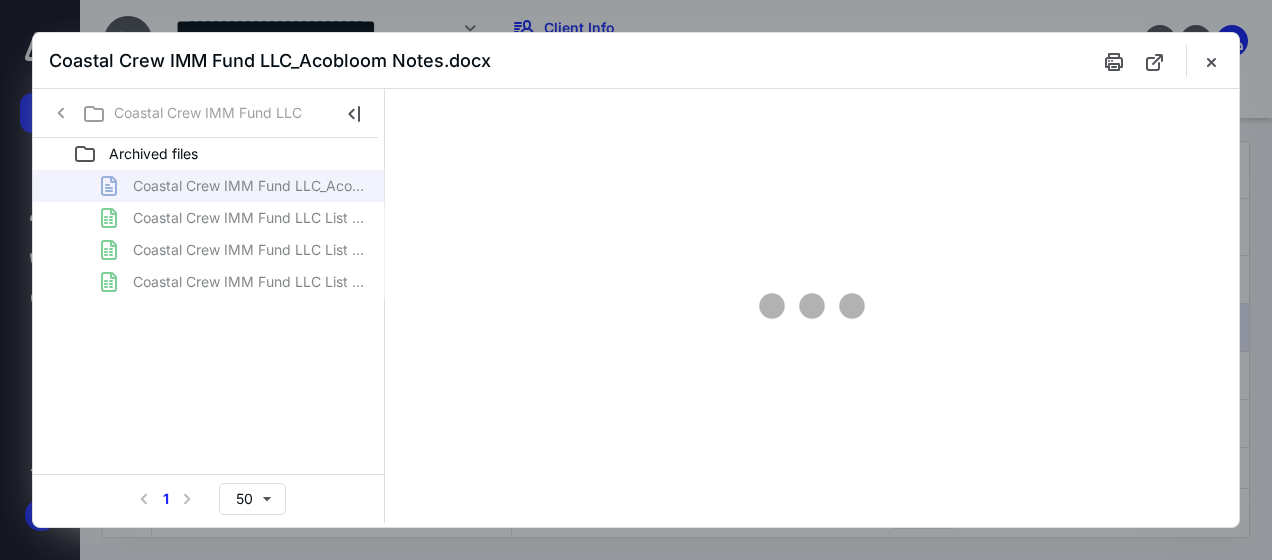 scroll, scrollTop: 0, scrollLeft: 0, axis: both 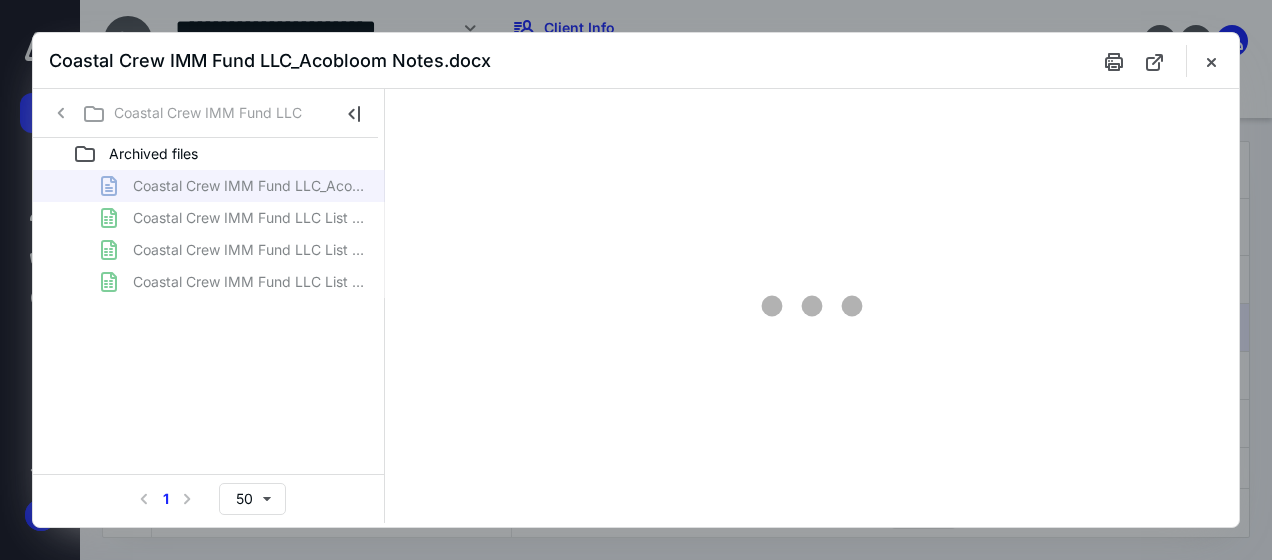 type on "137" 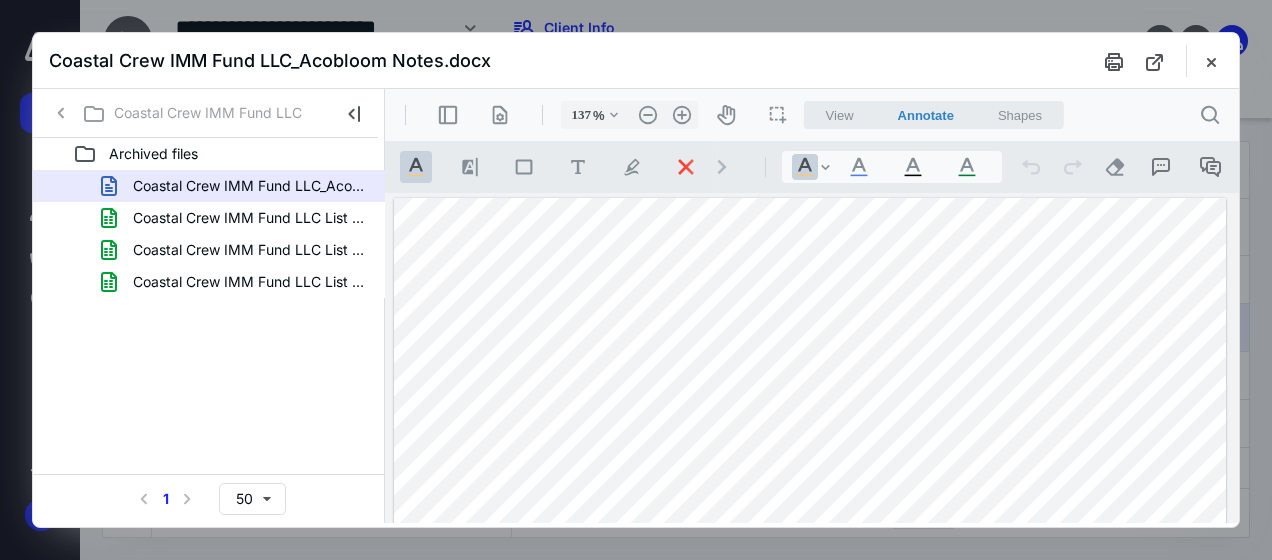 scroll, scrollTop: 466, scrollLeft: 0, axis: vertical 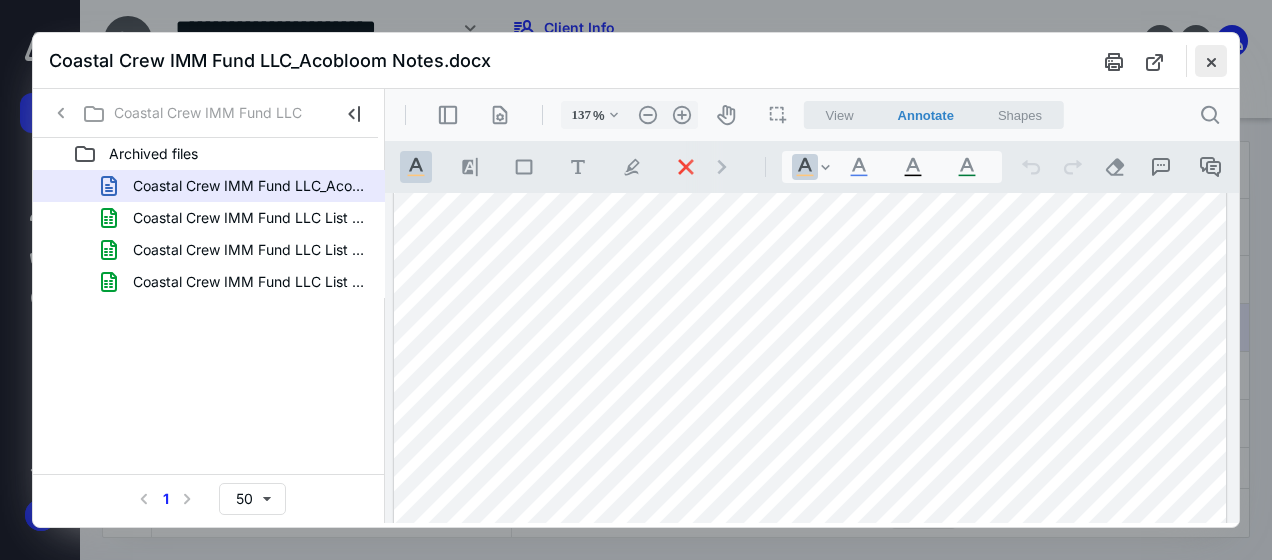 click at bounding box center (1211, 61) 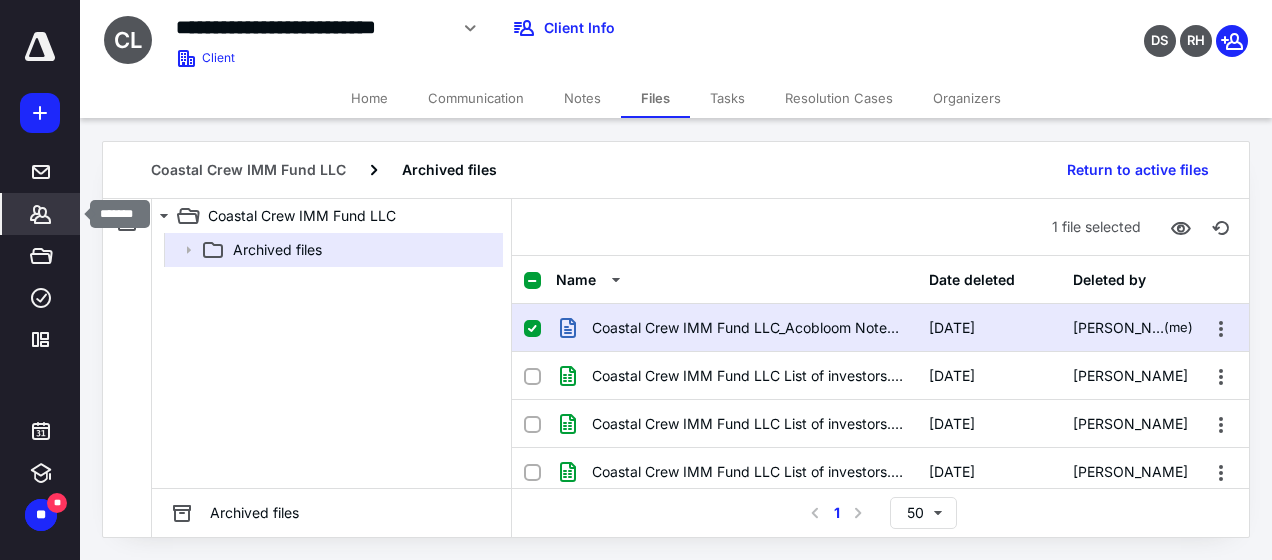 click 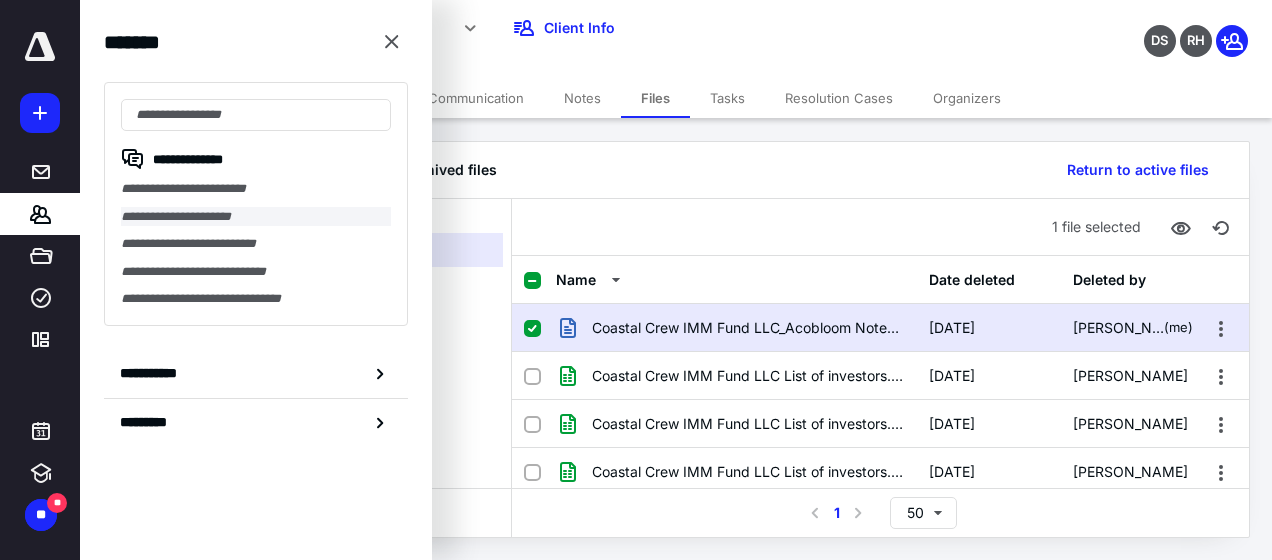 click on "**********" at bounding box center (256, 217) 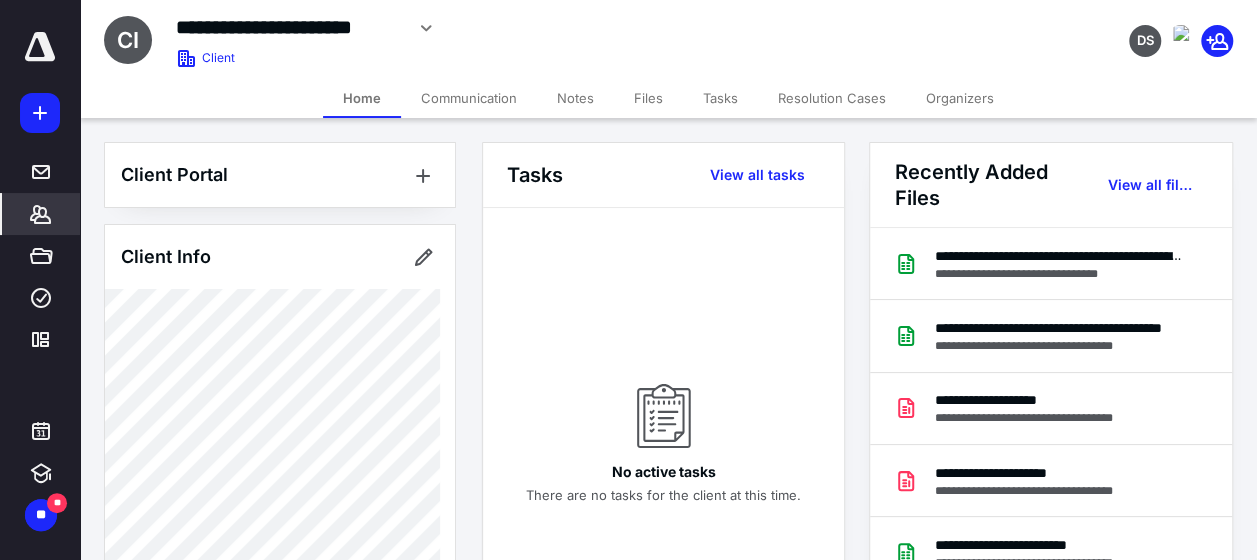 click on "Files" at bounding box center (648, 98) 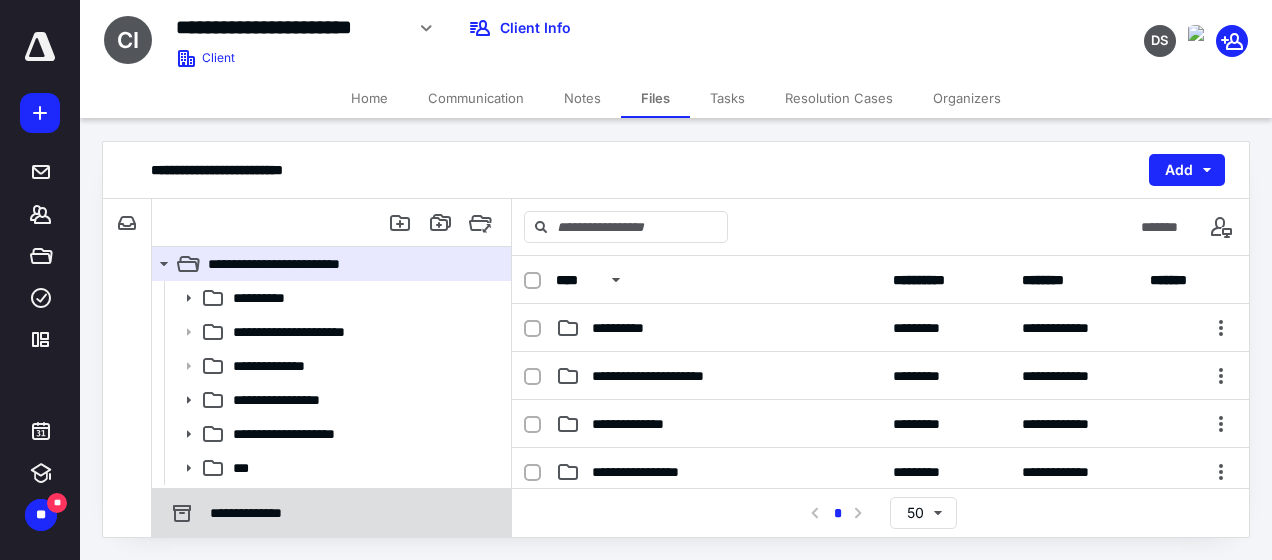 click on "**********" at bounding box center [331, 513] 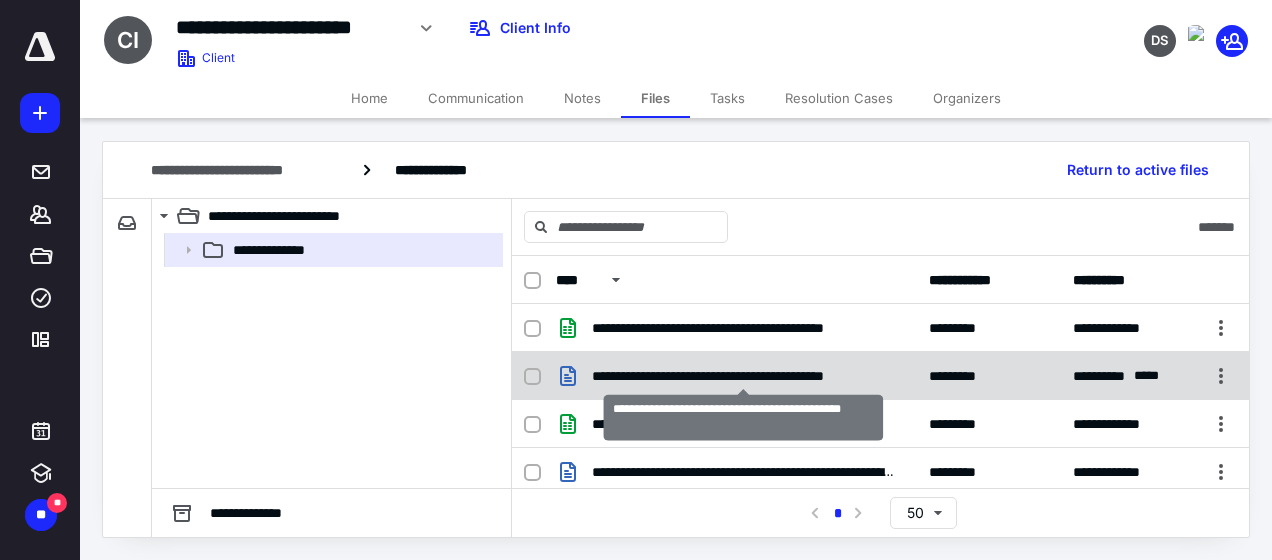 click on "**********" at bounding box center [744, 376] 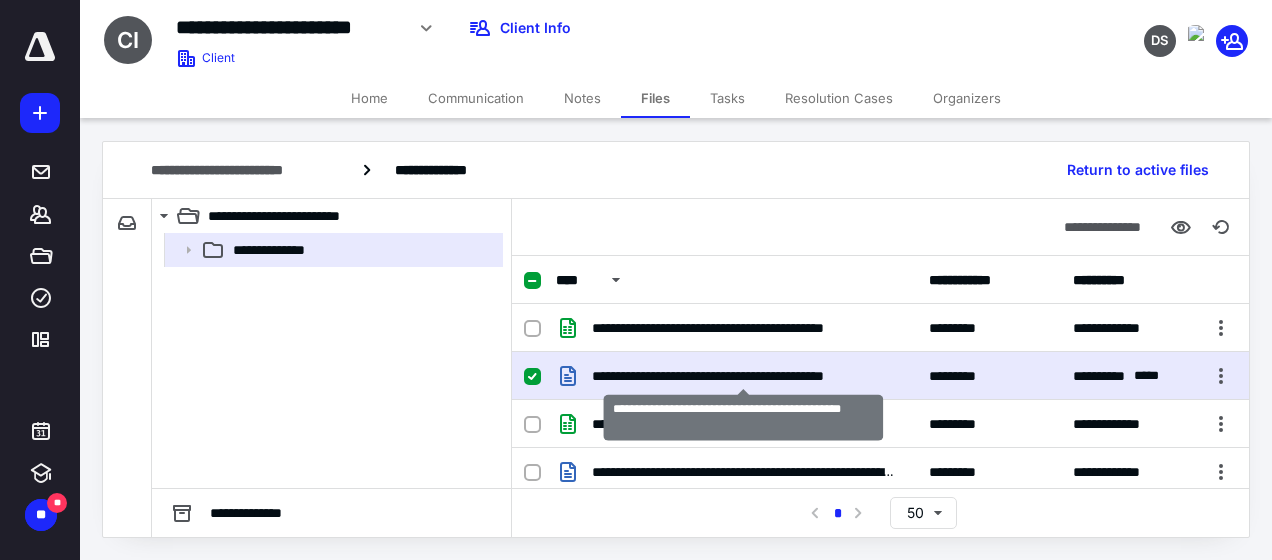 click on "**********" at bounding box center [744, 376] 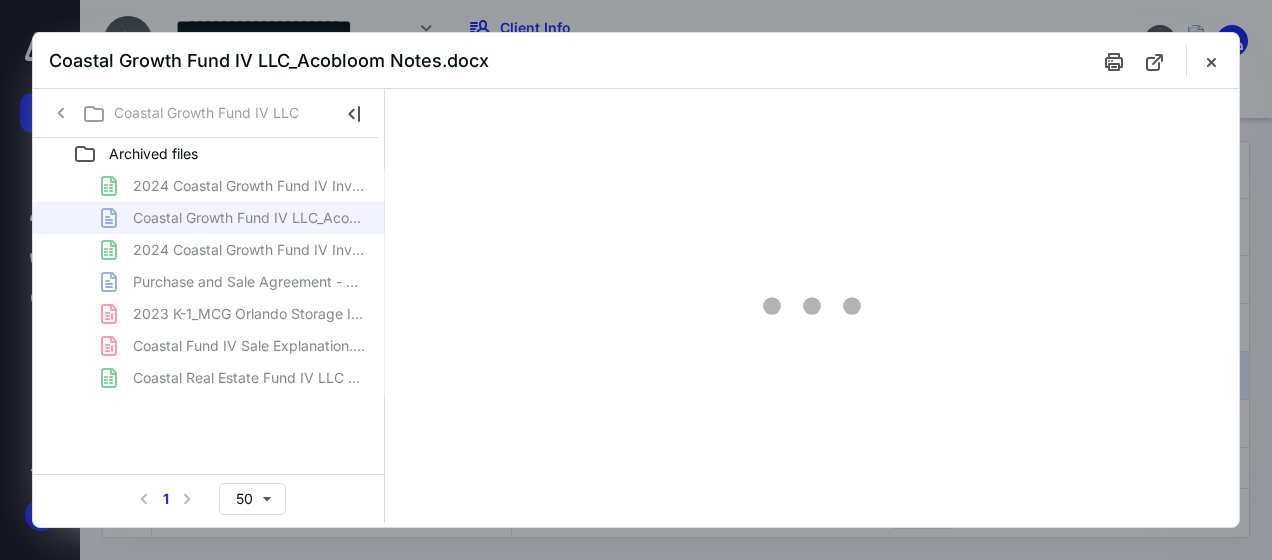 scroll, scrollTop: 0, scrollLeft: 0, axis: both 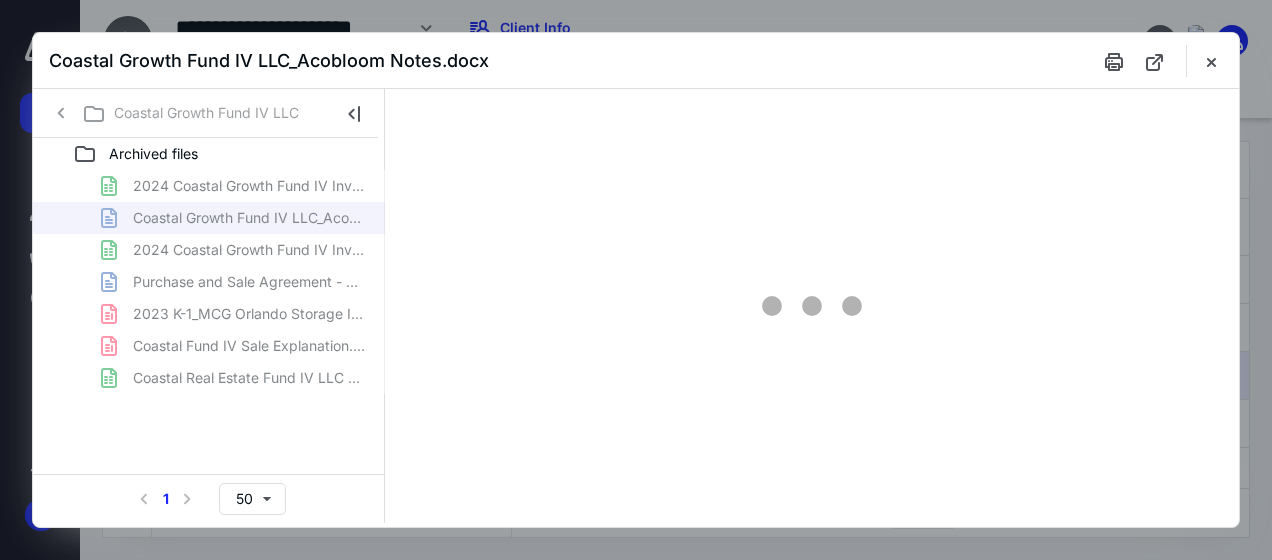 type on "135" 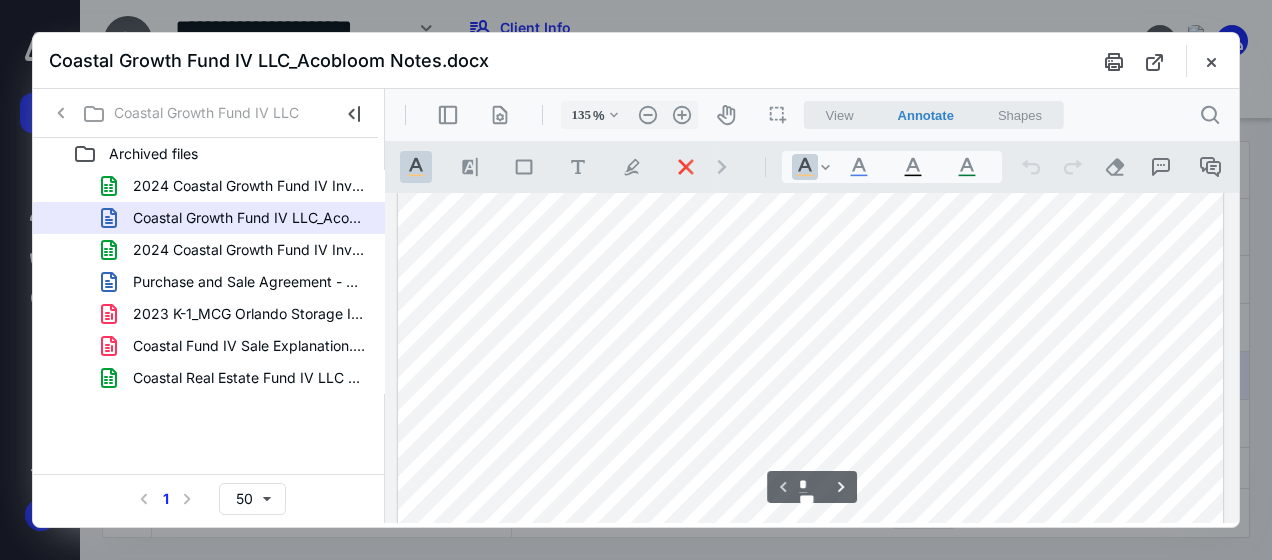 scroll, scrollTop: 233, scrollLeft: 0, axis: vertical 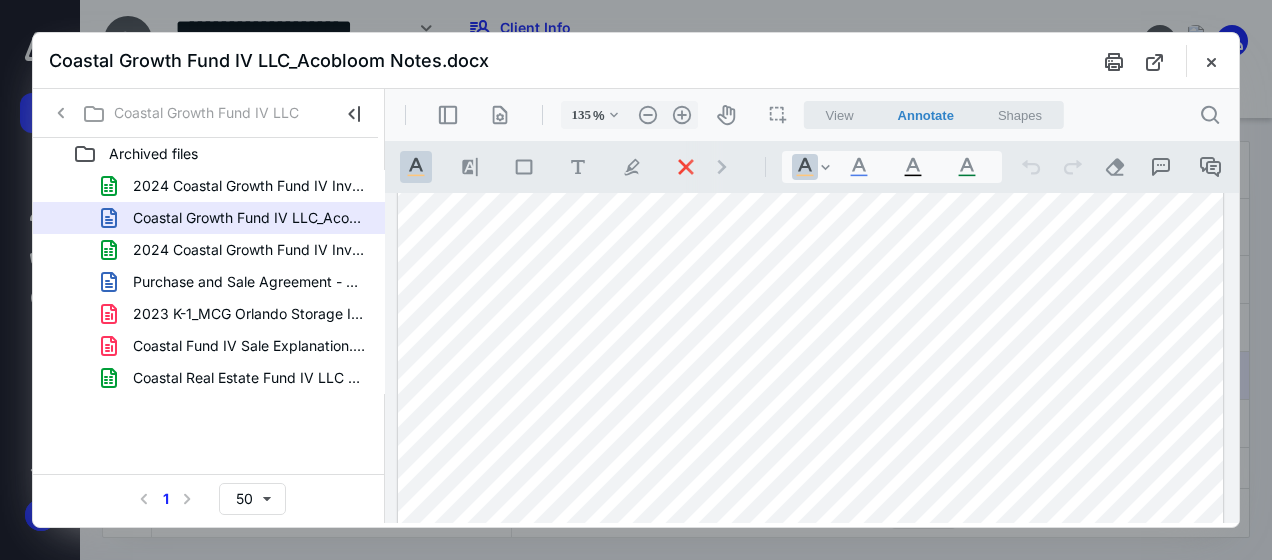 click at bounding box center [811, 499] 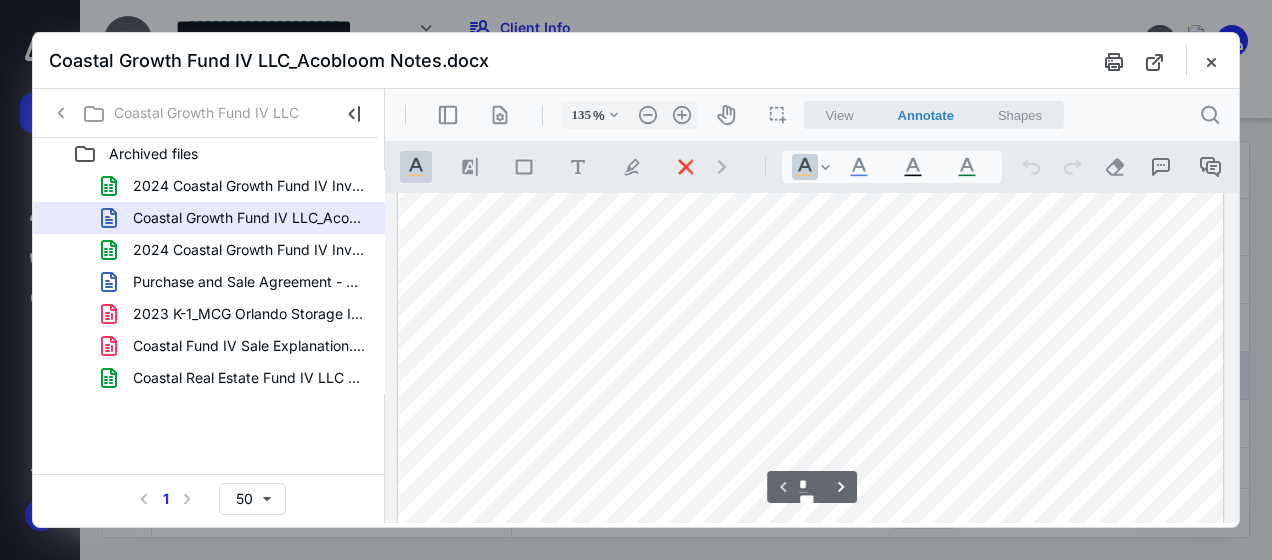 scroll, scrollTop: 466, scrollLeft: 0, axis: vertical 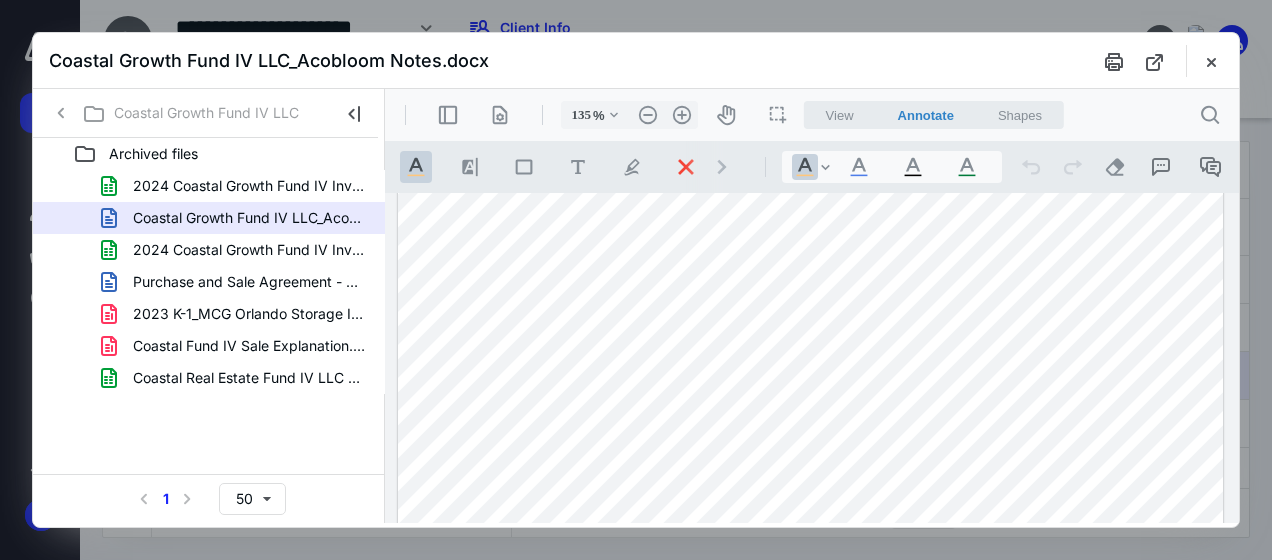 click at bounding box center (811, 266) 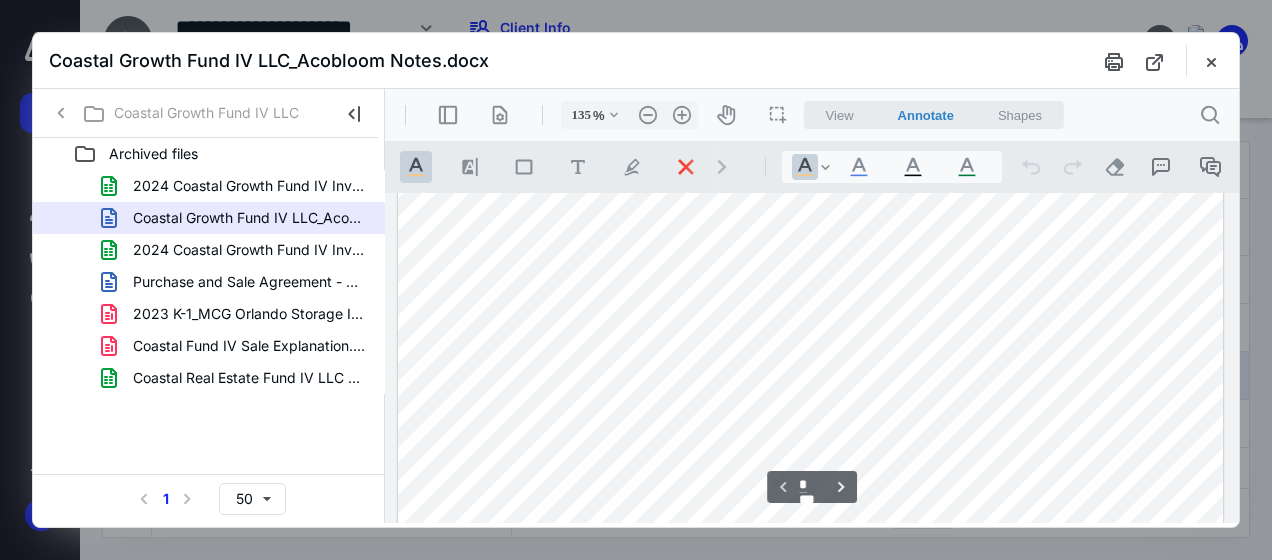 scroll, scrollTop: 466, scrollLeft: 0, axis: vertical 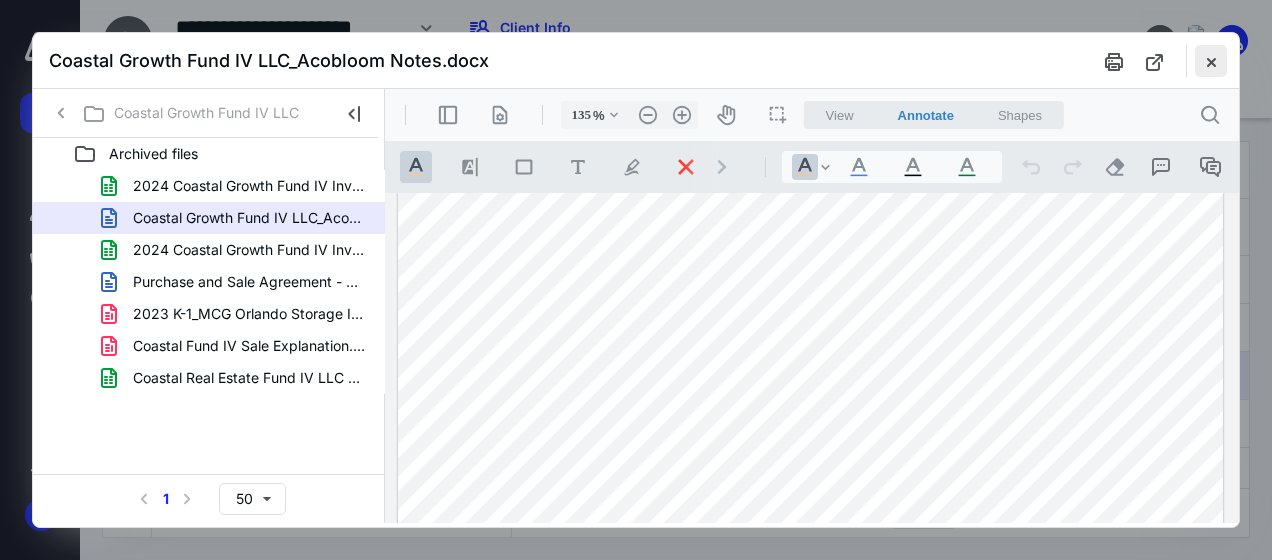 click at bounding box center (1211, 61) 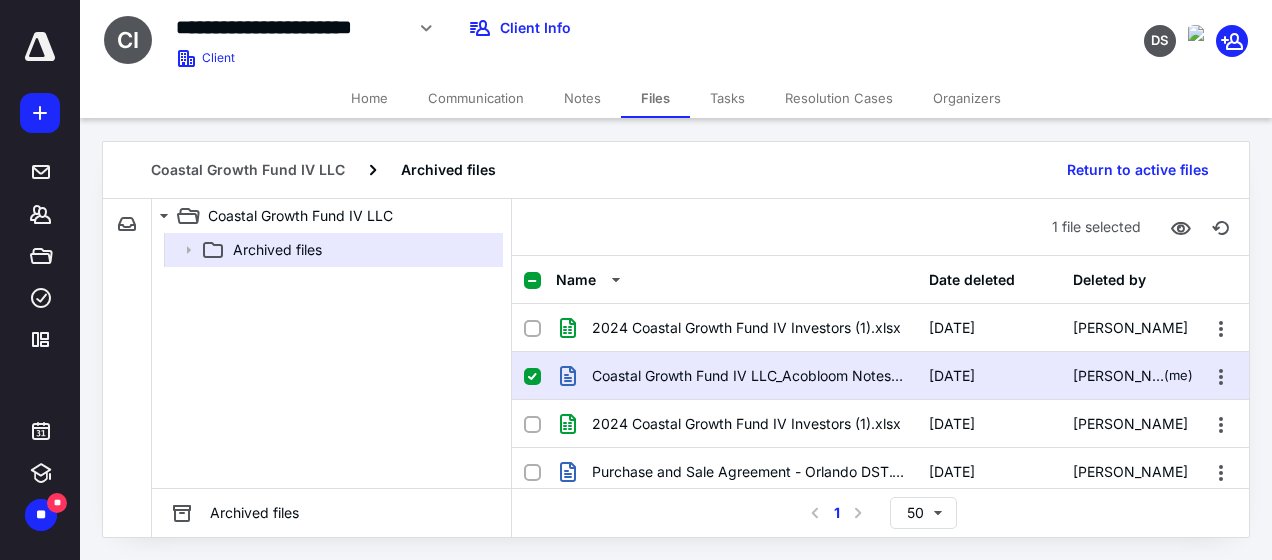 click on "Archived files" at bounding box center [331, 360] 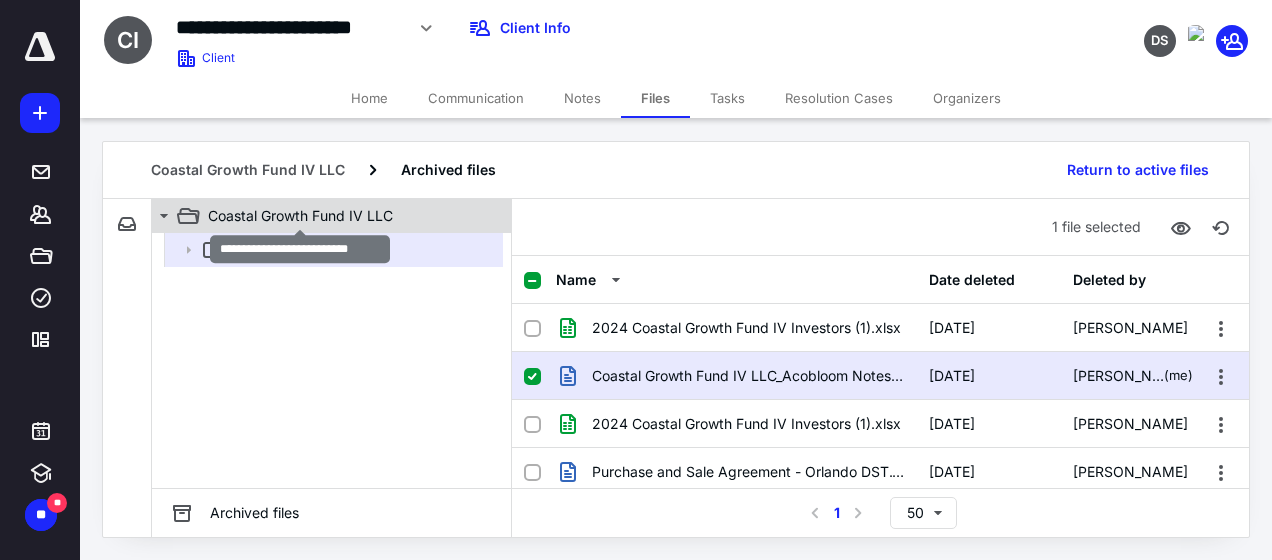 click on "Coastal Growth Fund IV LLC" at bounding box center (300, 216) 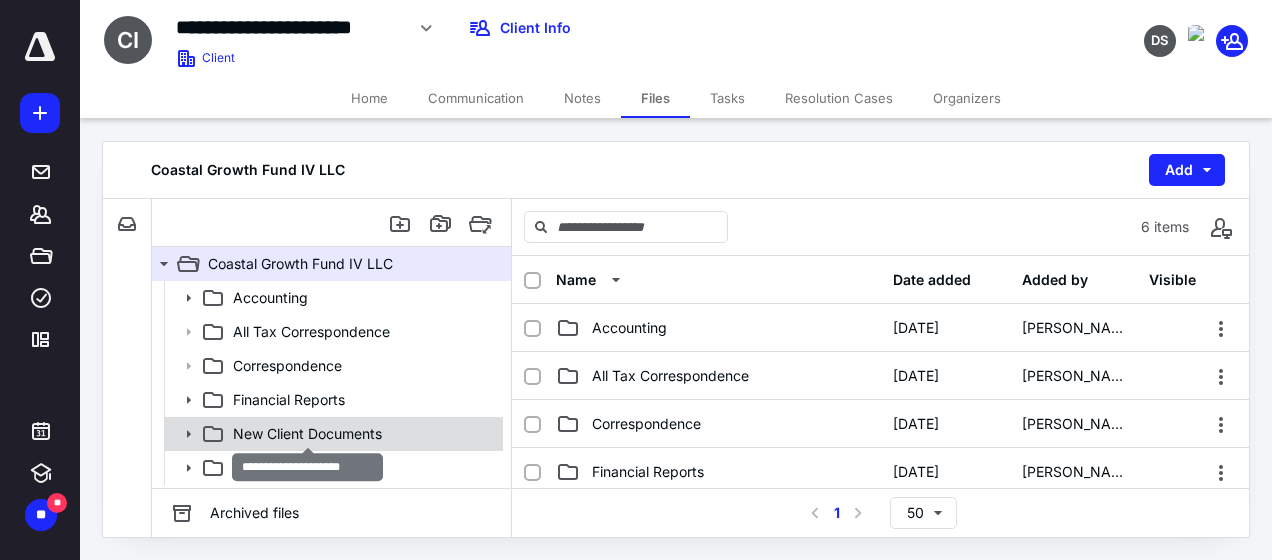 click on "New Client Documents" at bounding box center (307, 434) 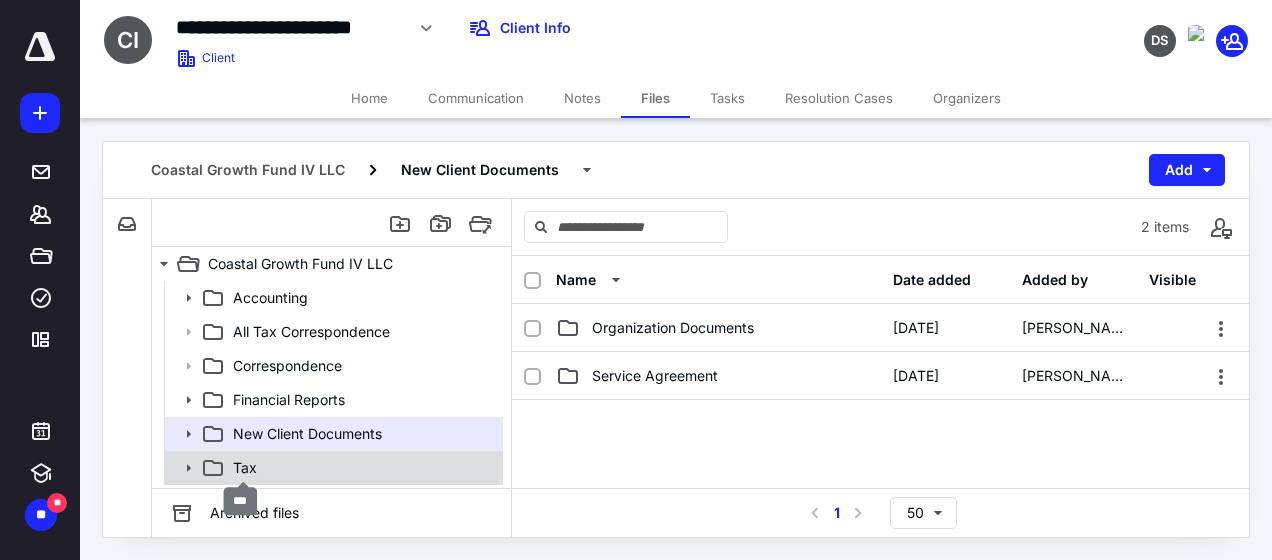 click on "Tax" at bounding box center [245, 468] 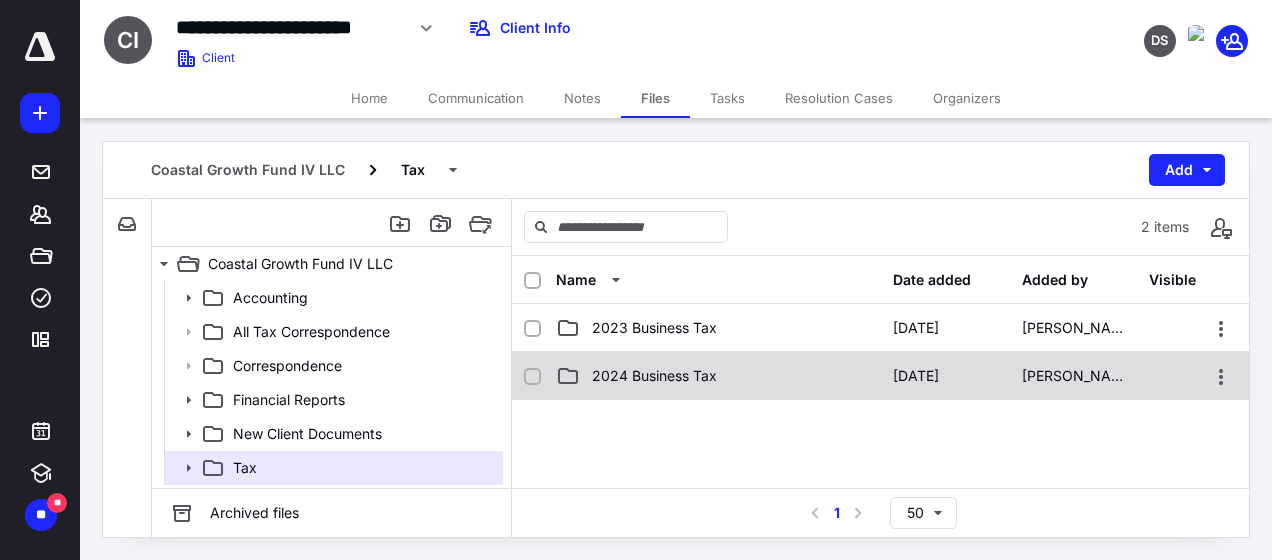 click on "2024 Business Tax [DATE] [PERSON_NAME]" at bounding box center (880, 376) 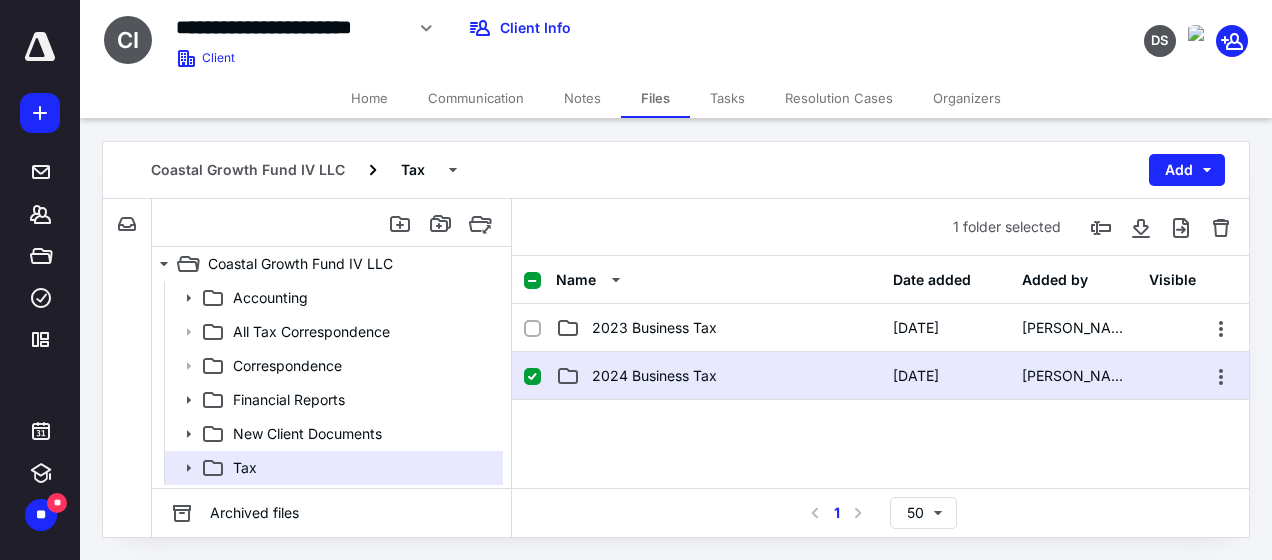 click on "2024 Business Tax [DATE] [PERSON_NAME]" at bounding box center (880, 376) 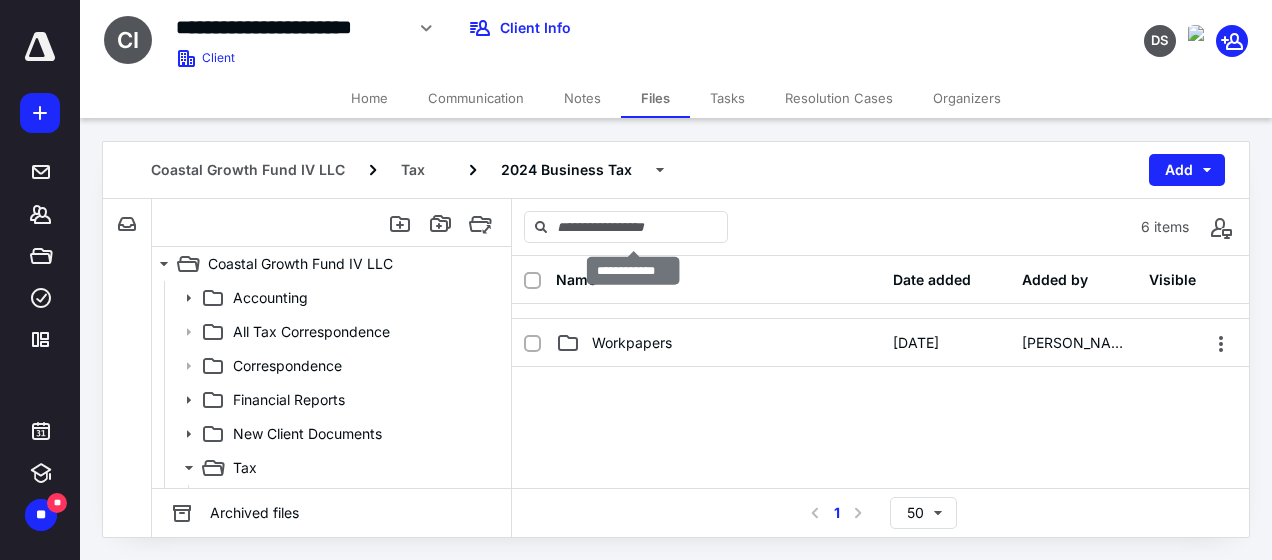 scroll, scrollTop: 233, scrollLeft: 0, axis: vertical 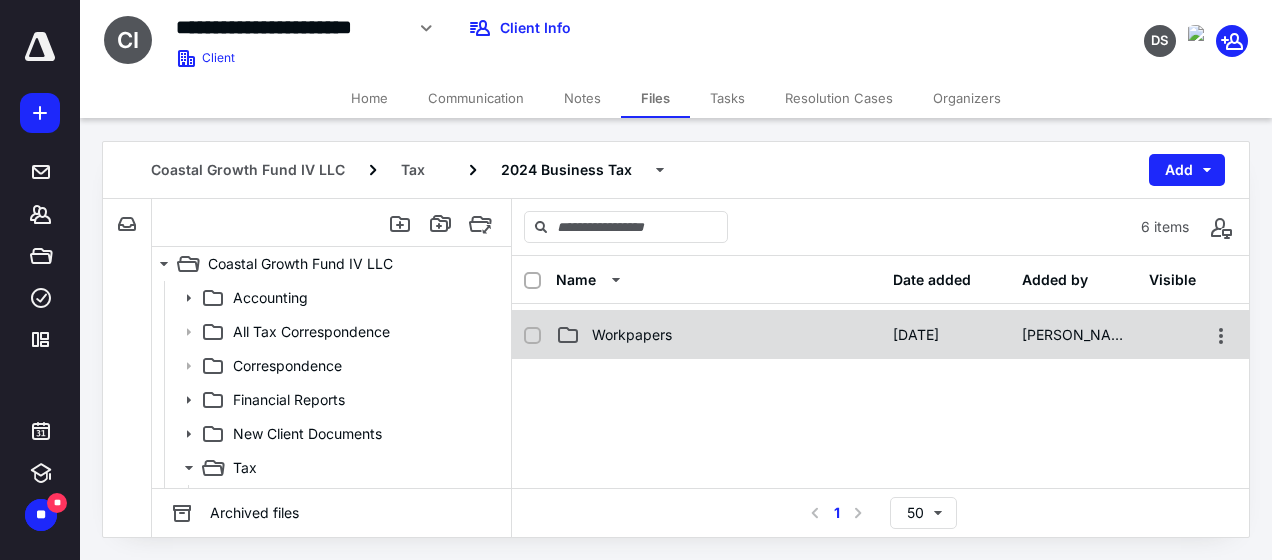 click on "Workpapers" at bounding box center (632, 335) 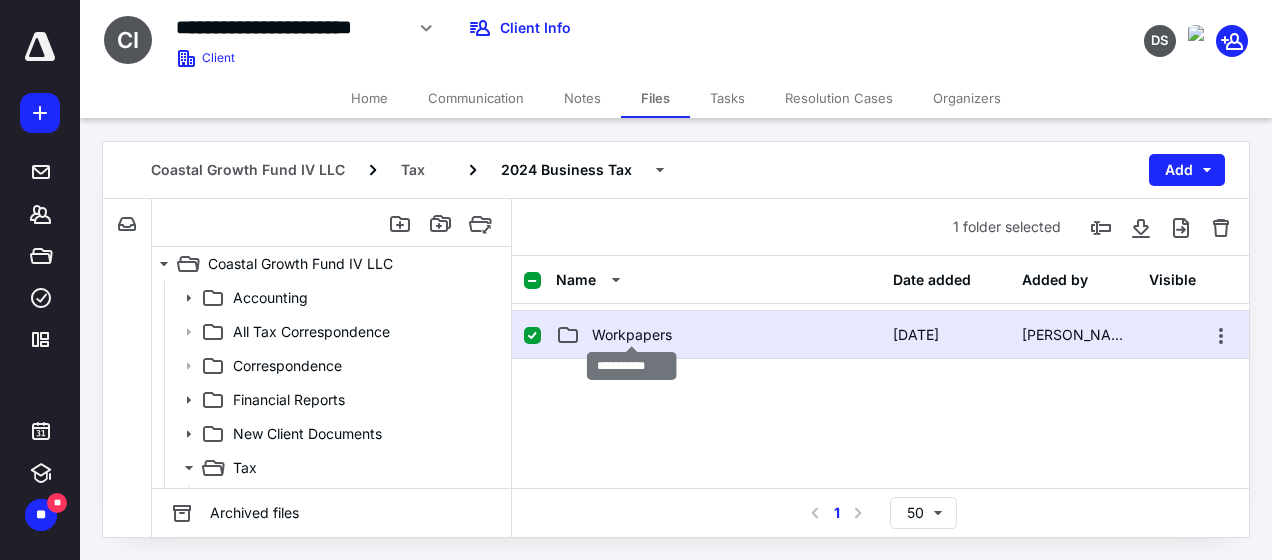 click on "Workpapers" at bounding box center [632, 335] 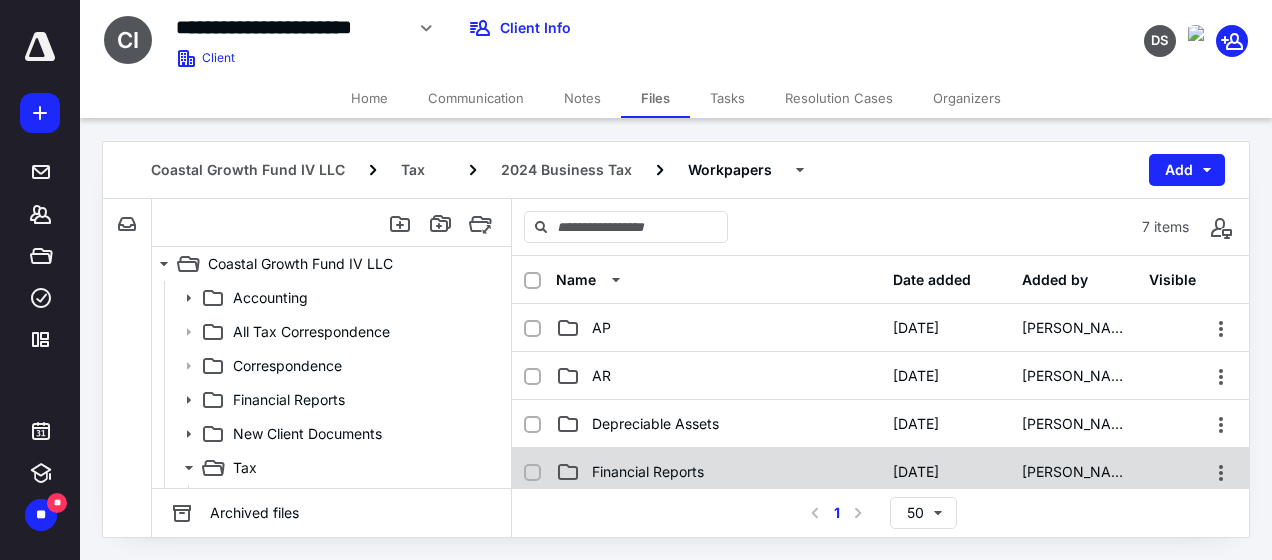 scroll, scrollTop: 233, scrollLeft: 0, axis: vertical 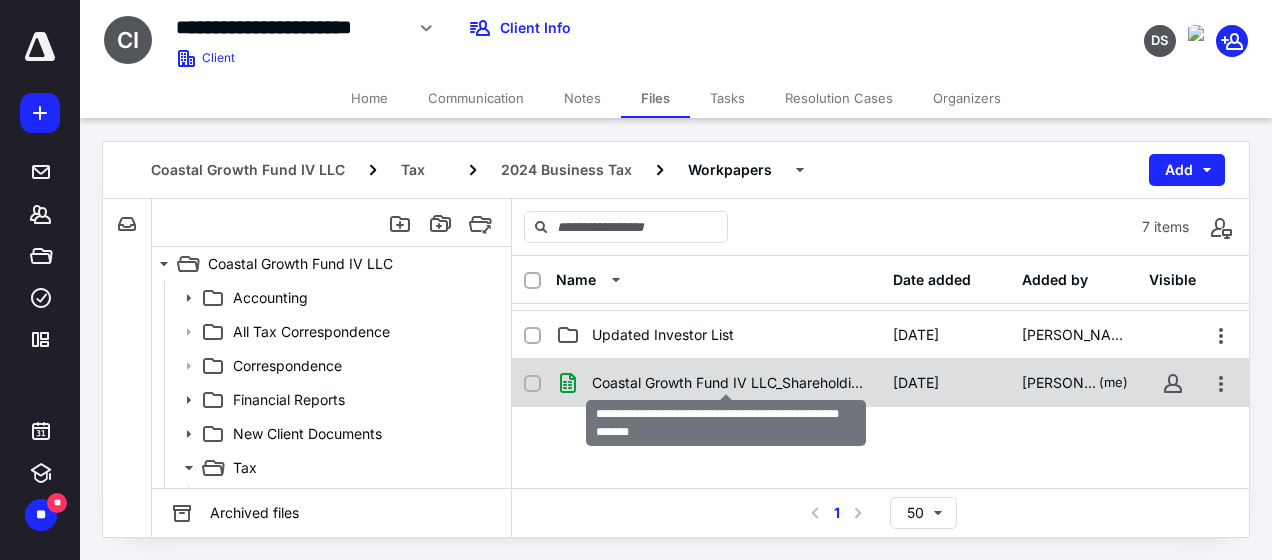 click on "Coastal Growth Fund IV LLC_Shareholding Calculations.xlsx" at bounding box center [730, 383] 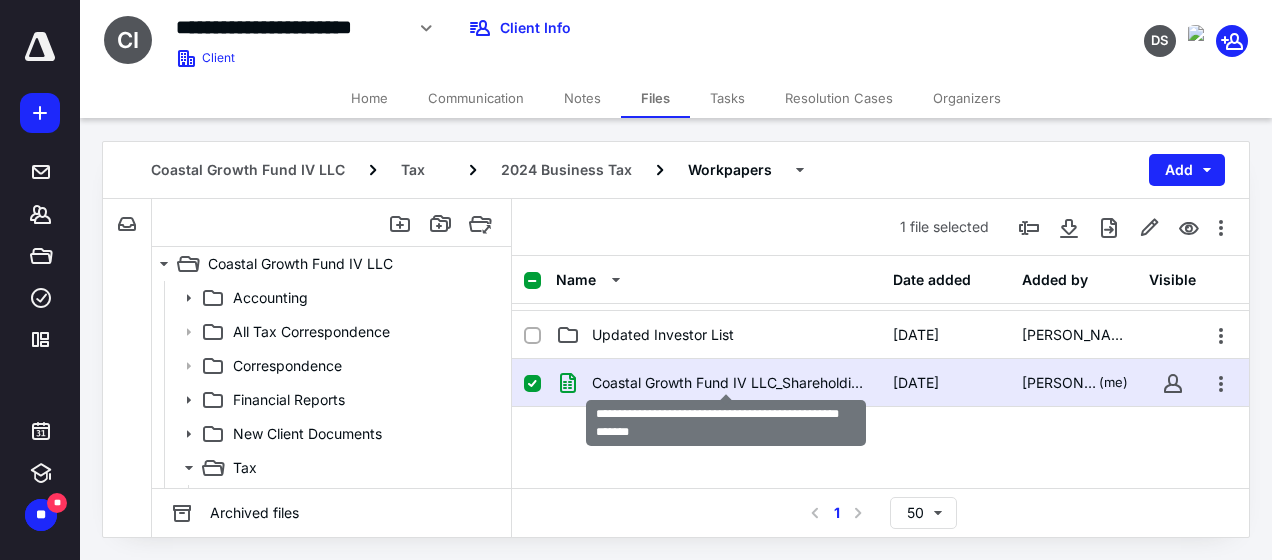 click on "Coastal Growth Fund IV LLC_Shareholding Calculations.xlsx" at bounding box center (730, 383) 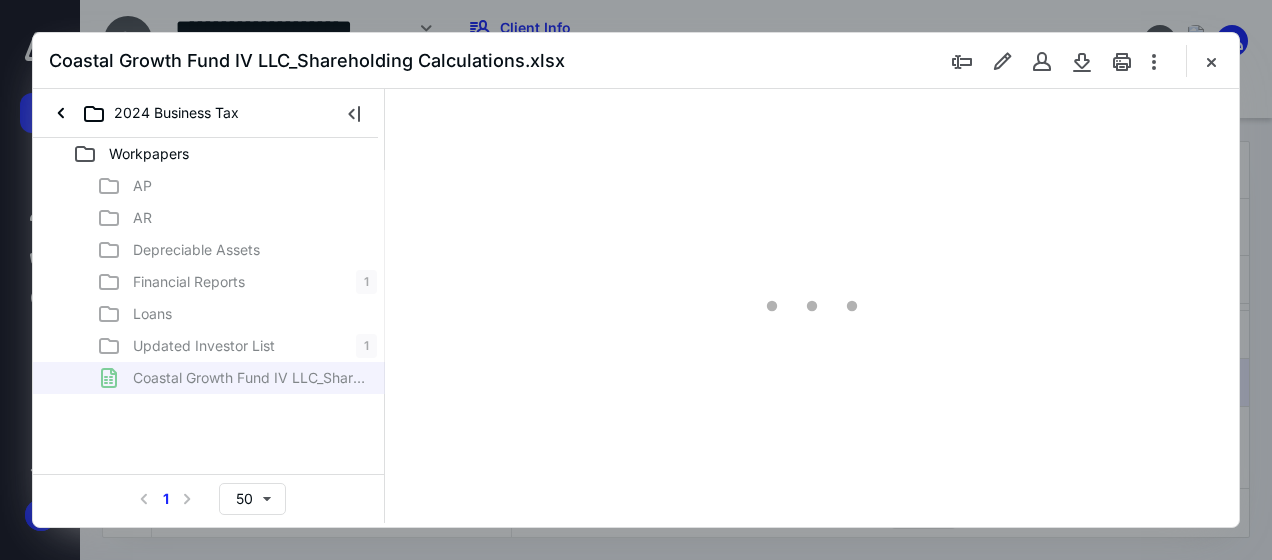 scroll, scrollTop: 0, scrollLeft: 0, axis: both 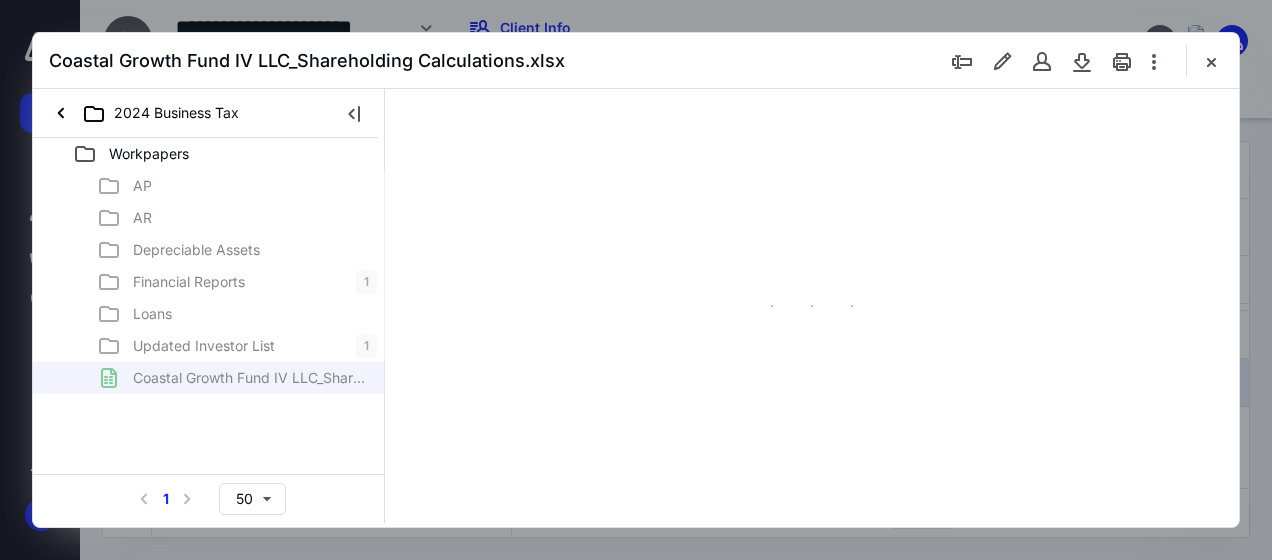 type on "103" 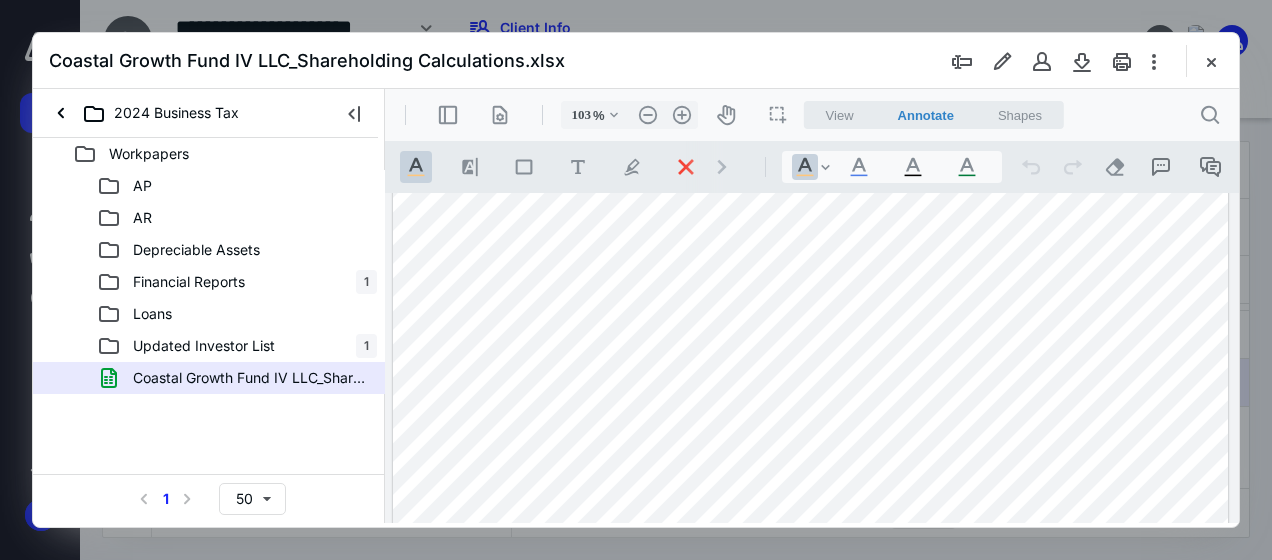 scroll, scrollTop: 0, scrollLeft: 0, axis: both 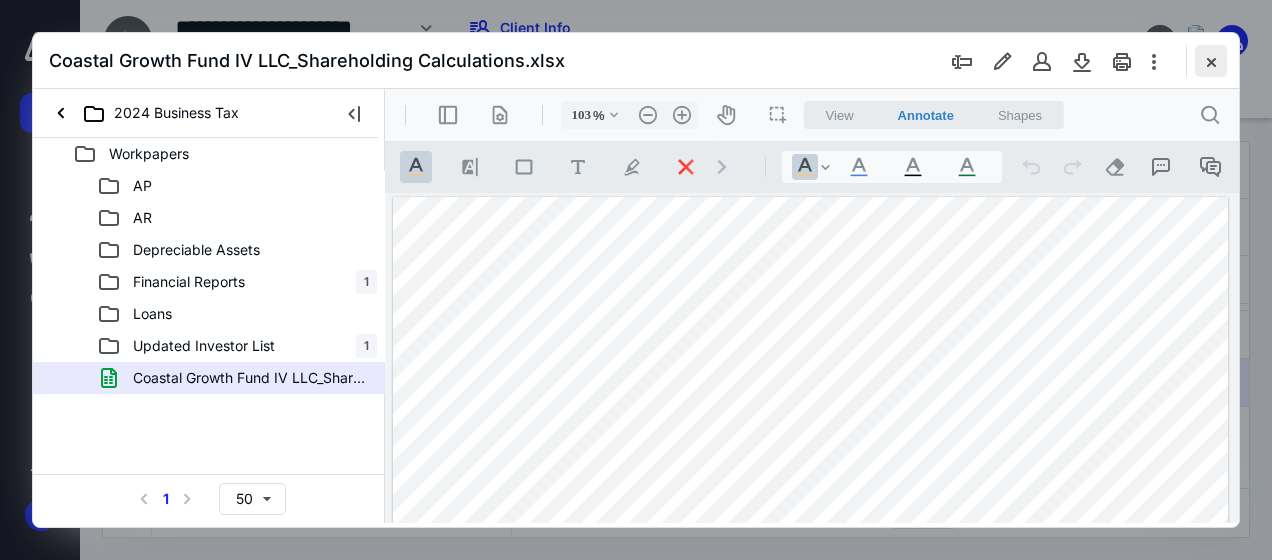 click at bounding box center (1211, 61) 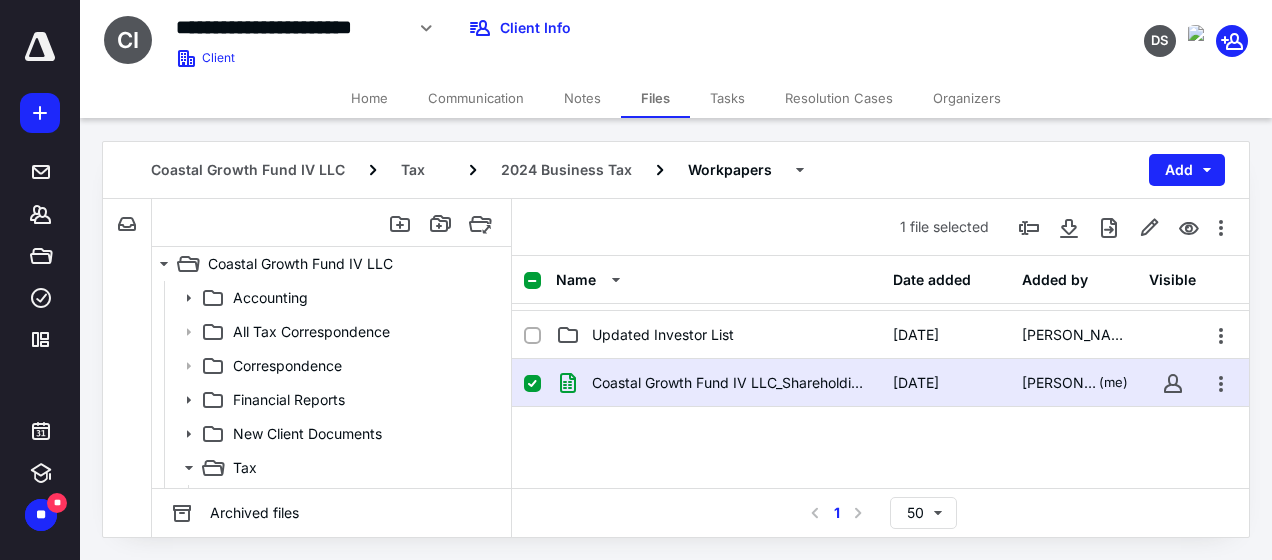click on "Select a page number for more results 1 50" at bounding box center (880, 512) 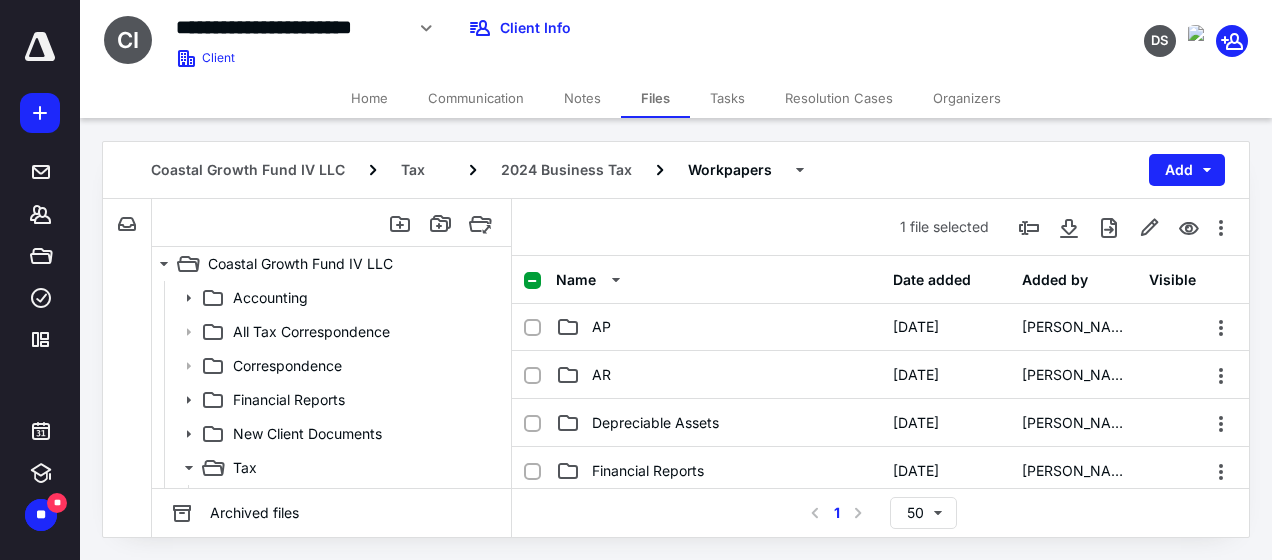scroll, scrollTop: 0, scrollLeft: 0, axis: both 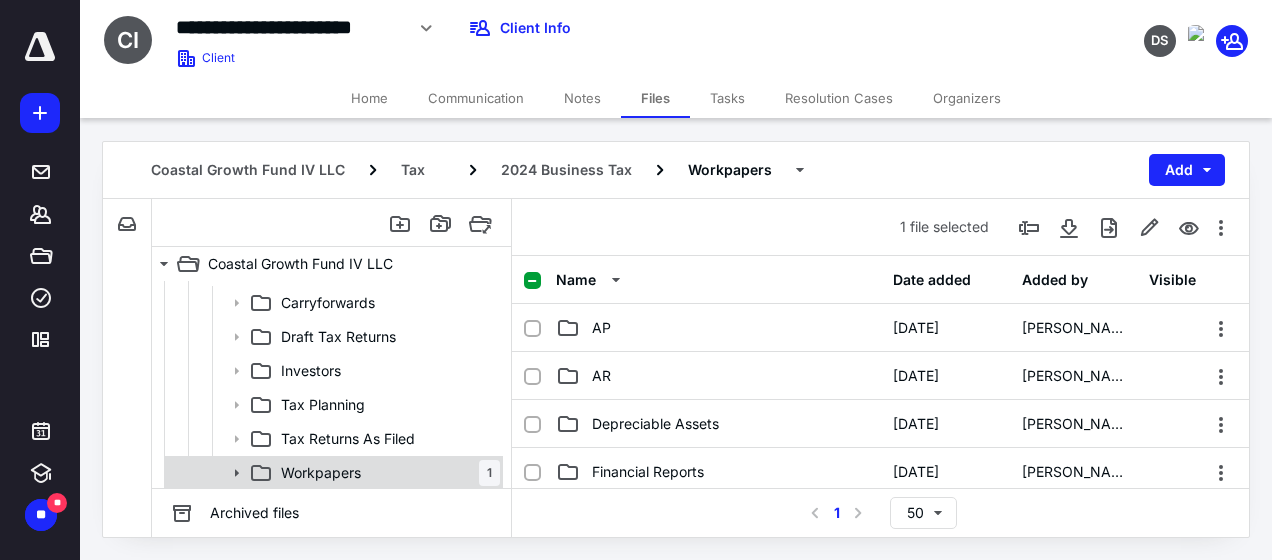 click on "Workpapers" at bounding box center [321, 473] 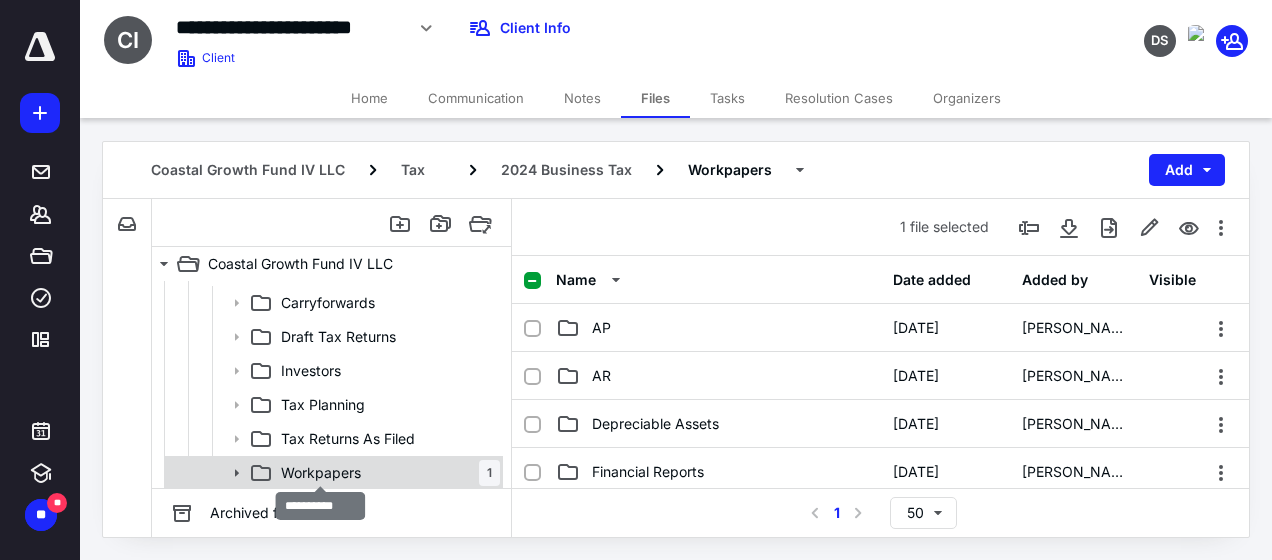 click on "Workpapers" at bounding box center [321, 473] 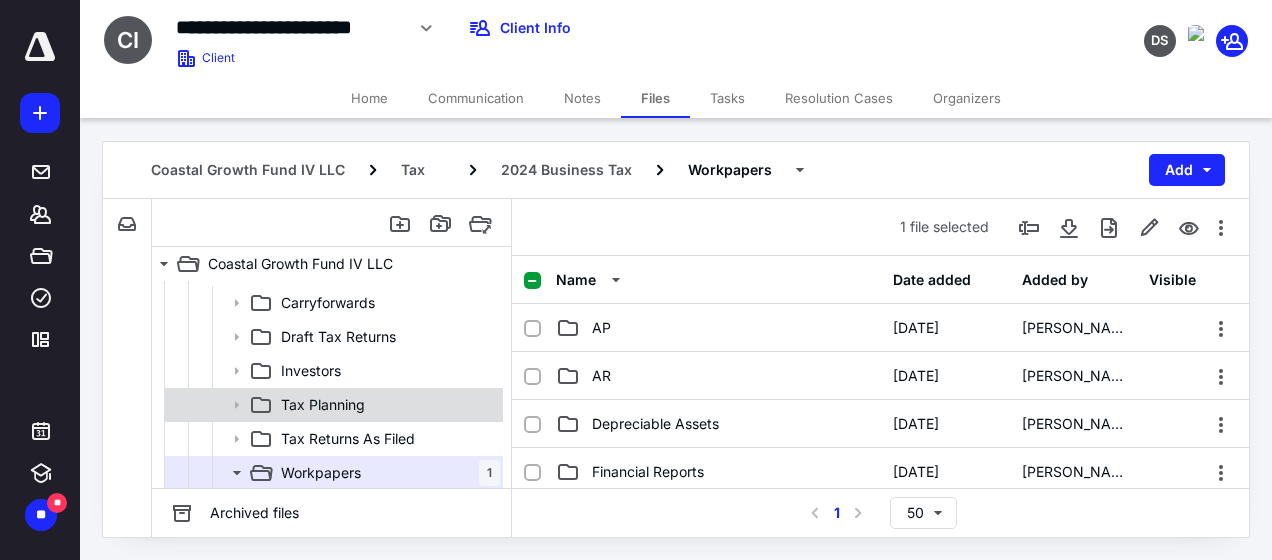 scroll, scrollTop: 471, scrollLeft: 0, axis: vertical 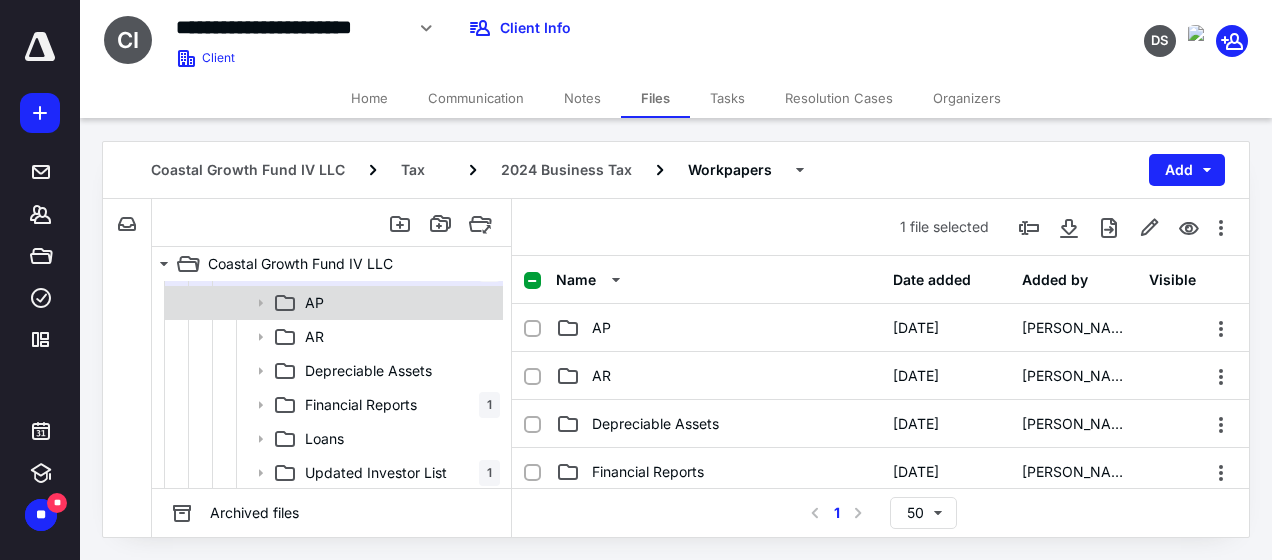 click on "AP" at bounding box center (332, 303) 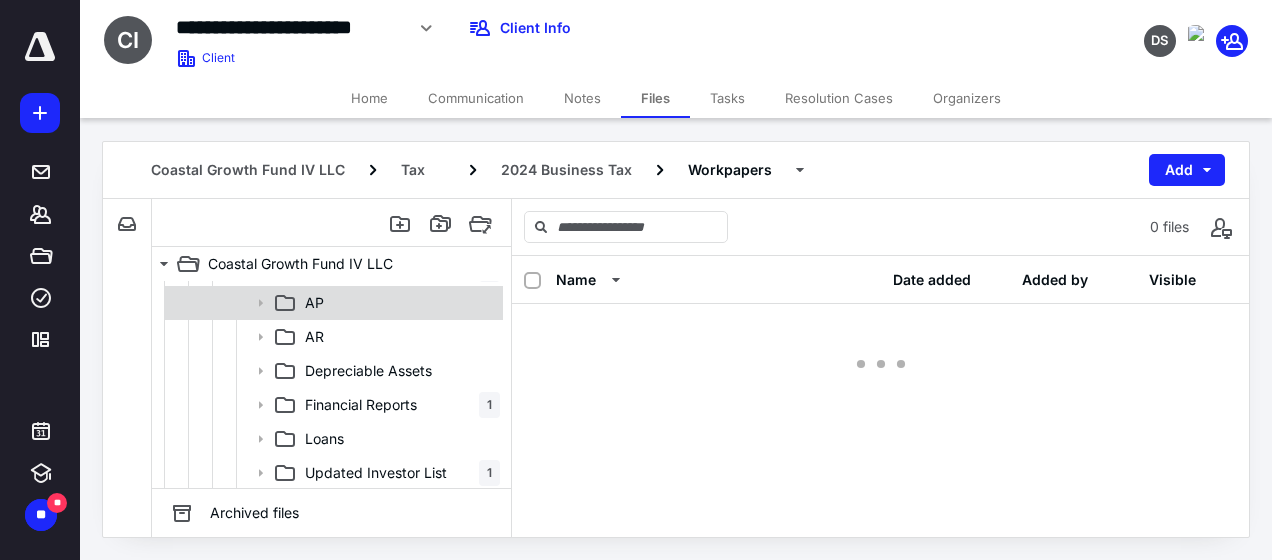 click on "AP" at bounding box center (332, 303) 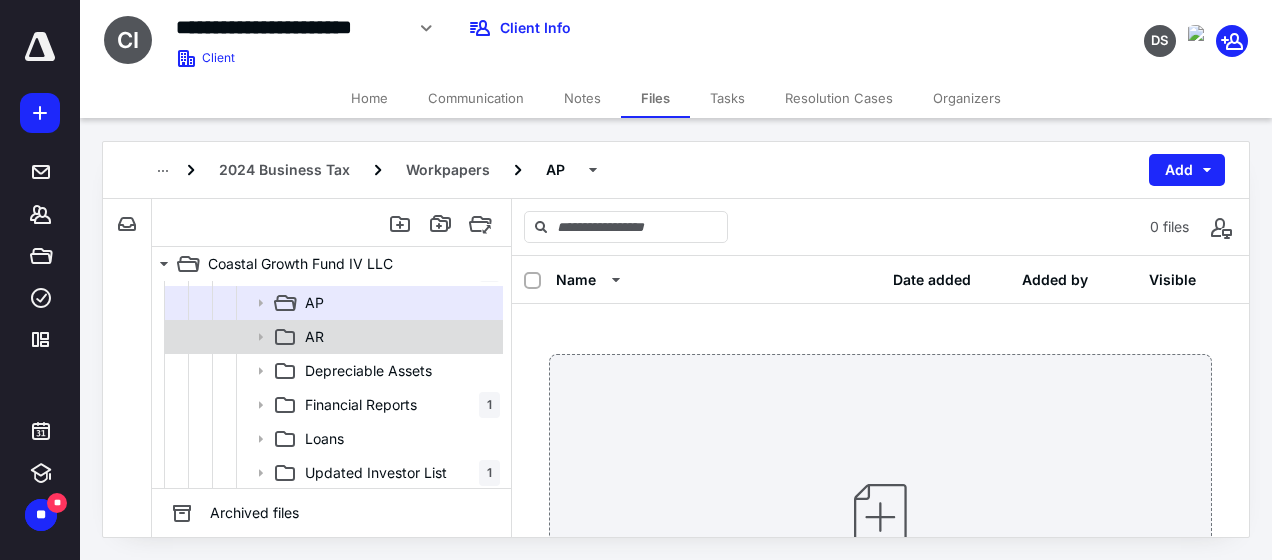 click on "AR" at bounding box center [398, 337] 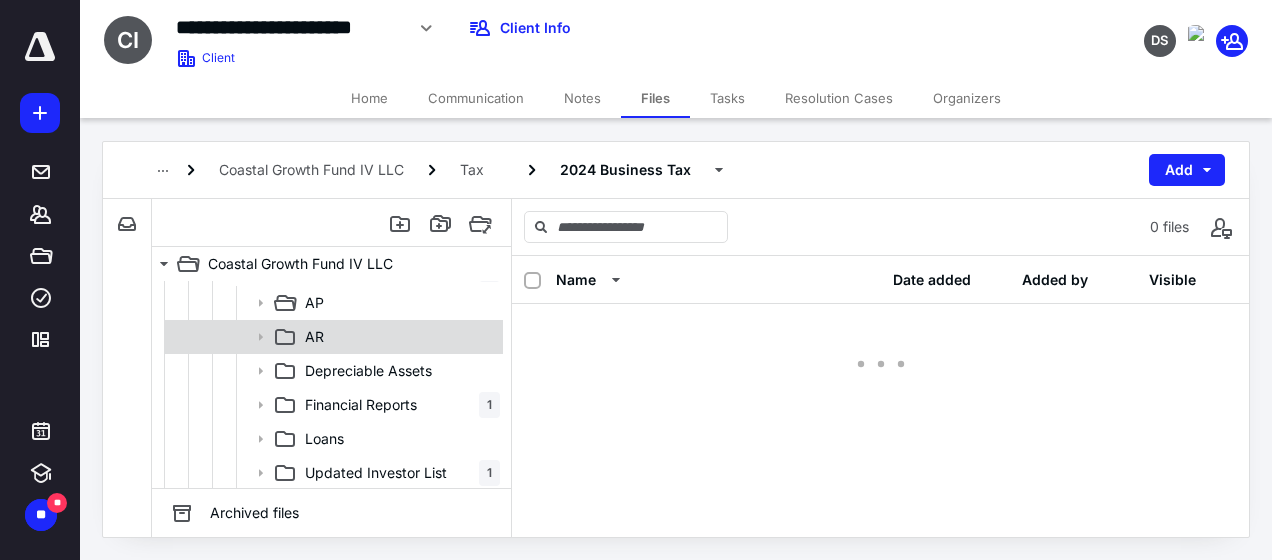 click on "AR" at bounding box center (398, 337) 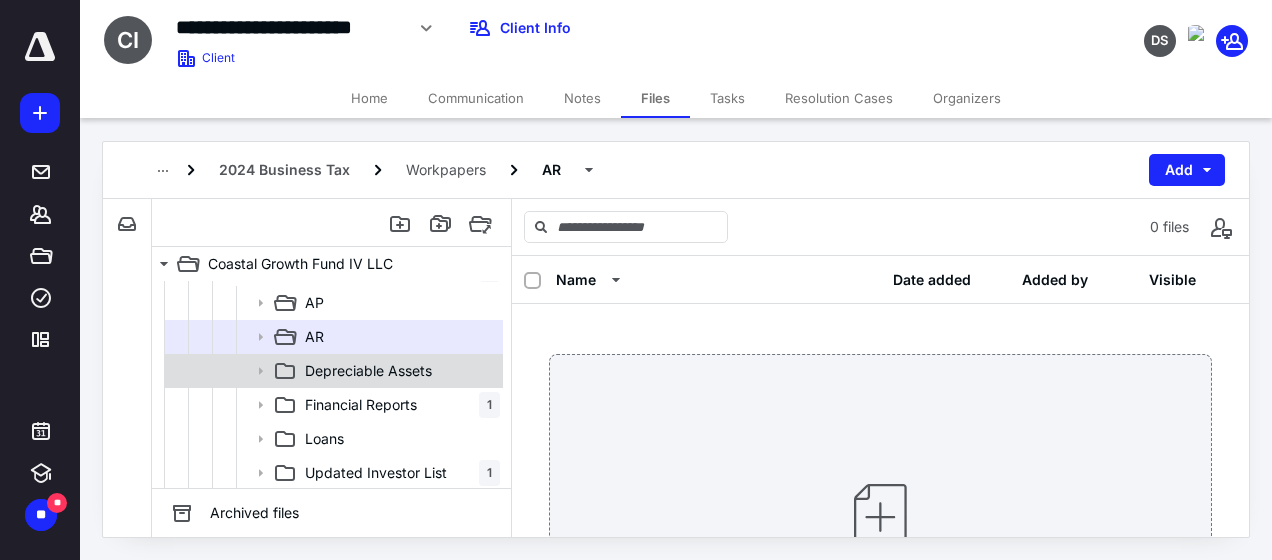 click on "Depreciable Assets" at bounding box center [368, 371] 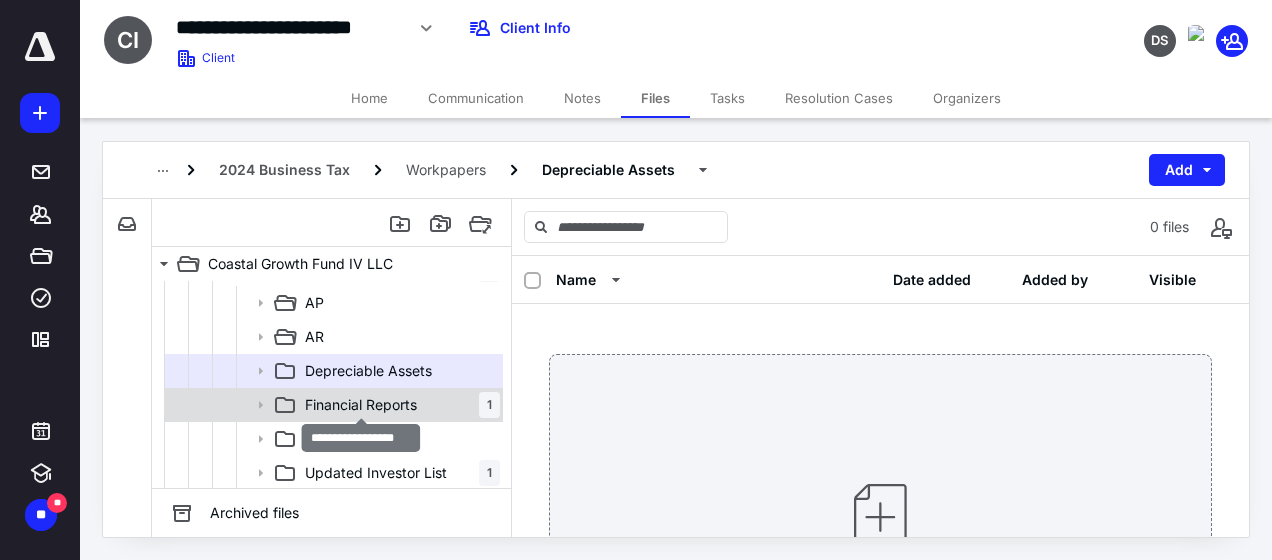 click on "Financial Reports" at bounding box center [361, 405] 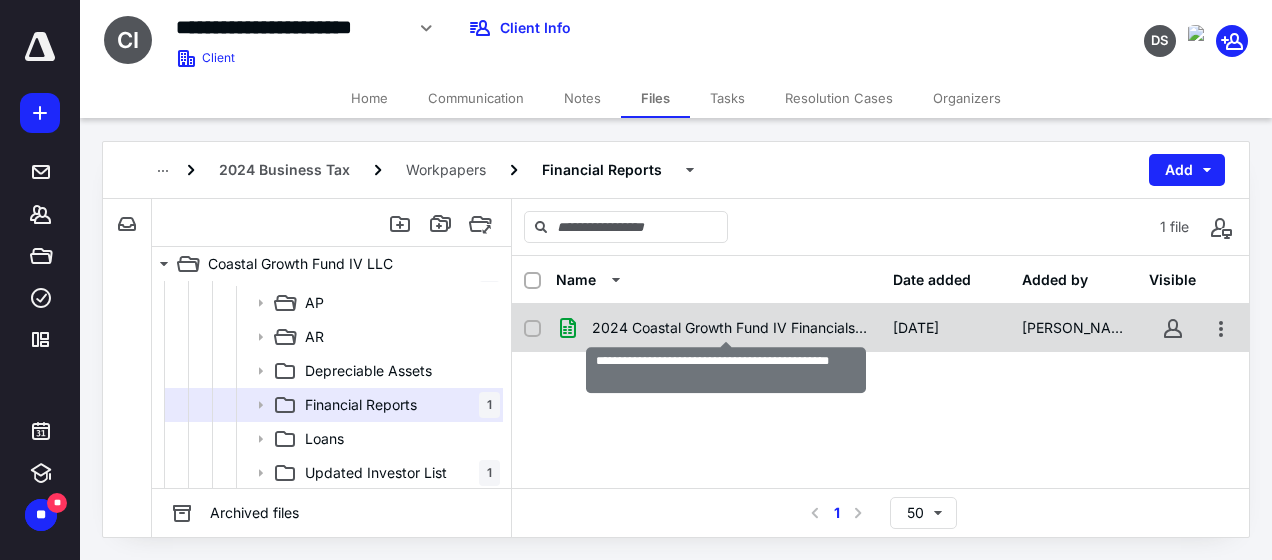 click on "2024 Coastal Growth Fund IV Financials (1).xlsx" at bounding box center (730, 328) 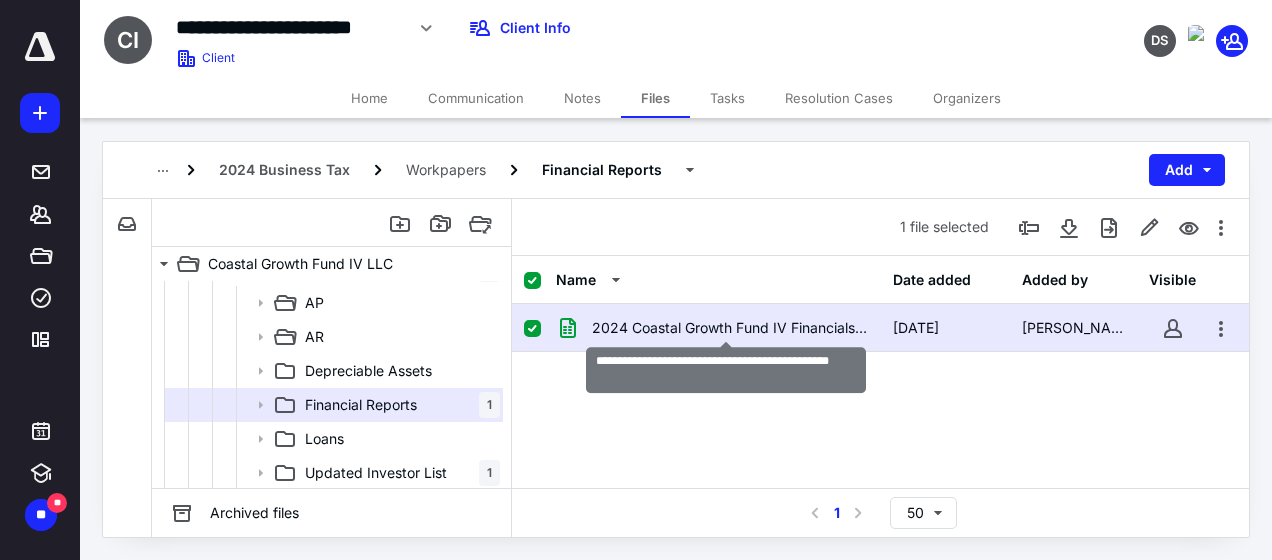 click on "2024 Coastal Growth Fund IV Financials (1).xlsx" at bounding box center (730, 328) 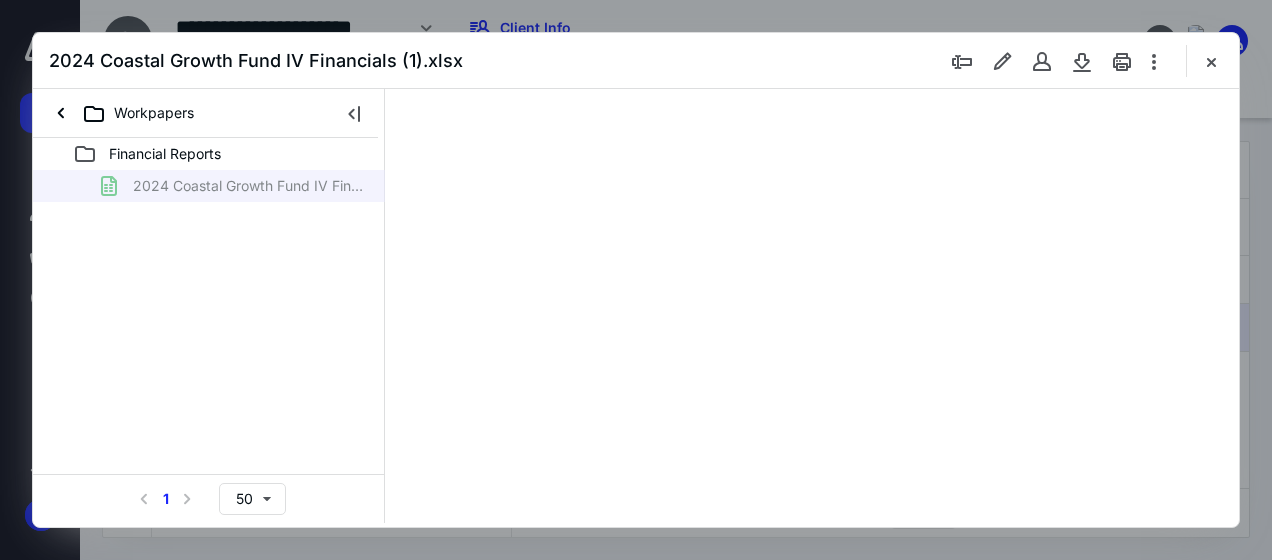 scroll, scrollTop: 0, scrollLeft: 0, axis: both 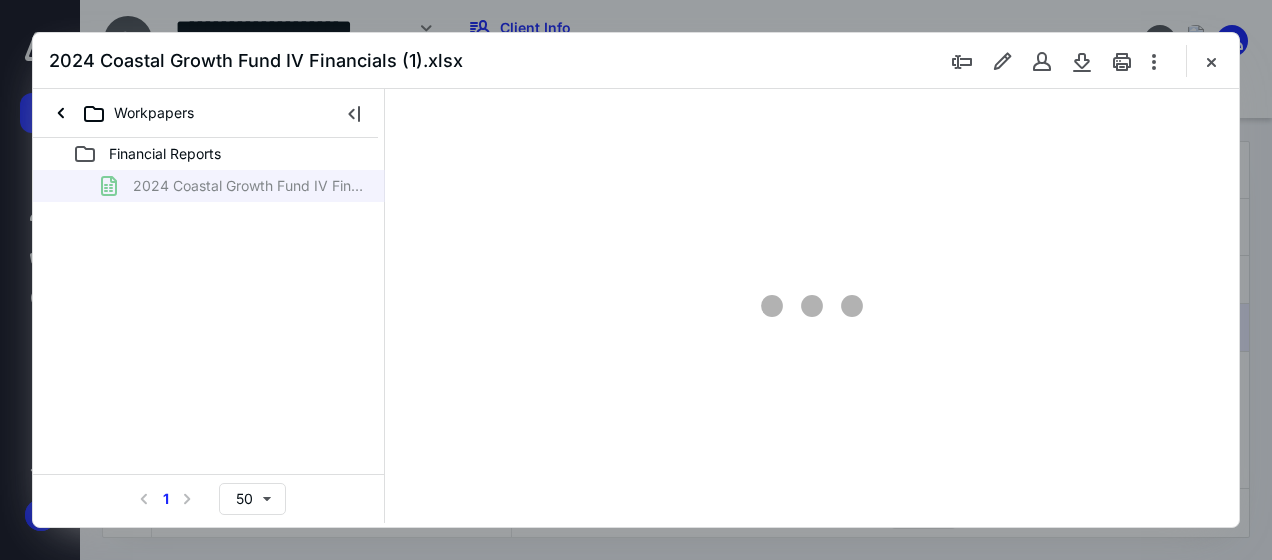 type on "162" 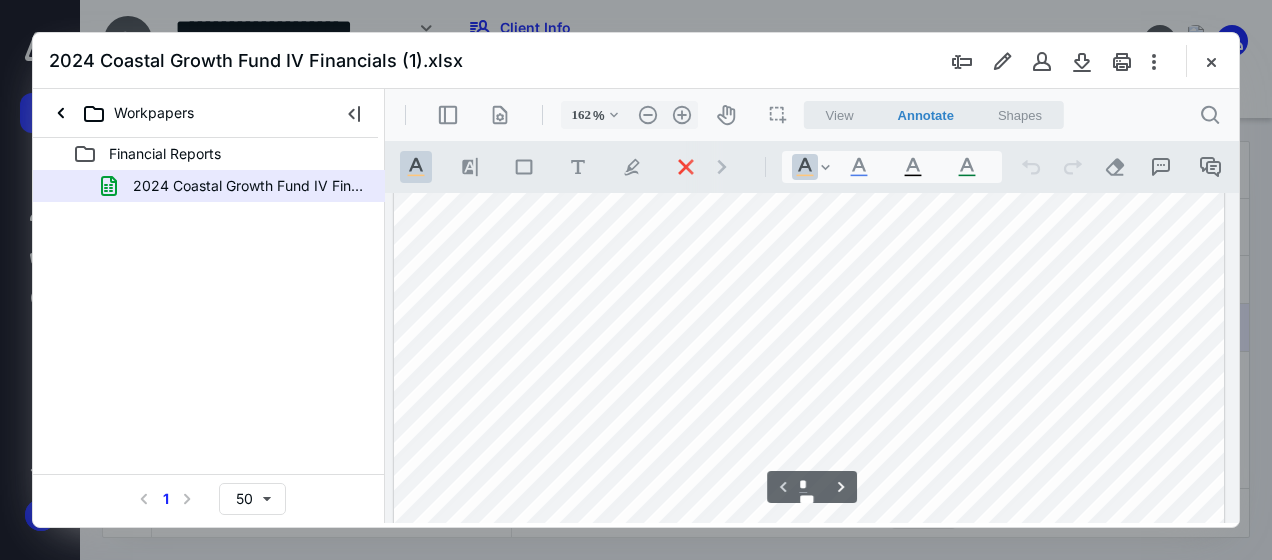 scroll, scrollTop: 0, scrollLeft: 476, axis: horizontal 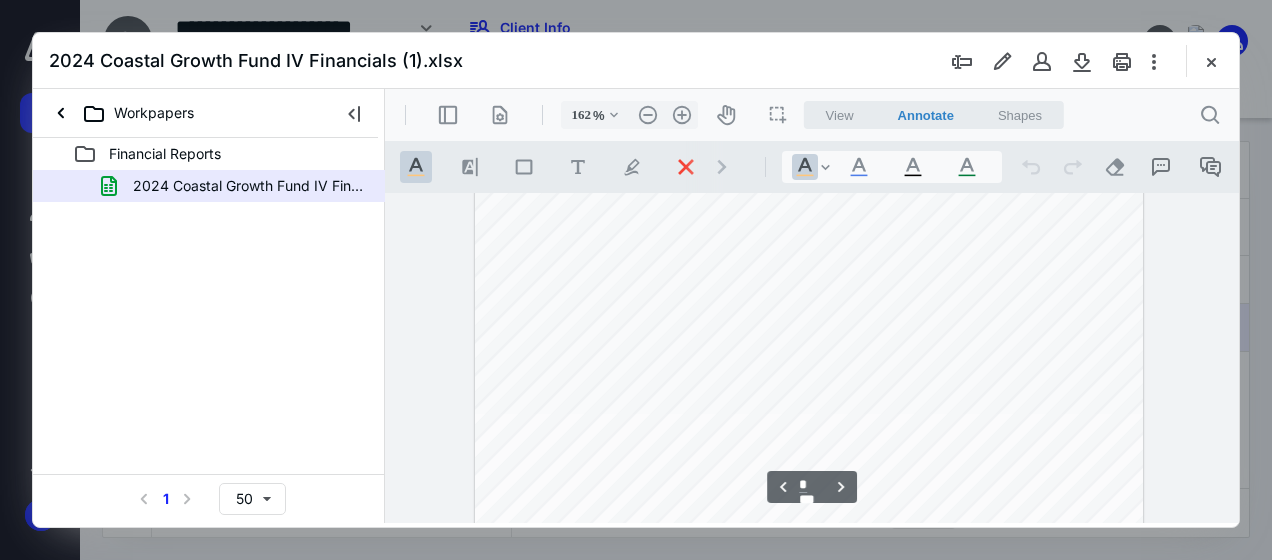 type on "*" 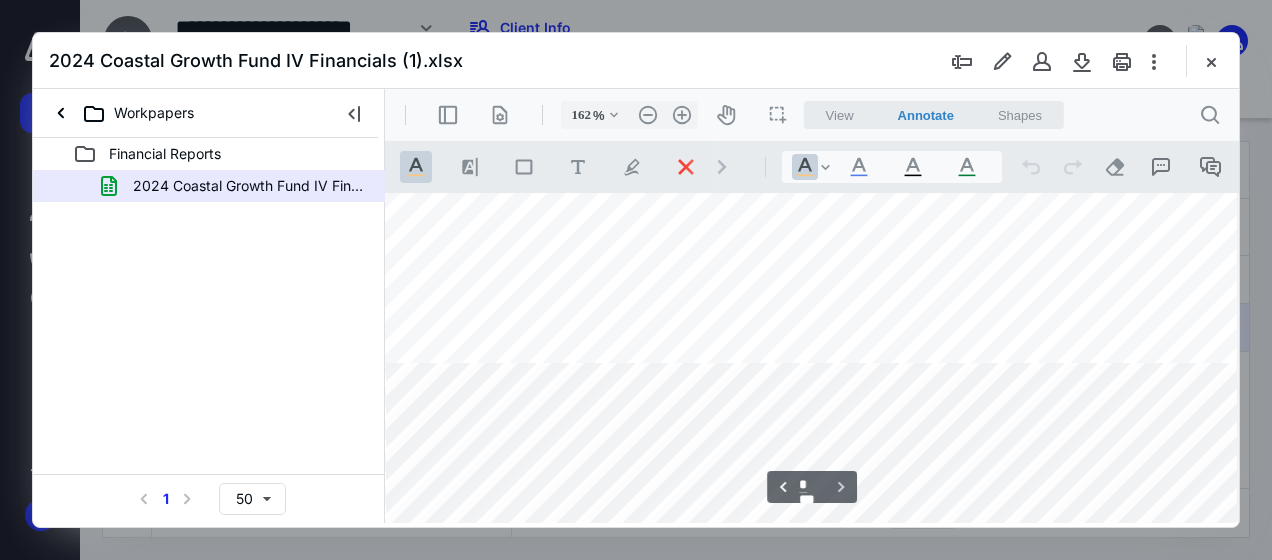 scroll, scrollTop: 6300, scrollLeft: 476, axis: both 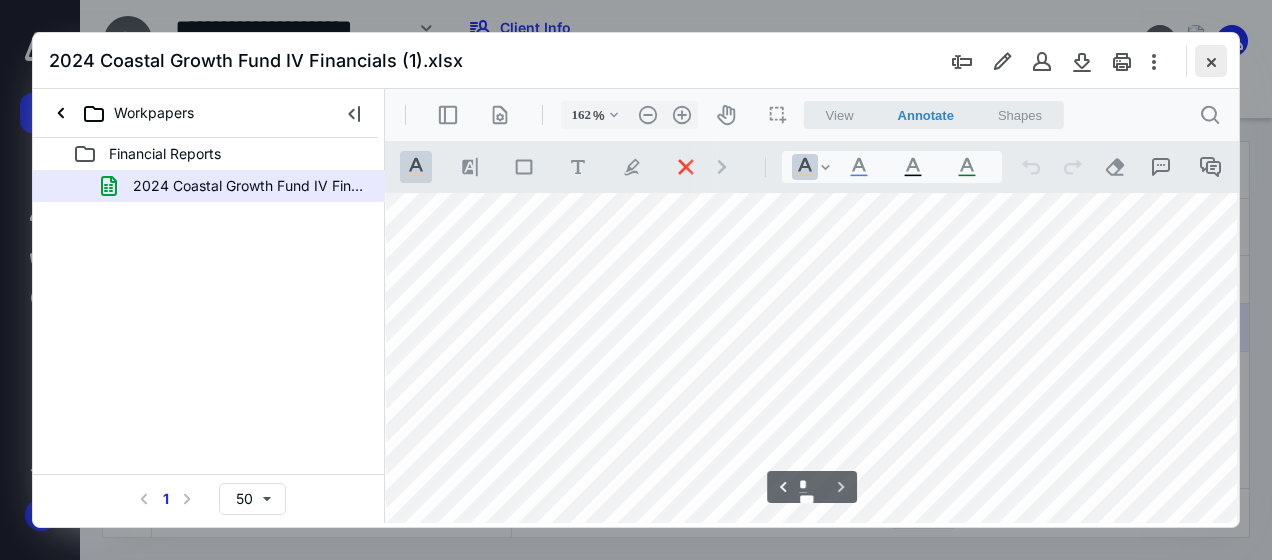 click at bounding box center [1211, 61] 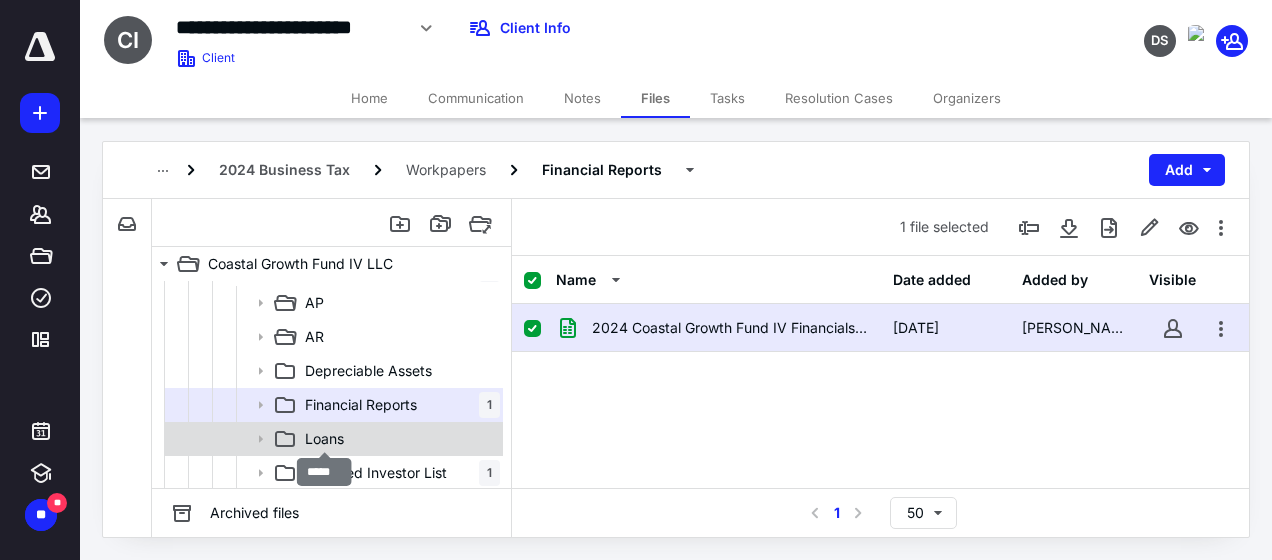 click on "Loans" at bounding box center [324, 439] 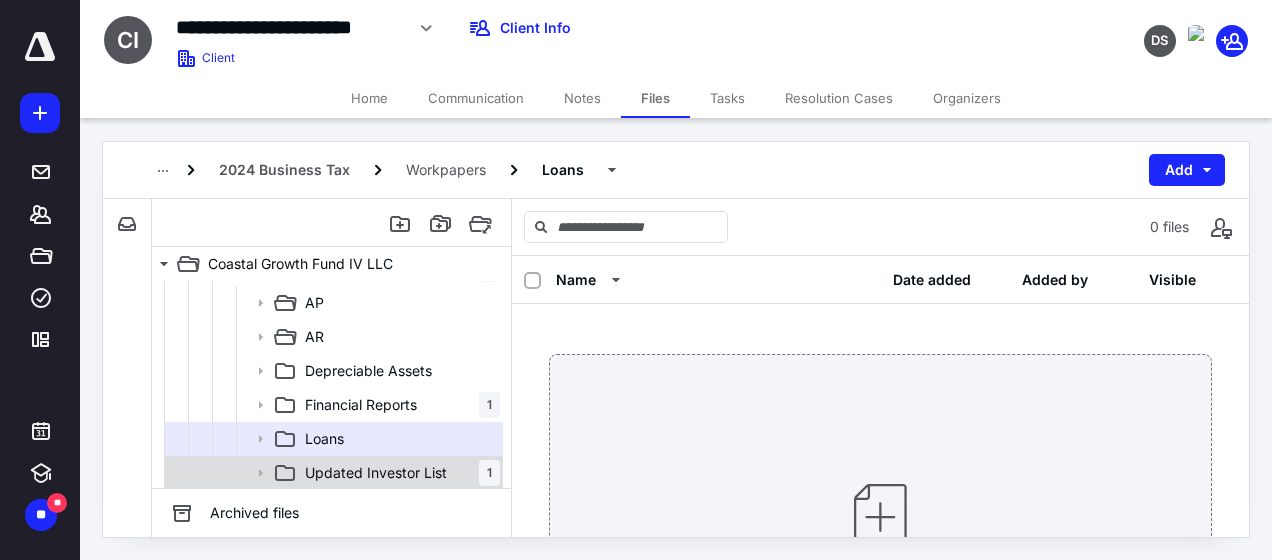 click on "Updated Investor List" at bounding box center [376, 473] 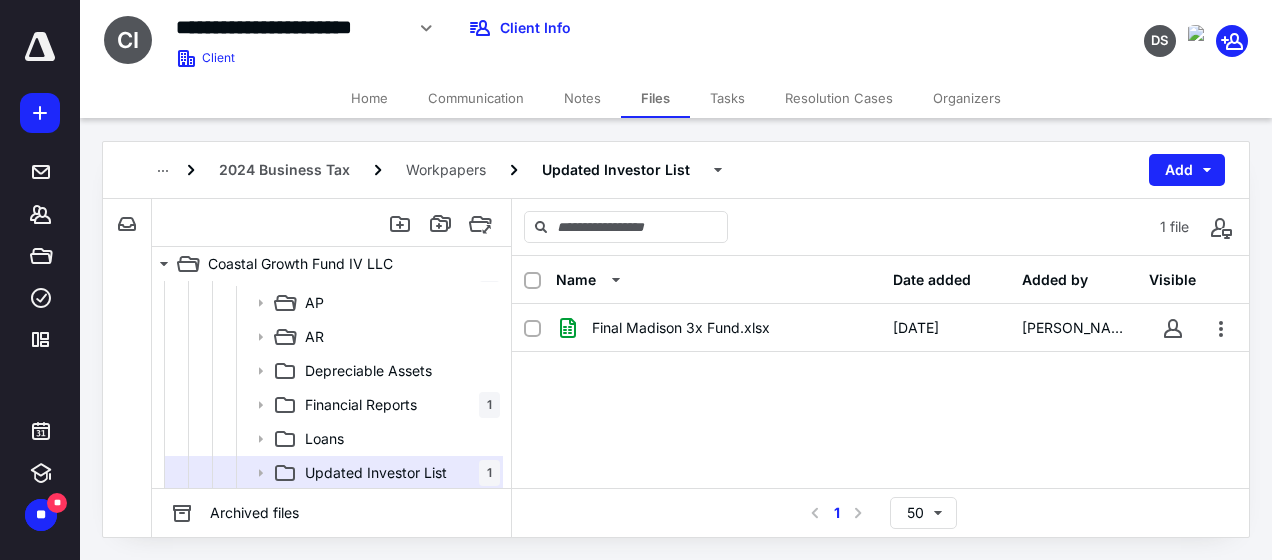 click on "Final Madison 3x Fund.xlsx [DATE] [PERSON_NAME]" at bounding box center (880, 454) 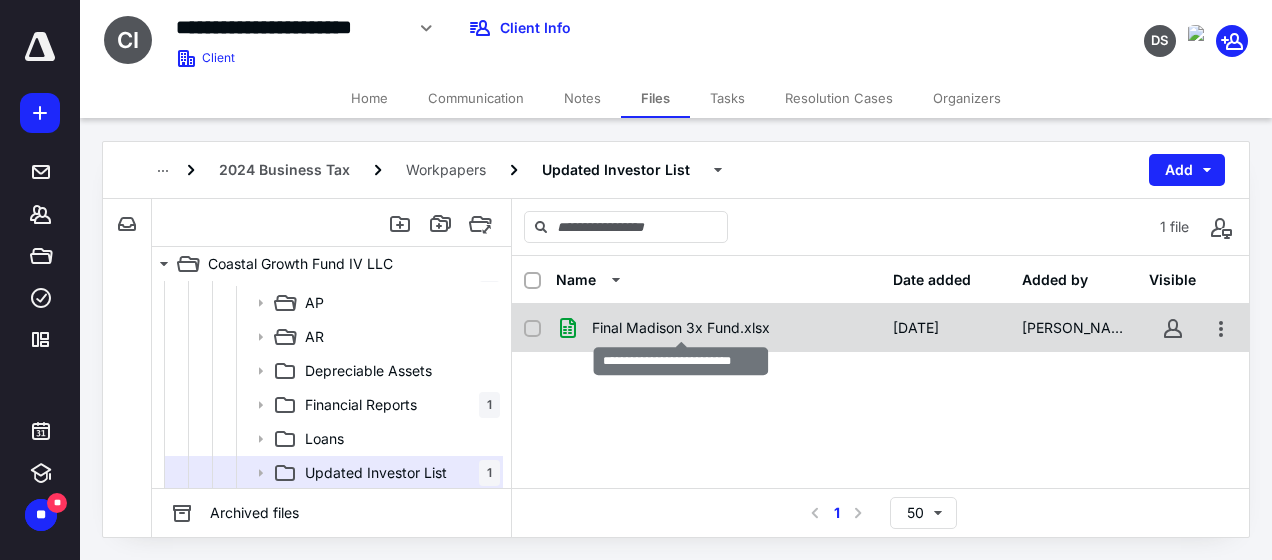 click on "Final Madison 3x Fund.xlsx" at bounding box center [681, 328] 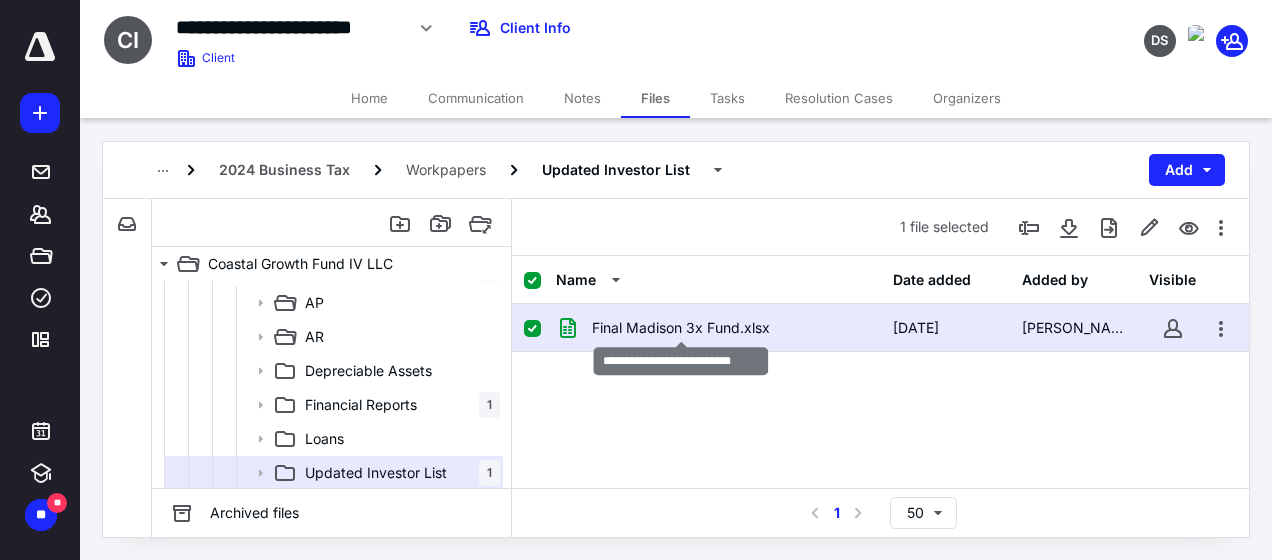 click on "Final Madison 3x Fund.xlsx" at bounding box center (681, 328) 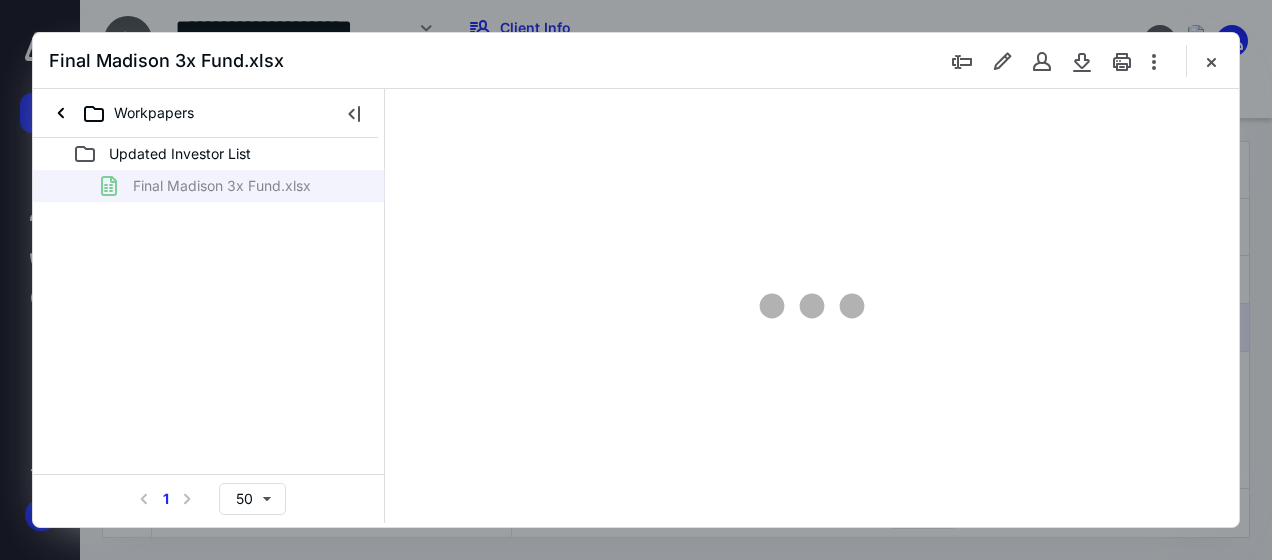 scroll, scrollTop: 0, scrollLeft: 0, axis: both 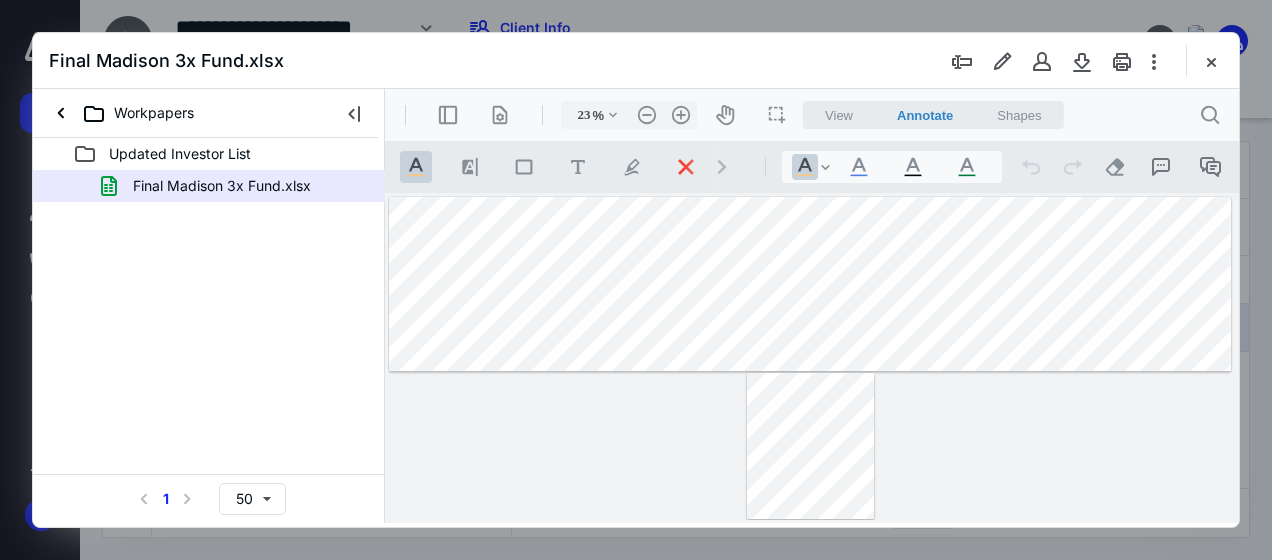 click at bounding box center (810, 284) 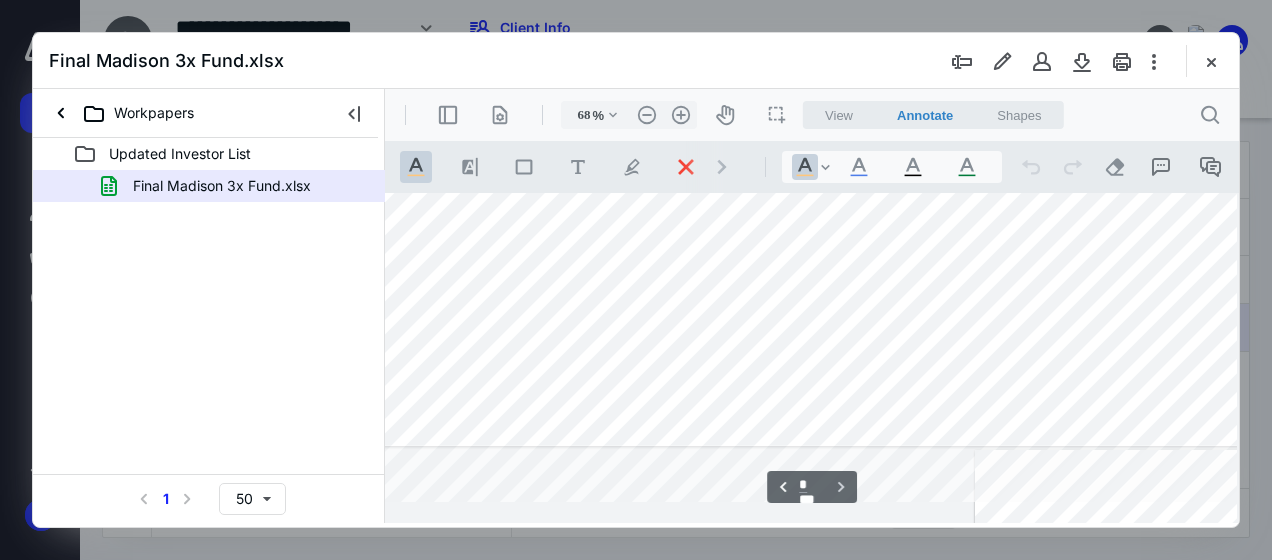 scroll, scrollTop: 358, scrollLeft: 562, axis: both 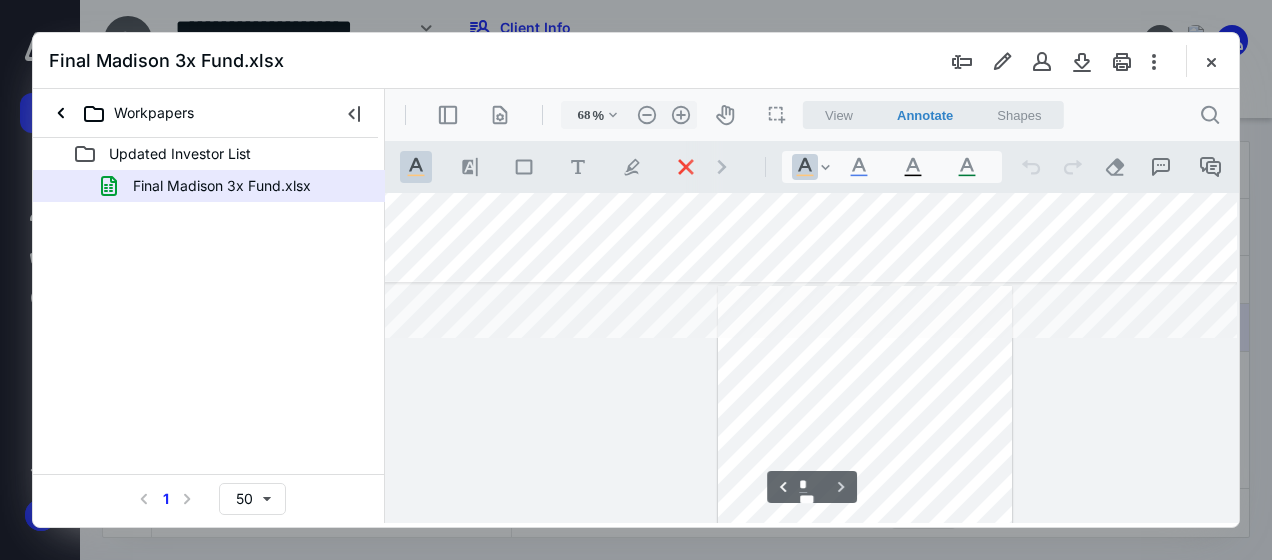 type on "76" 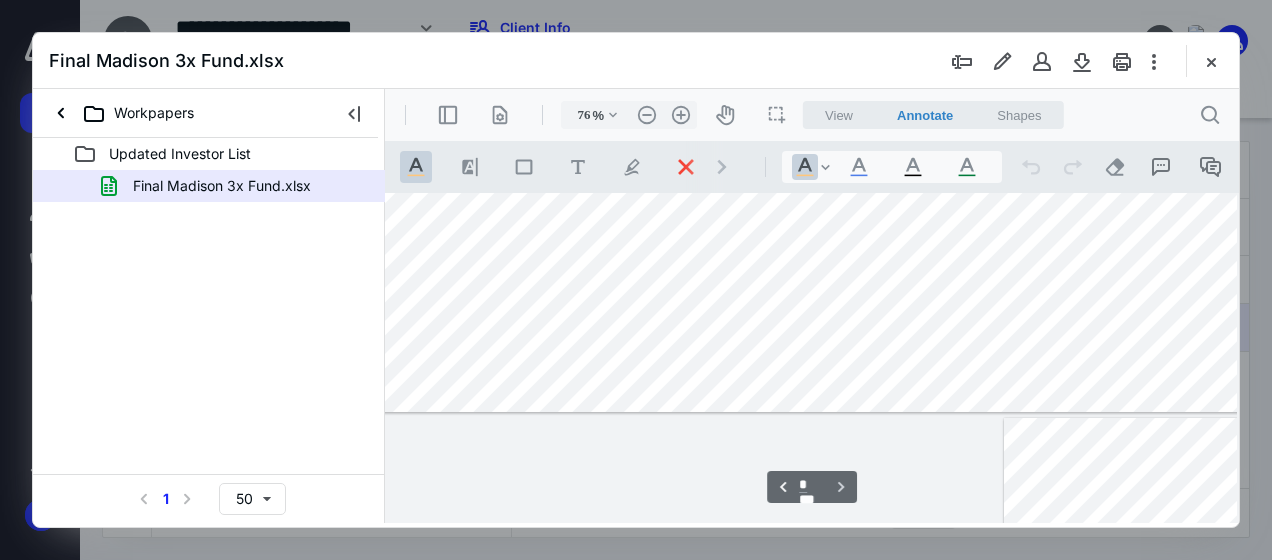 type on "*" 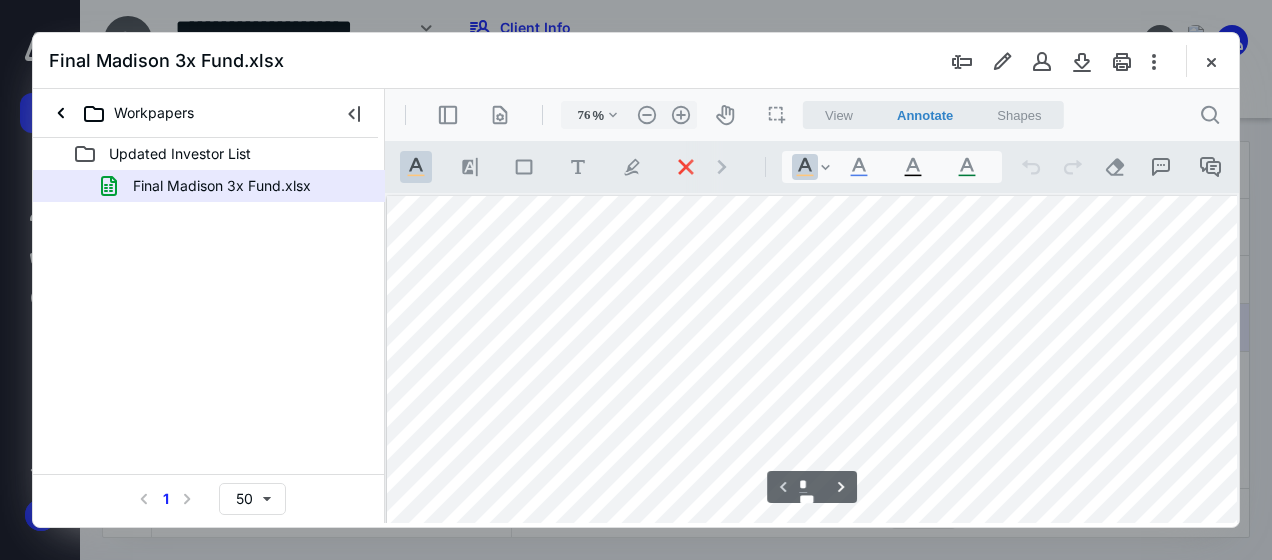 scroll, scrollTop: 0, scrollLeft: 0, axis: both 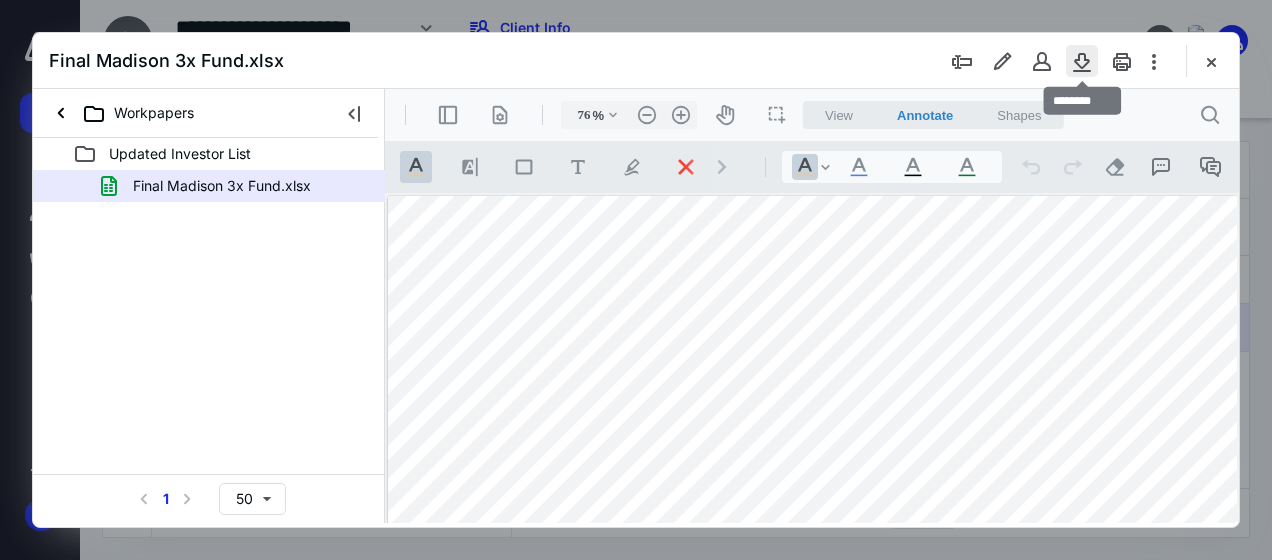 click at bounding box center [1082, 61] 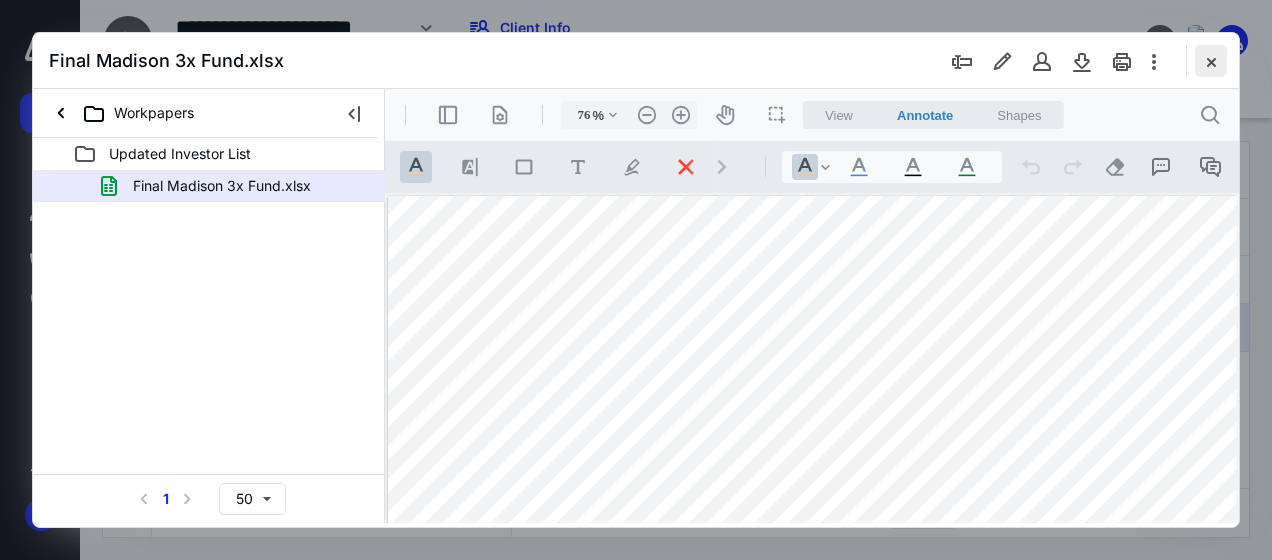 click at bounding box center (1211, 61) 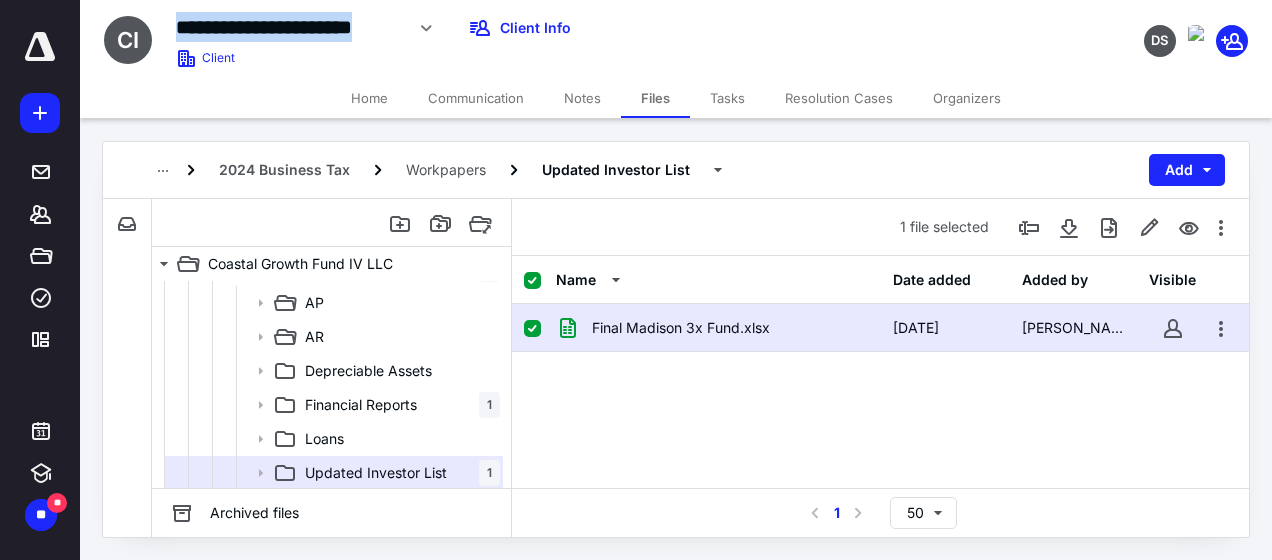 drag, startPoint x: 398, startPoint y: 32, endPoint x: 160, endPoint y: 27, distance: 238.05252 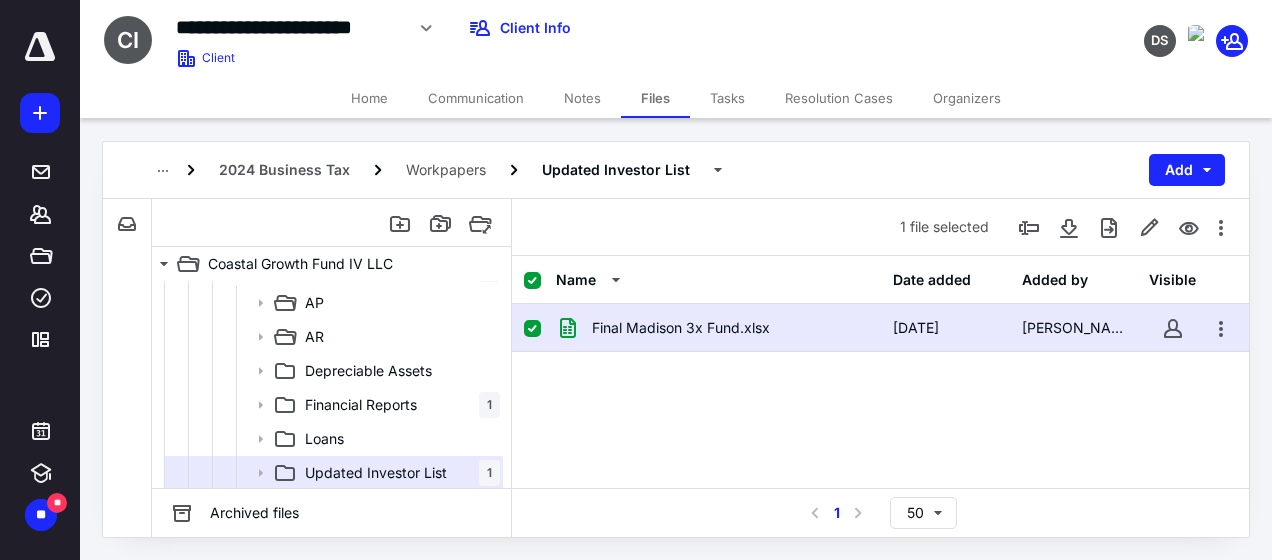 click on "Final Madison 3x Fund.xlsx [DATE] [PERSON_NAME]" at bounding box center [880, 454] 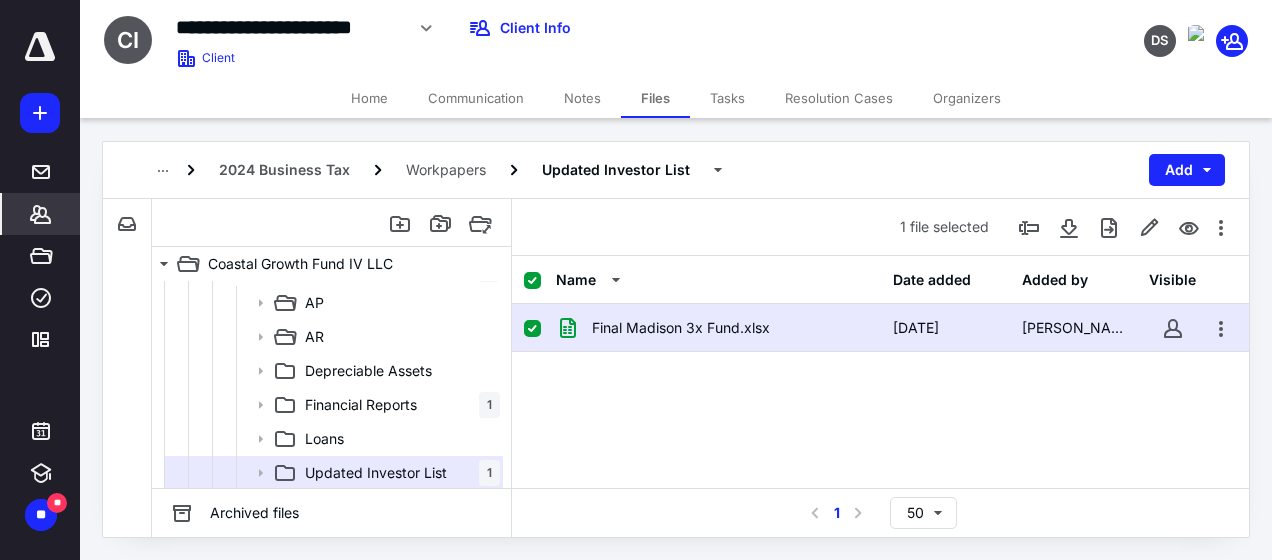 click on "*******" at bounding box center [41, 214] 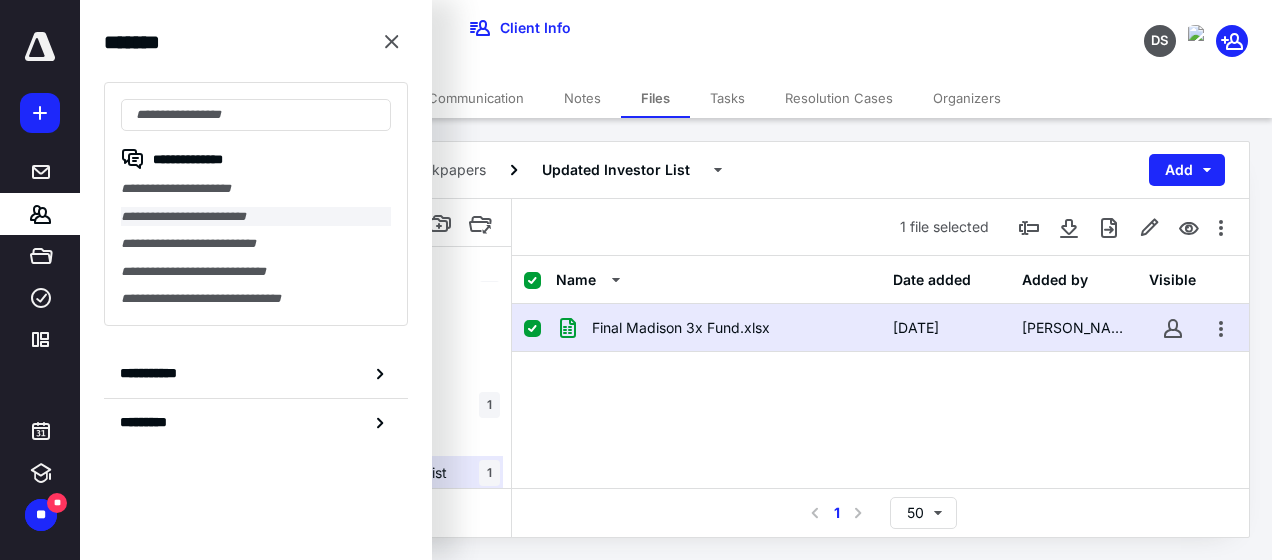 click on "**********" at bounding box center [256, 217] 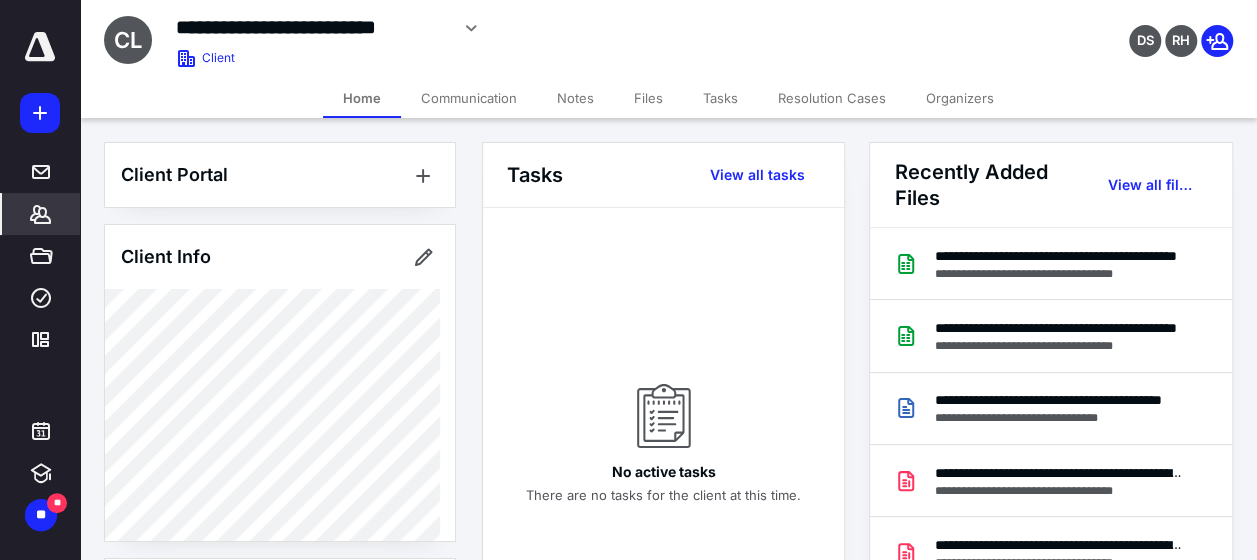 click on "Files" at bounding box center [648, 98] 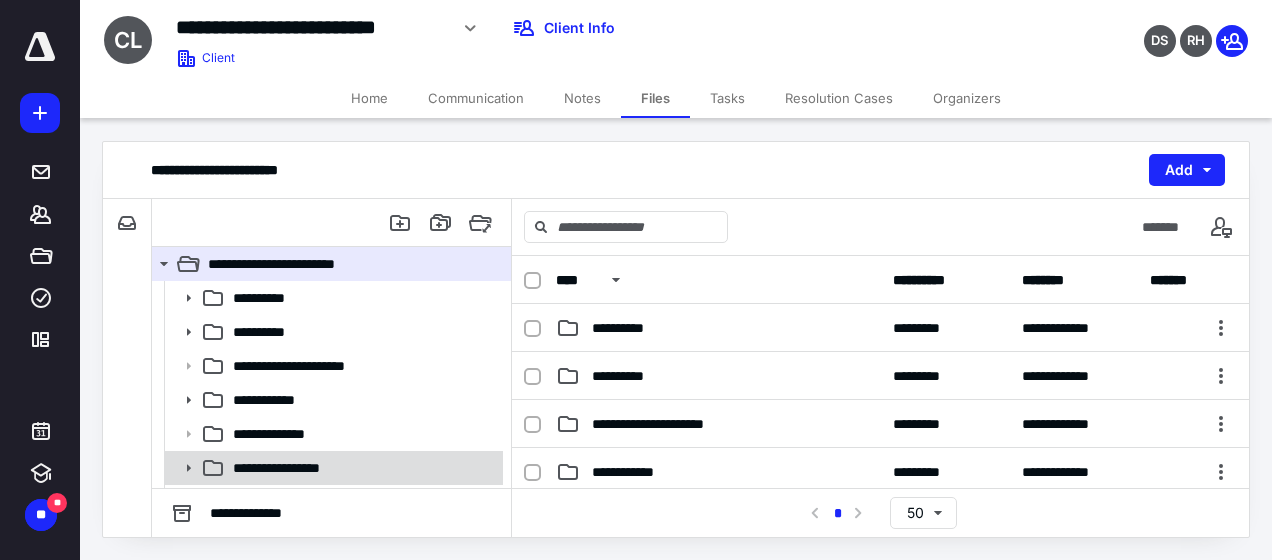 click on "**********" at bounding box center (290, 468) 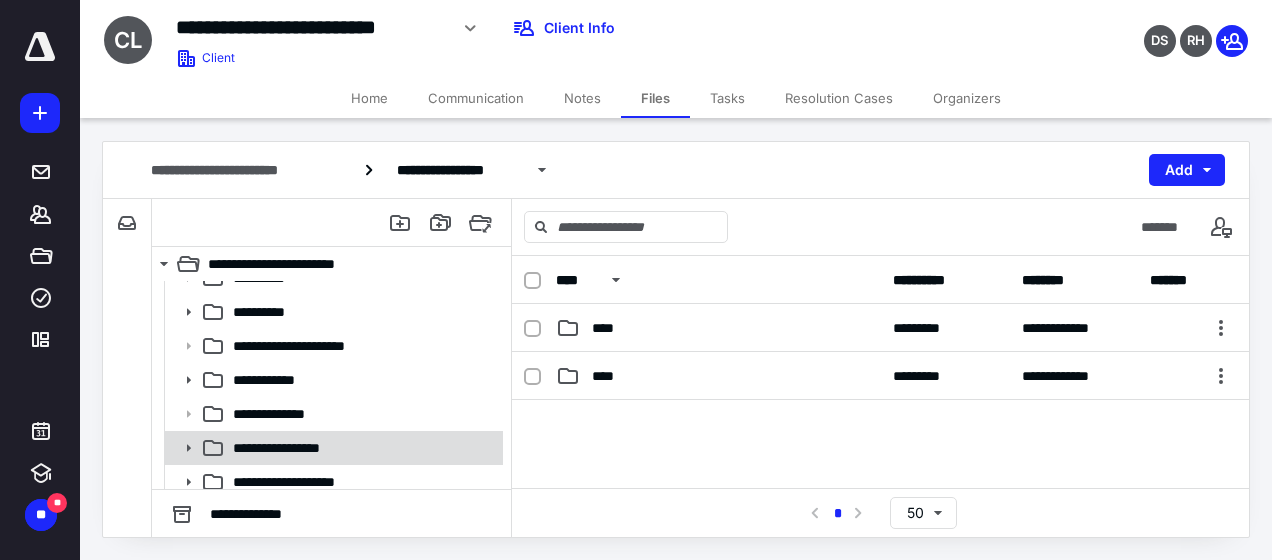 scroll, scrollTop: 29, scrollLeft: 0, axis: vertical 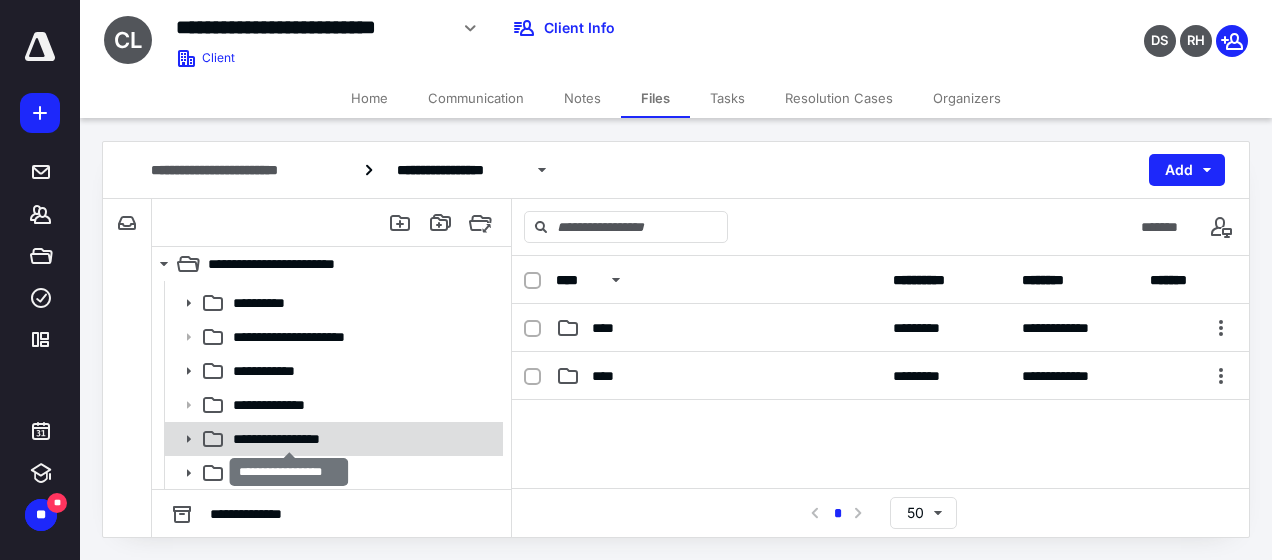 click on "**********" at bounding box center (290, 439) 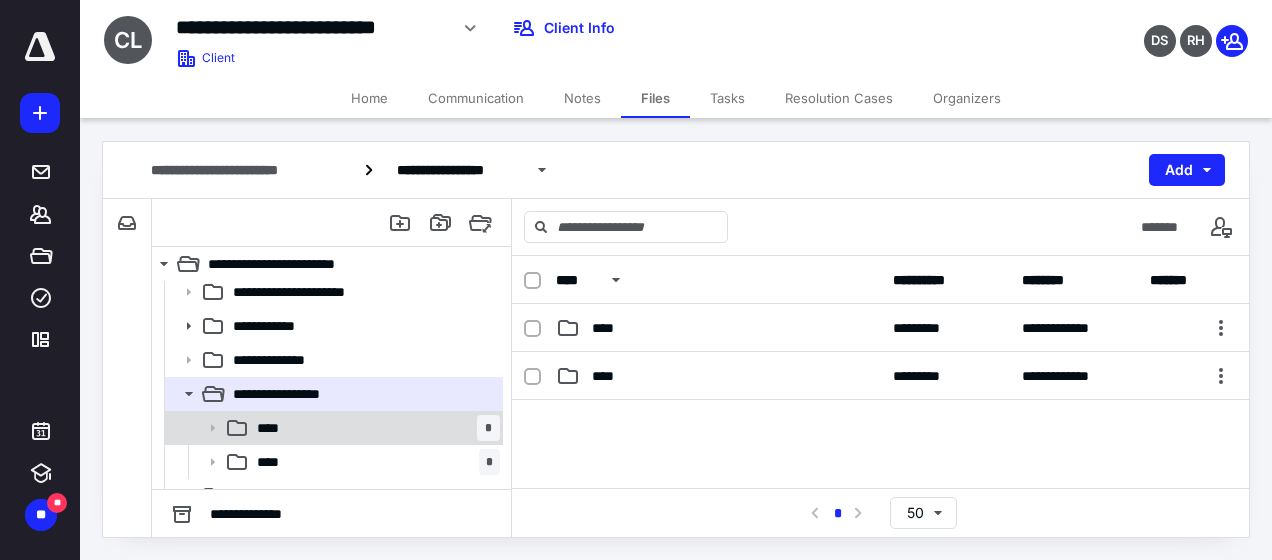 scroll, scrollTop: 97, scrollLeft: 0, axis: vertical 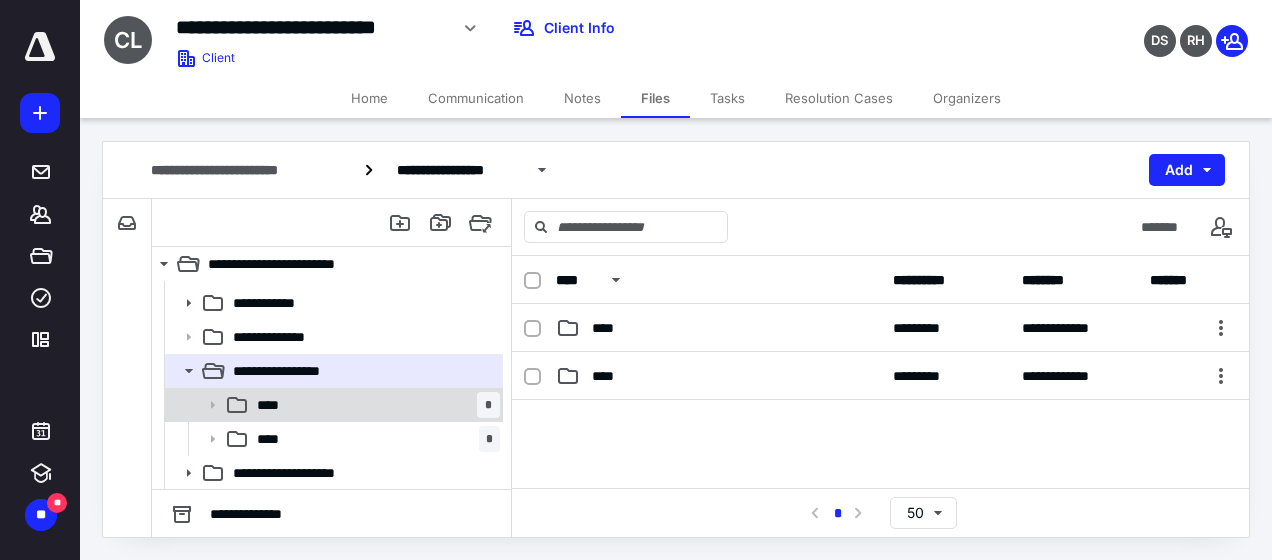 click on "****" at bounding box center (274, 405) 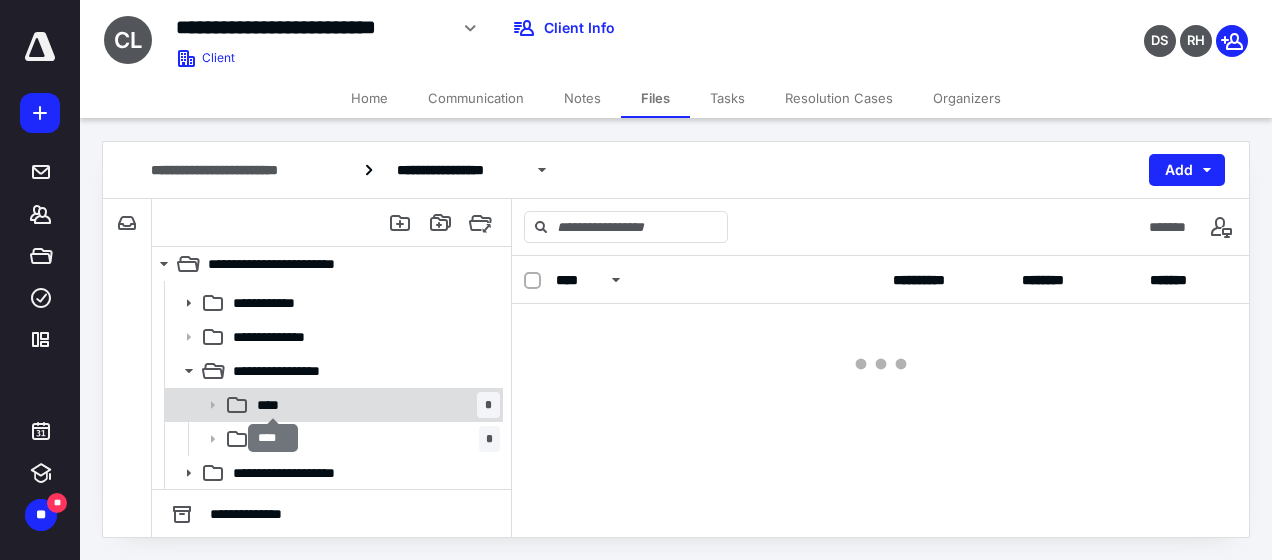 click on "****" at bounding box center (274, 405) 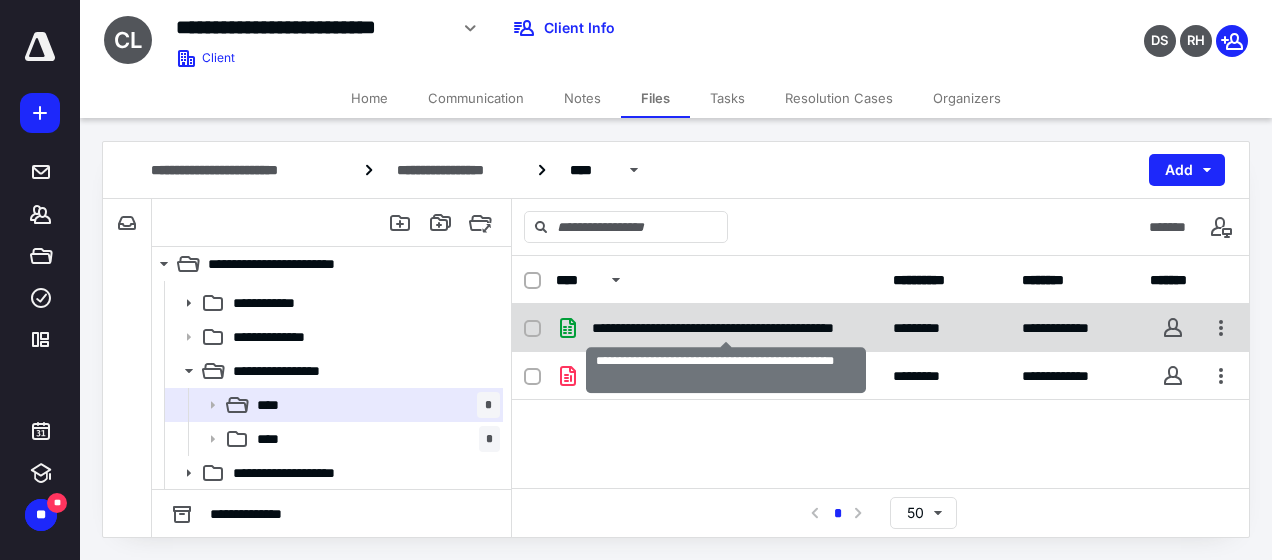 click on "**********" at bounding box center (726, 328) 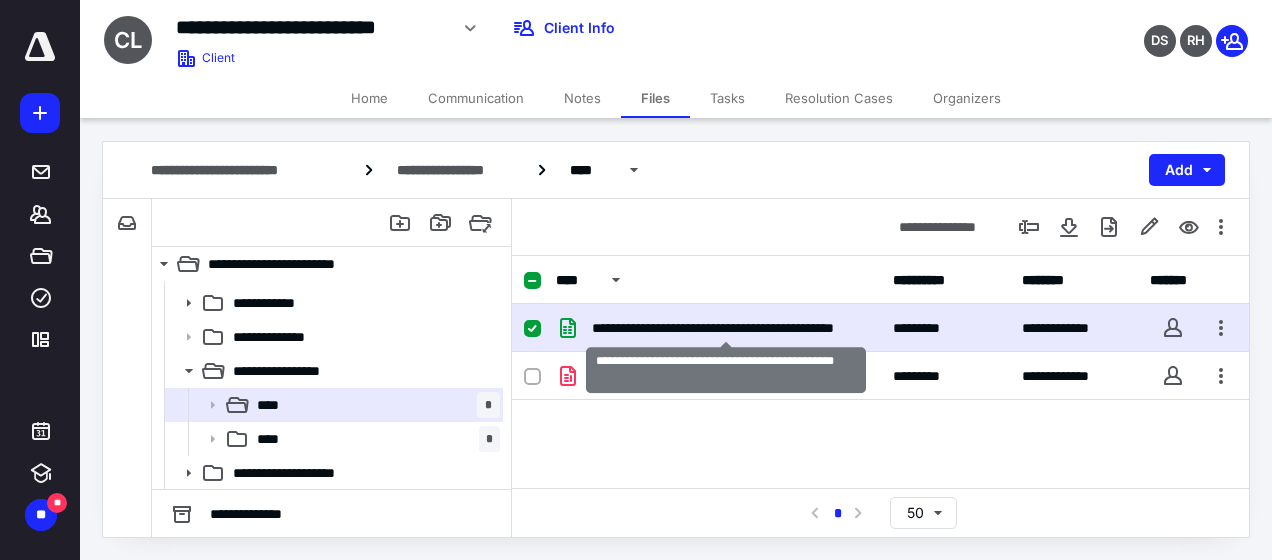 click on "**********" at bounding box center (726, 328) 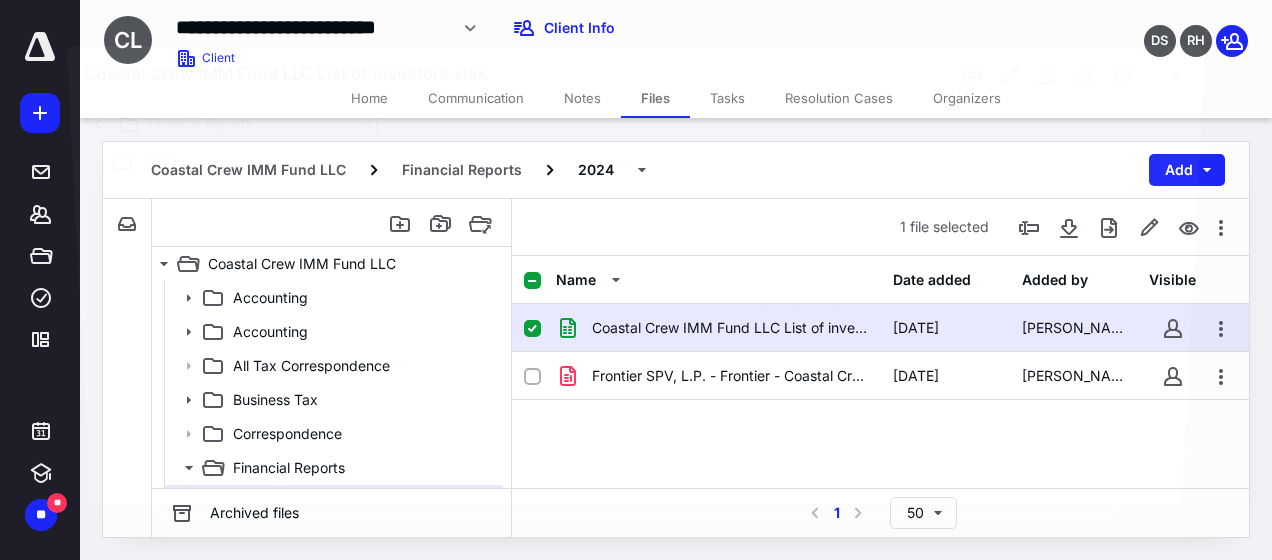 scroll, scrollTop: 97, scrollLeft: 0, axis: vertical 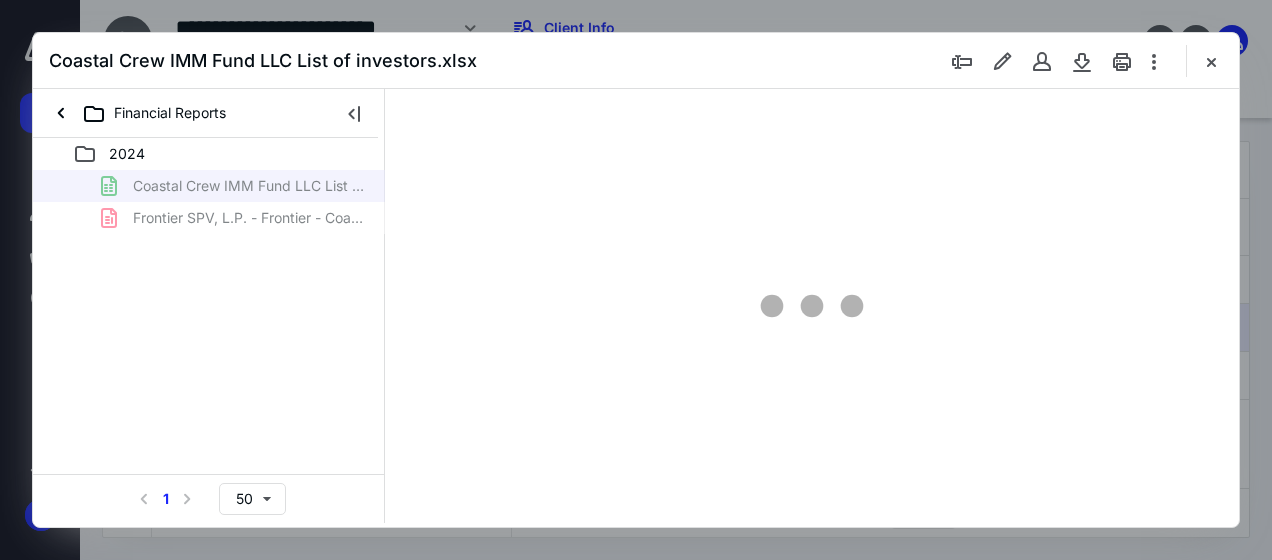 type on "130" 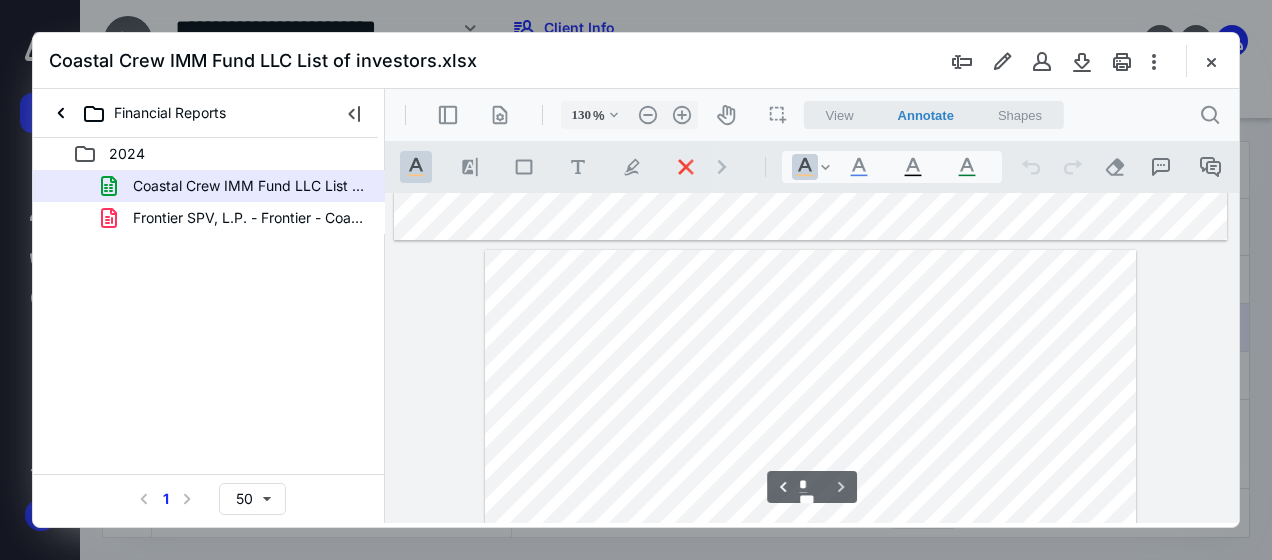 scroll, scrollTop: 1012, scrollLeft: 0, axis: vertical 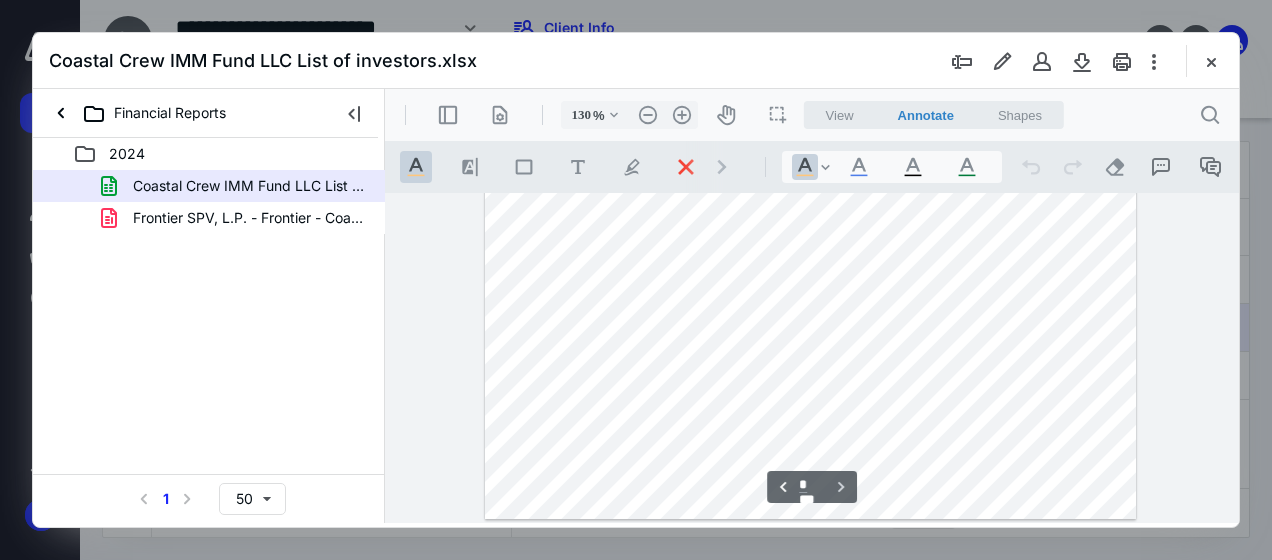 type on "*" 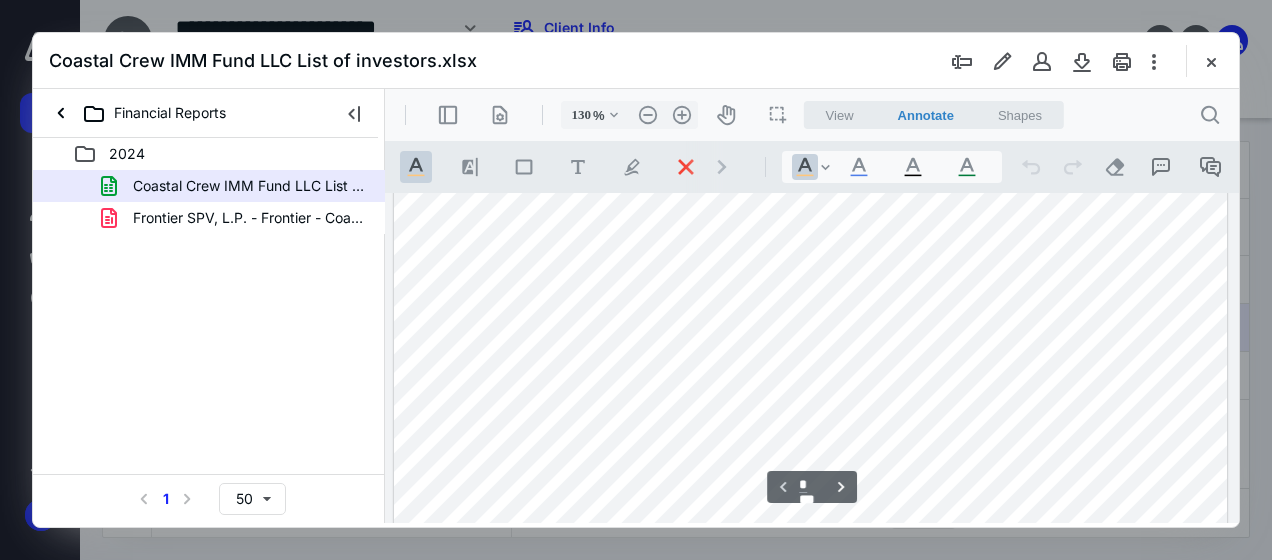 scroll, scrollTop: 0, scrollLeft: 0, axis: both 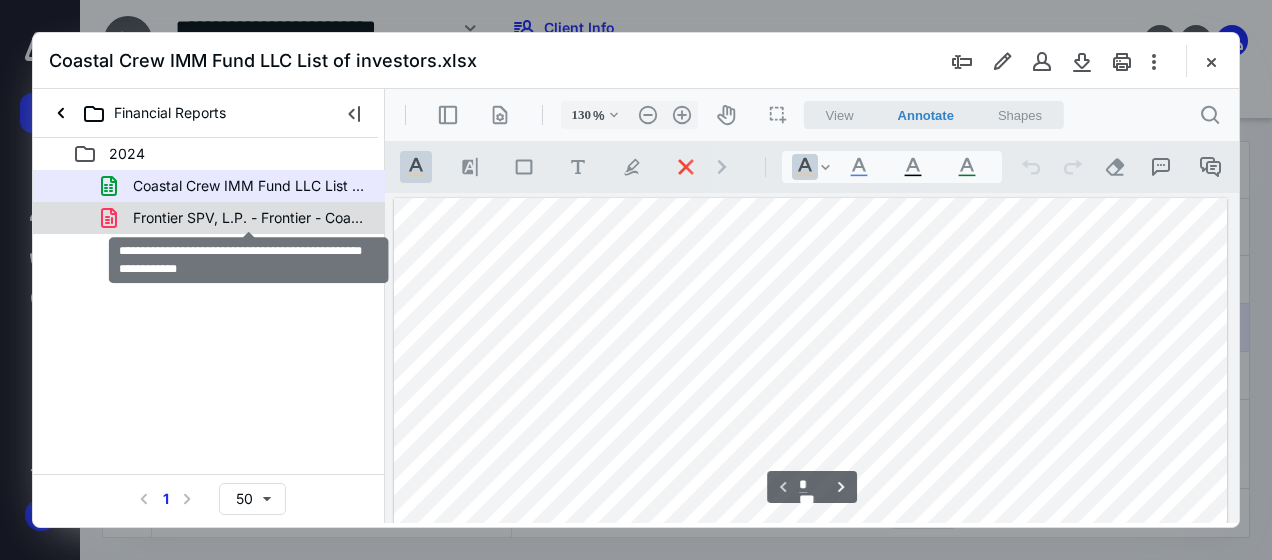 click on "Frontier SPV, L.P. - Frontier - Coastal Crew IMM Fund LLC,.pdf" at bounding box center [249, 218] 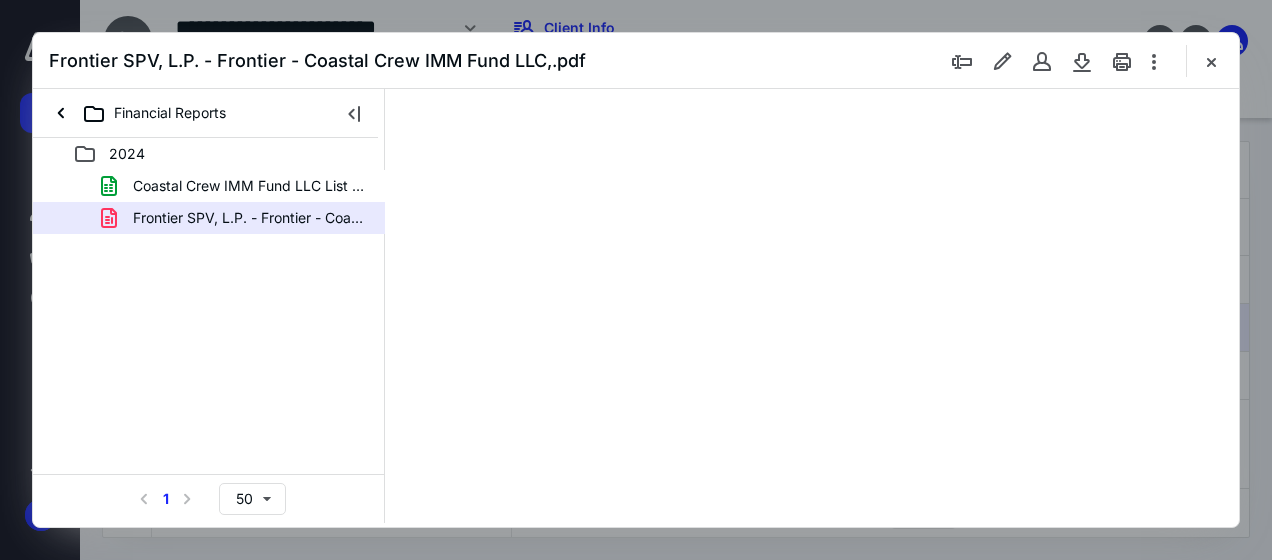 type on "137" 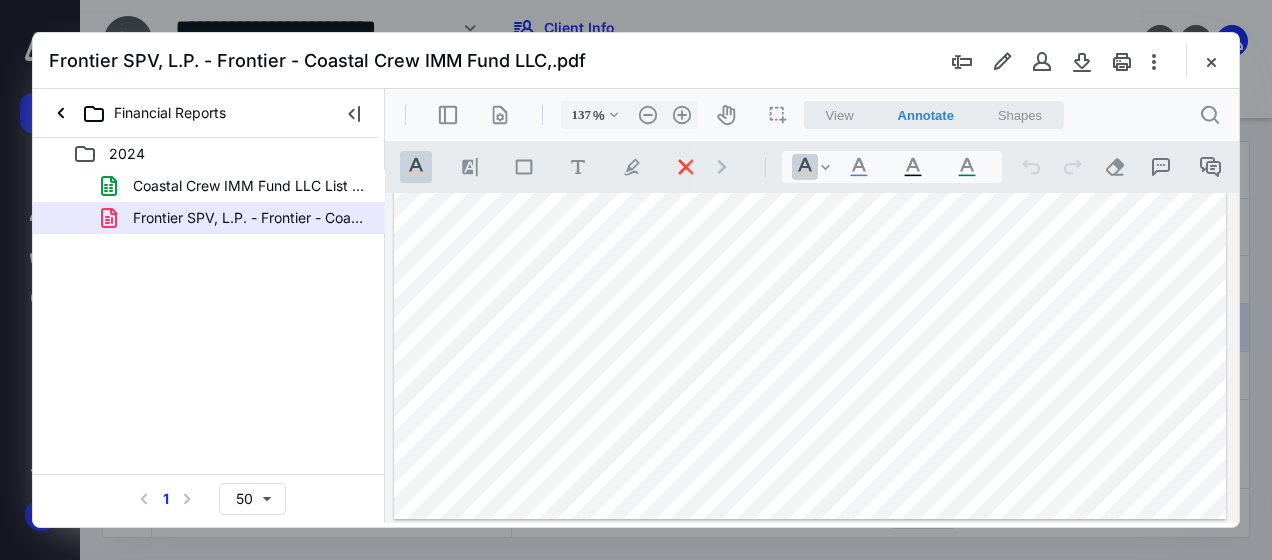 scroll, scrollTop: 0, scrollLeft: 0, axis: both 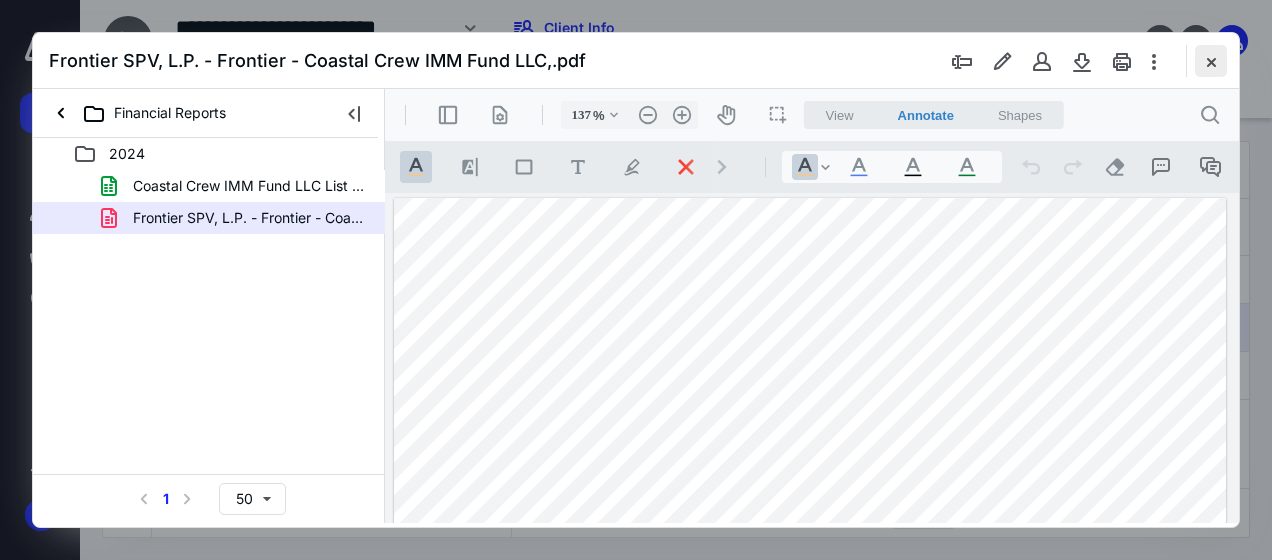 click at bounding box center (1211, 61) 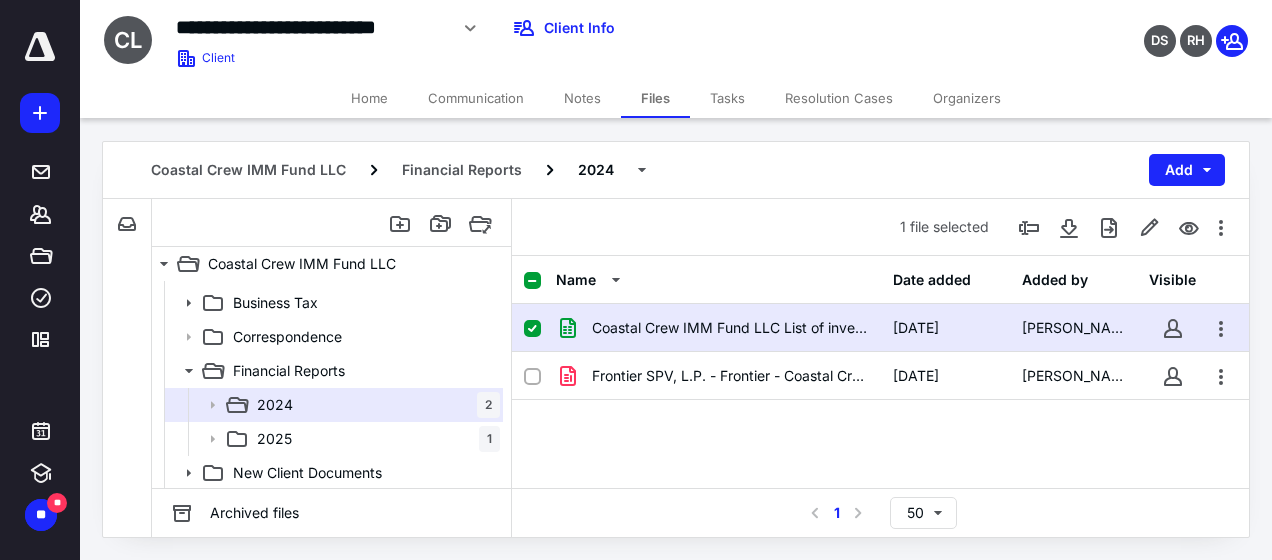 click on "Coastal Crew IMM Fund LLC List of investors.xlsx [DATE] [PERSON_NAME] Frontier SPV, L.P. - Frontier - Coastal Crew IMM Fund LLC,.pdf [DATE] [PERSON_NAME]" at bounding box center (880, 454) 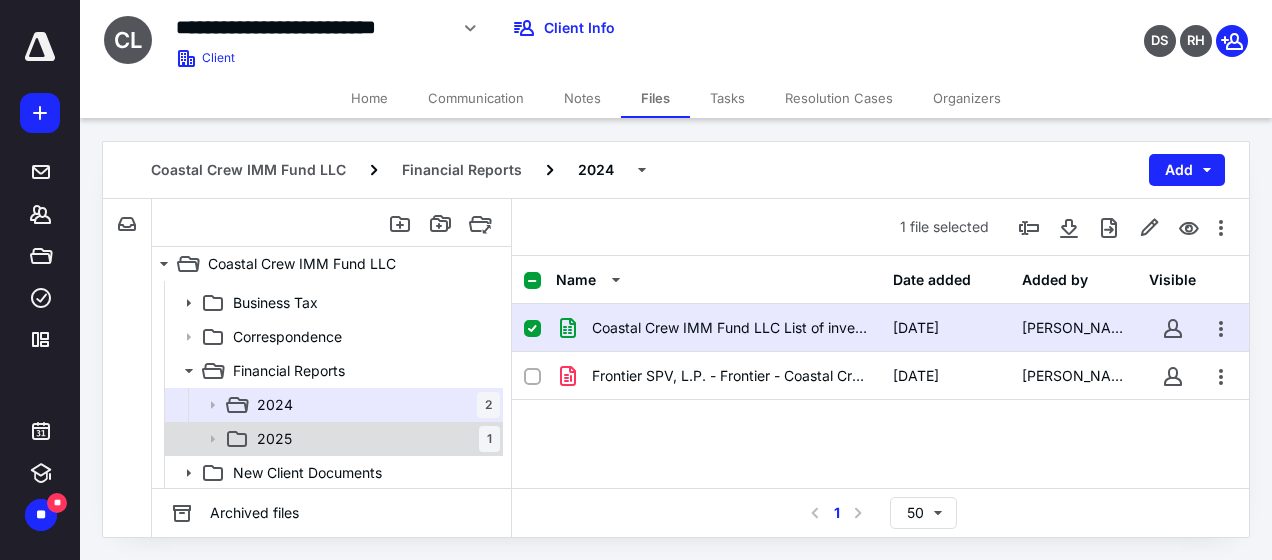click on "2025" at bounding box center [274, 439] 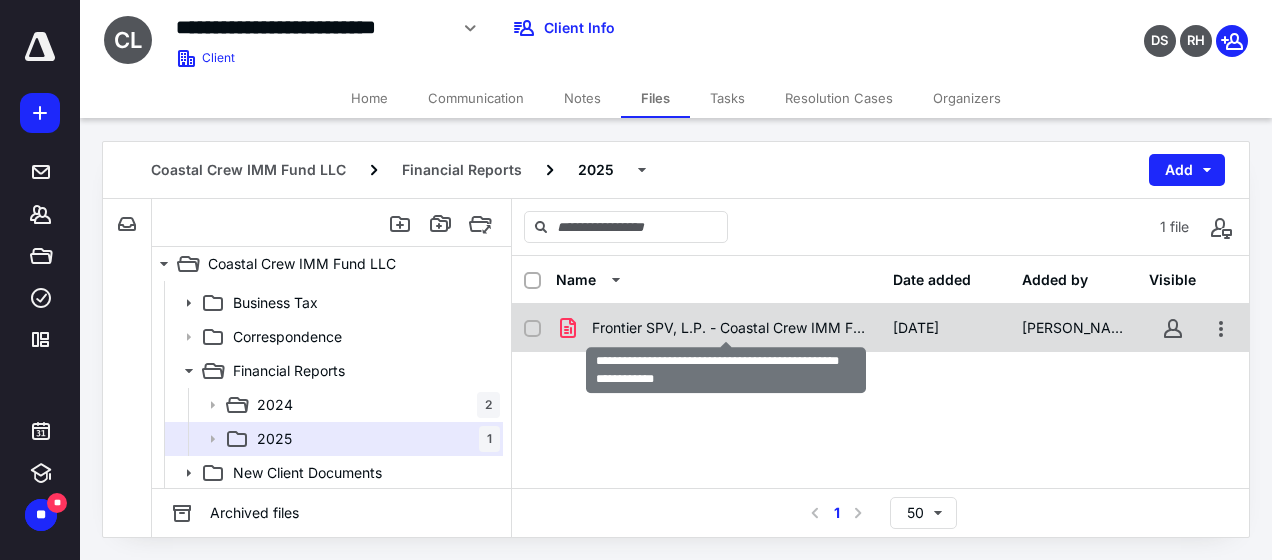click on "Frontier SPV, L.P. - Coastal Crew IMM Fund LLC, Statement .pdf" at bounding box center [730, 328] 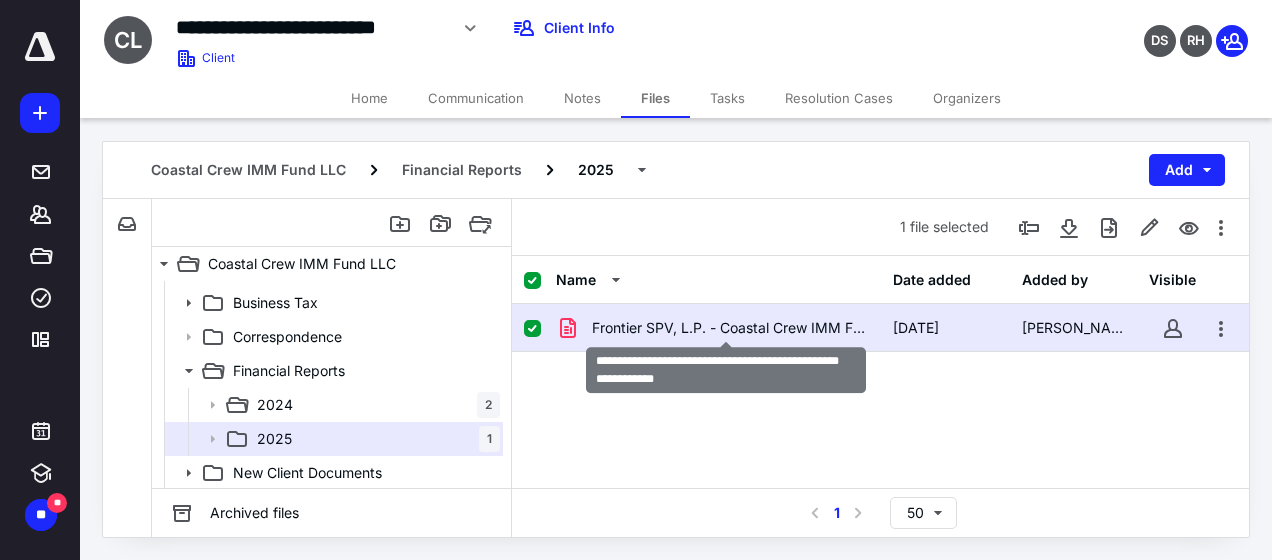 click on "Frontier SPV, L.P. - Coastal Crew IMM Fund LLC, Statement .pdf" at bounding box center [730, 328] 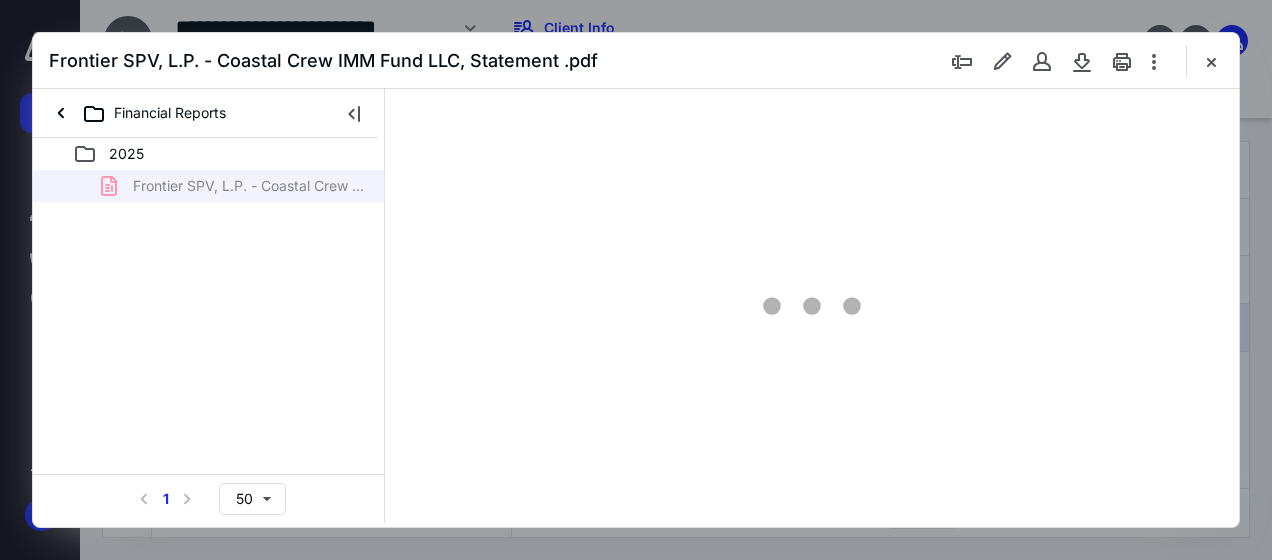scroll, scrollTop: 0, scrollLeft: 0, axis: both 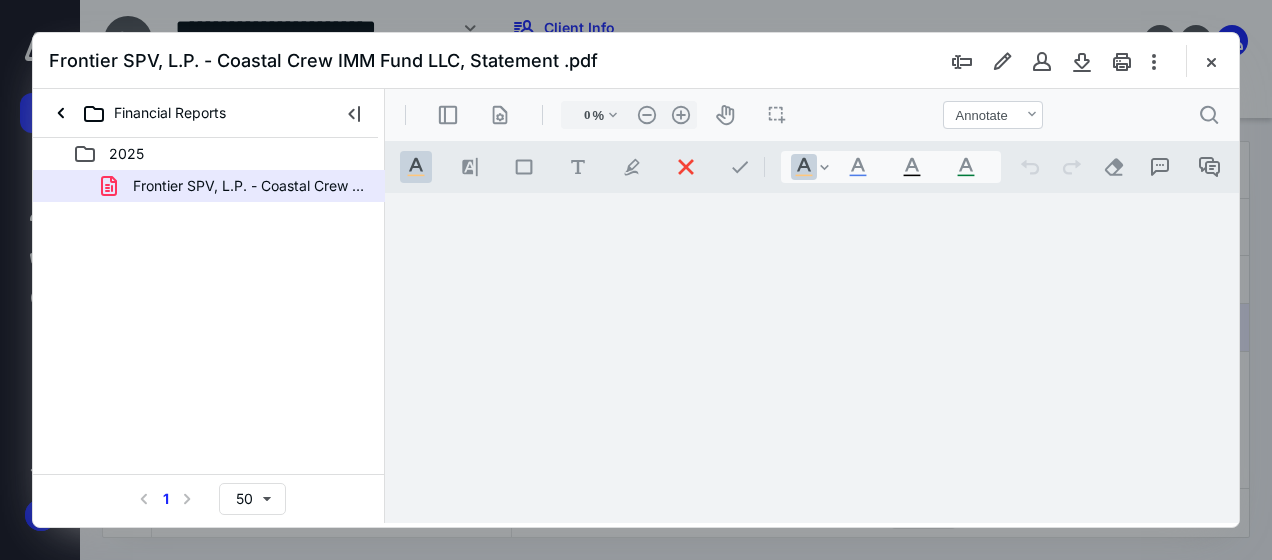type on "137" 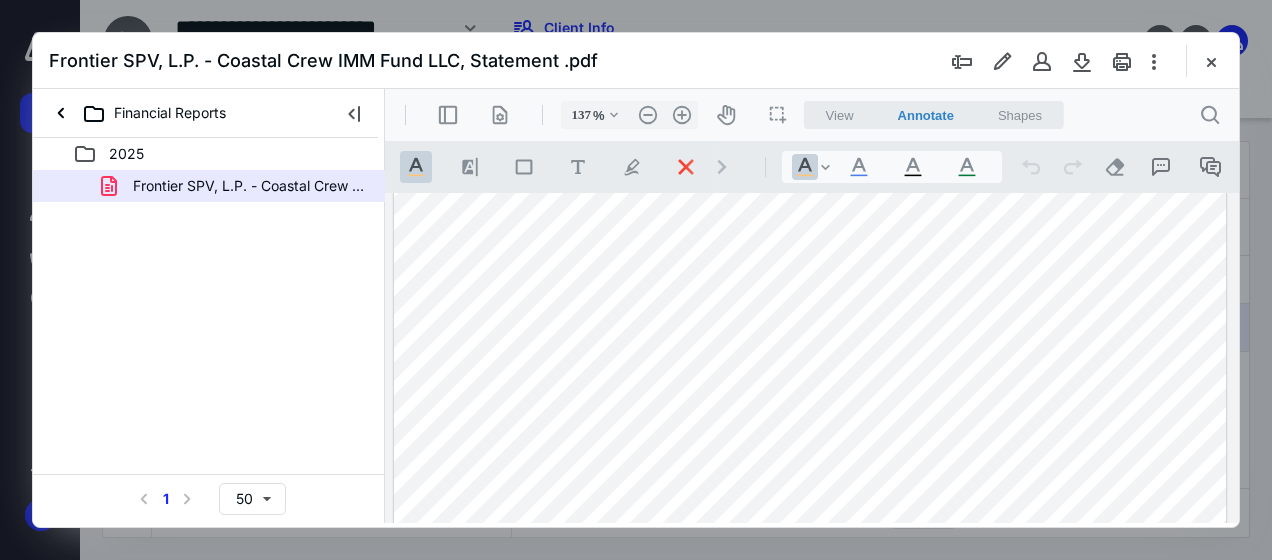 scroll, scrollTop: 233, scrollLeft: 0, axis: vertical 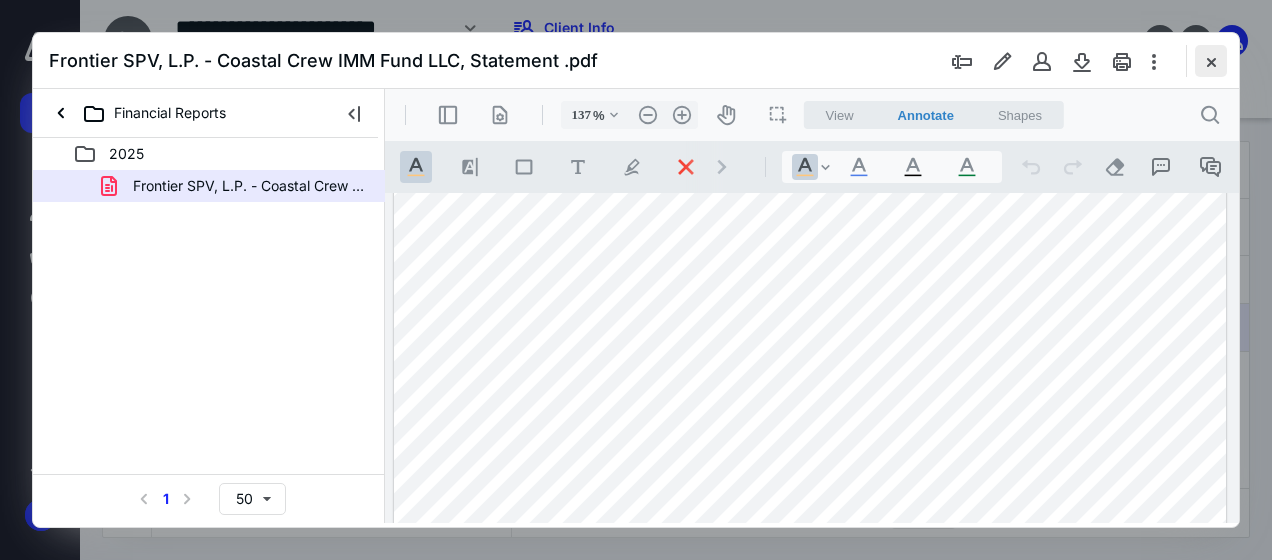 click at bounding box center [1211, 61] 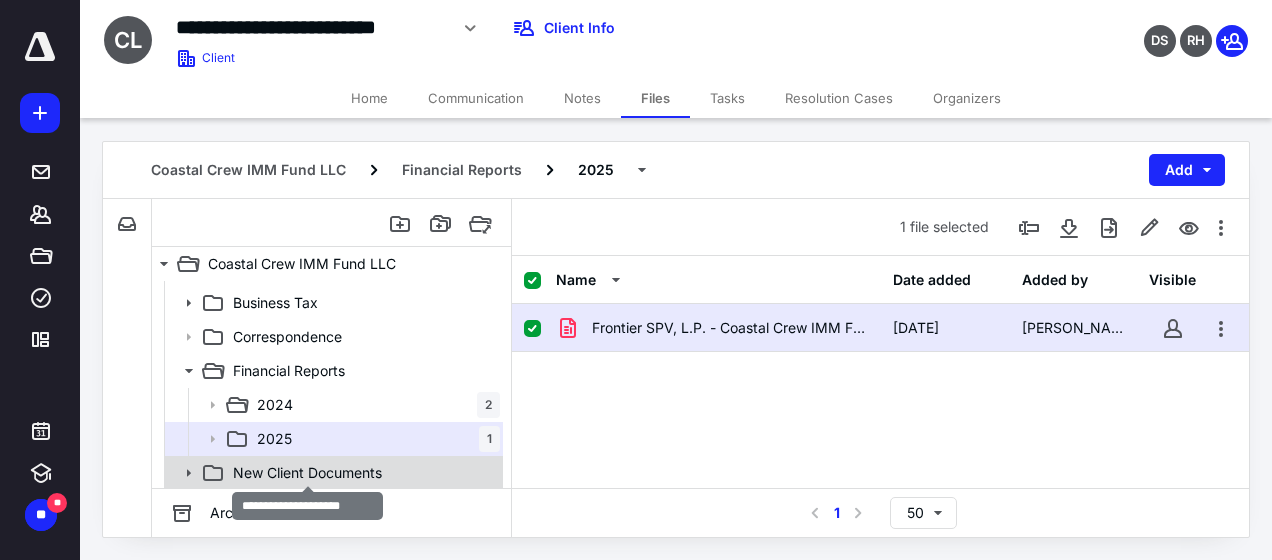 click on "New Client Documents" at bounding box center [307, 473] 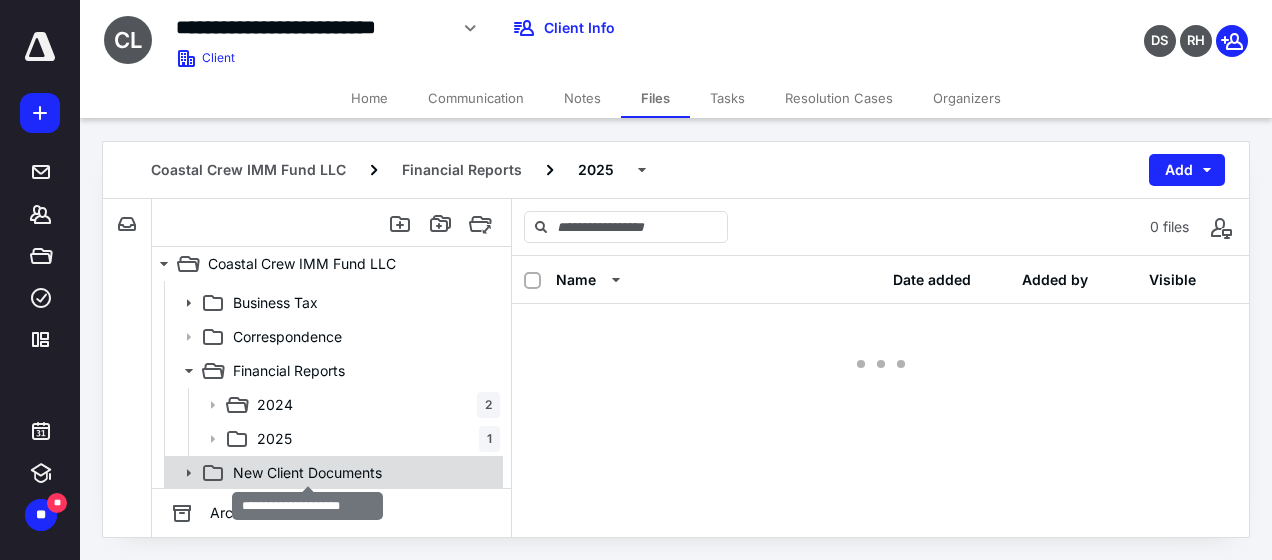 click on "New Client Documents" at bounding box center (307, 473) 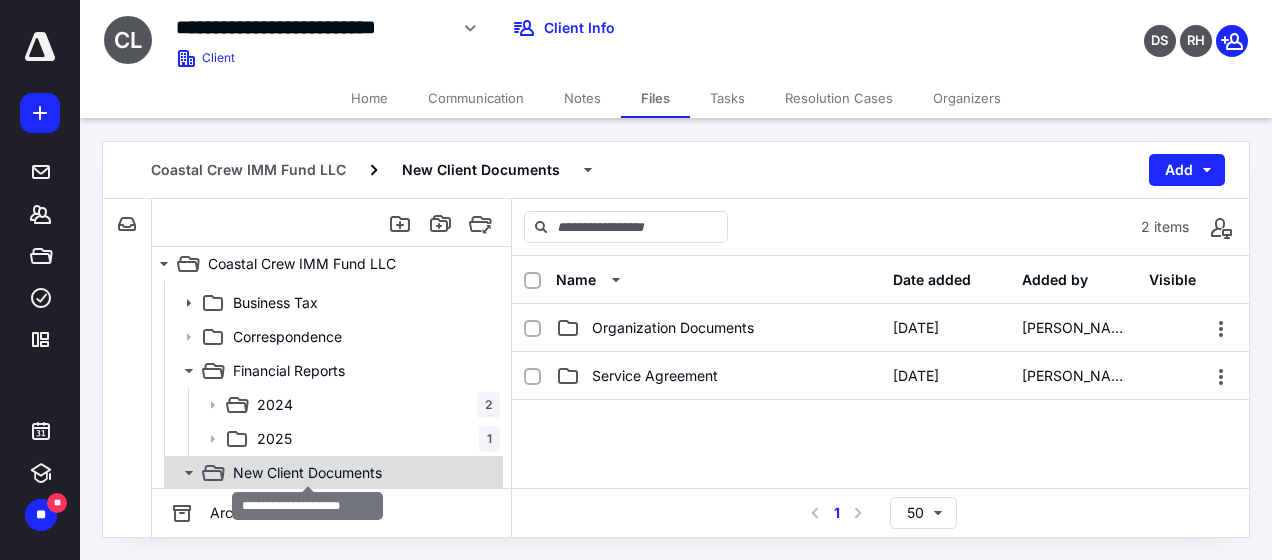 scroll, scrollTop: 165, scrollLeft: 0, axis: vertical 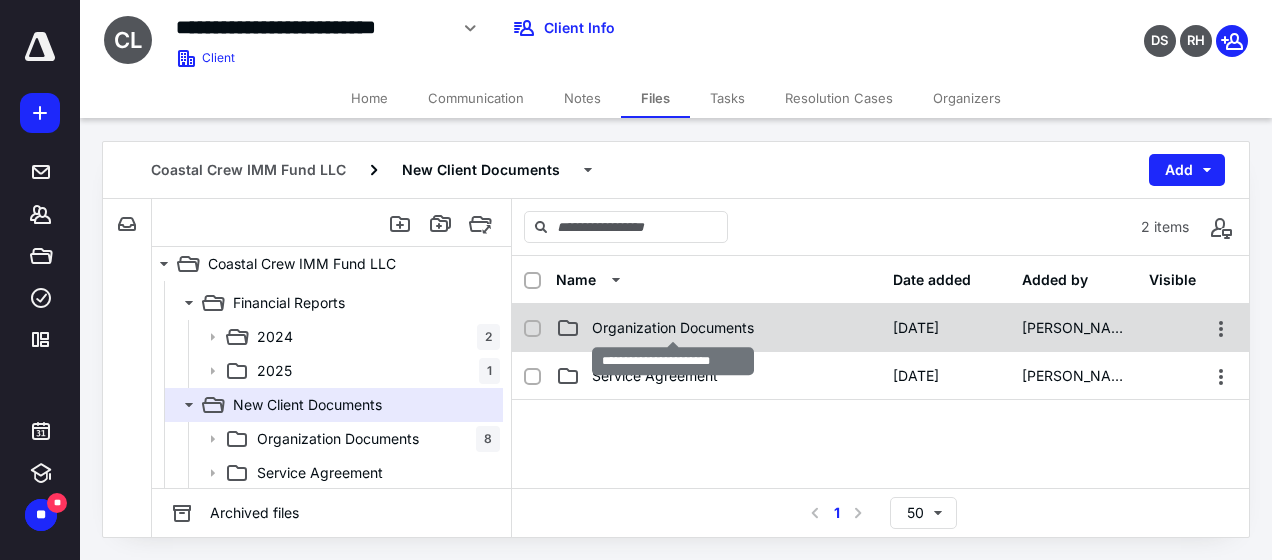 click on "Organization Documents" at bounding box center (673, 328) 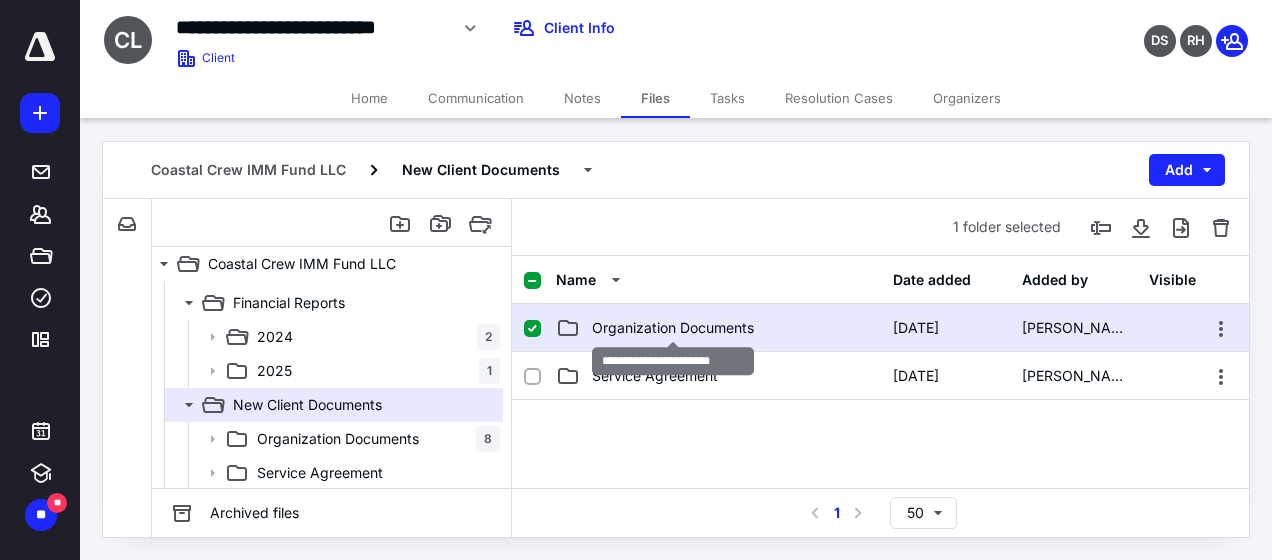 click on "Organization Documents" at bounding box center (673, 328) 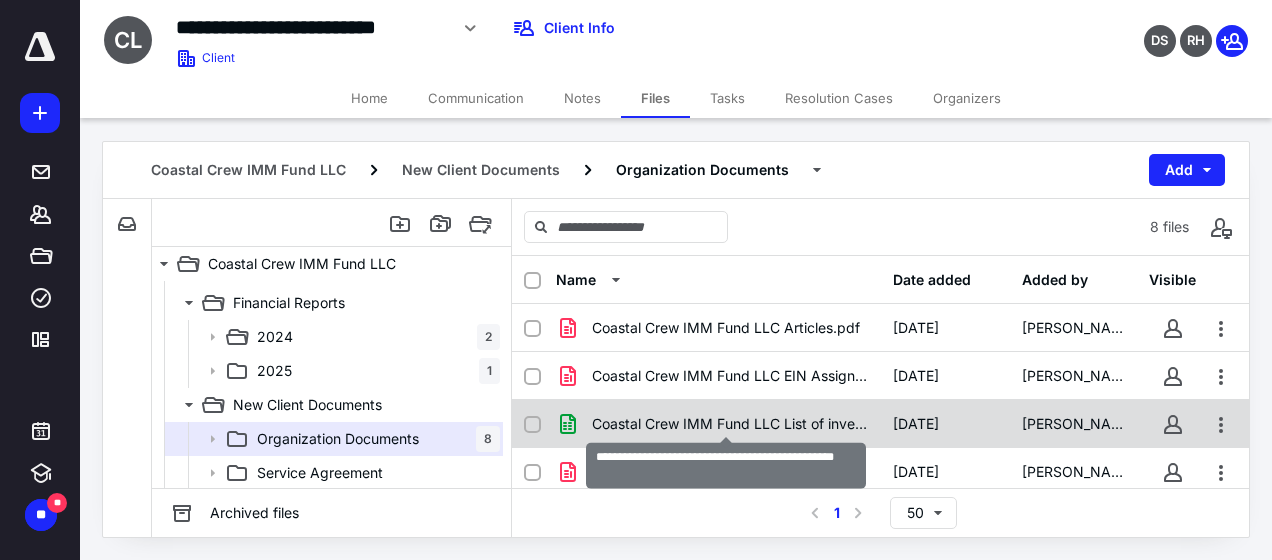 click on "Coastal Crew IMM Fund LLC List of investors.xlsx" at bounding box center [730, 424] 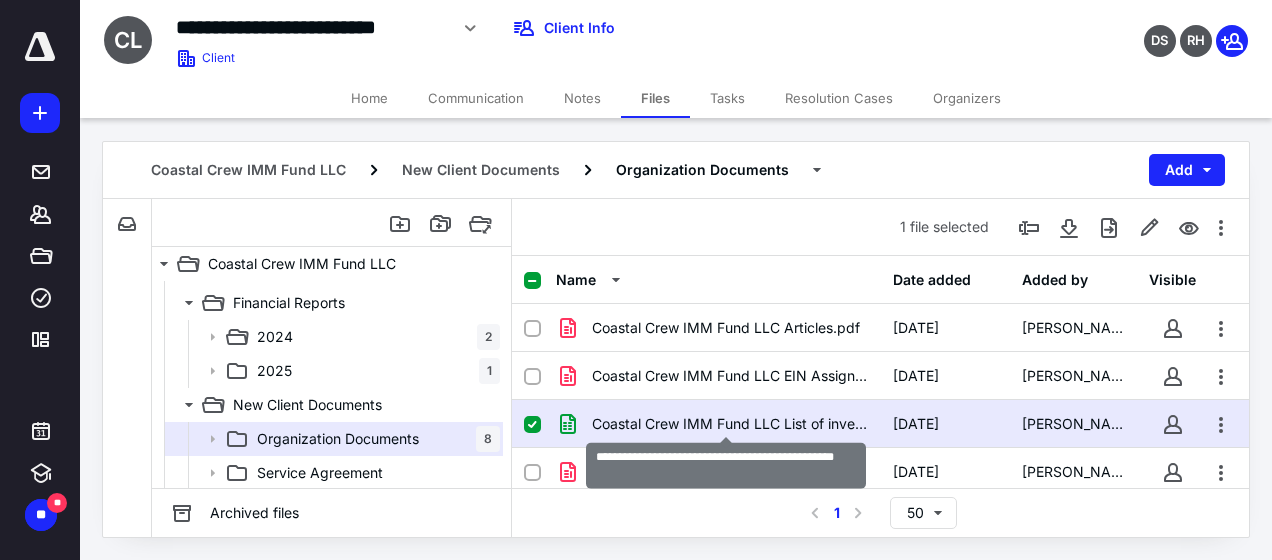 click on "Coastal Crew IMM Fund LLC List of investors.xlsx" at bounding box center [730, 424] 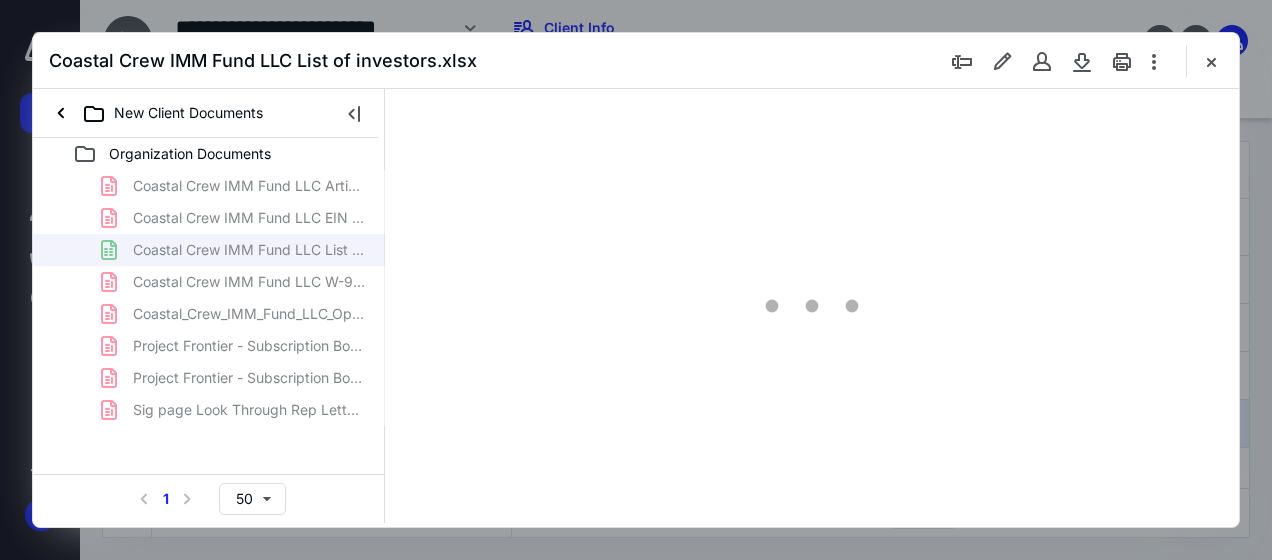 scroll, scrollTop: 0, scrollLeft: 0, axis: both 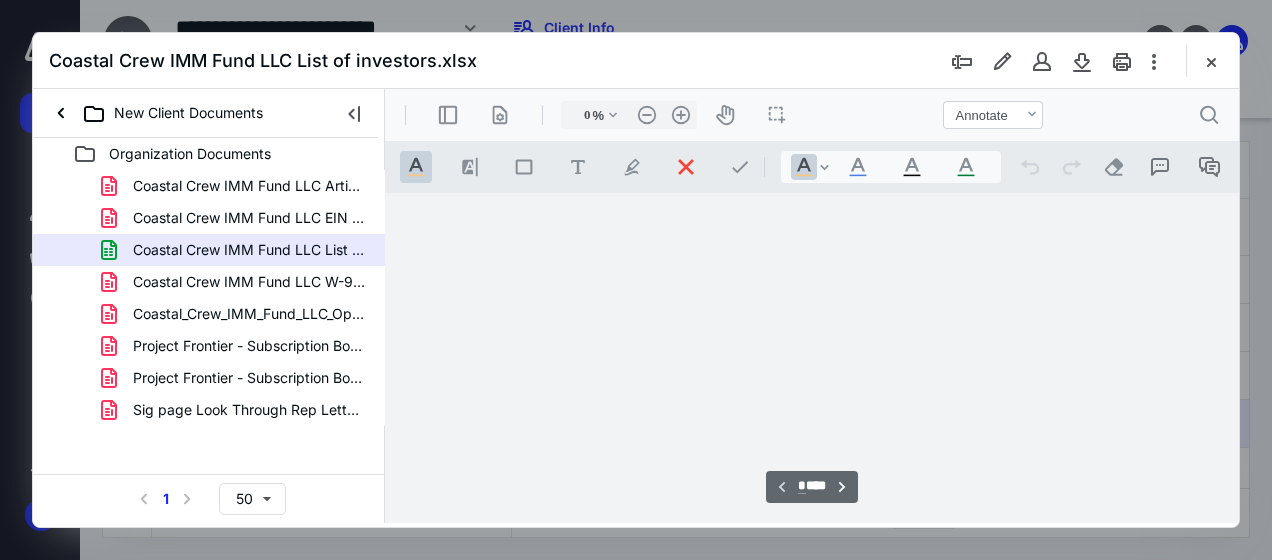 type on "130" 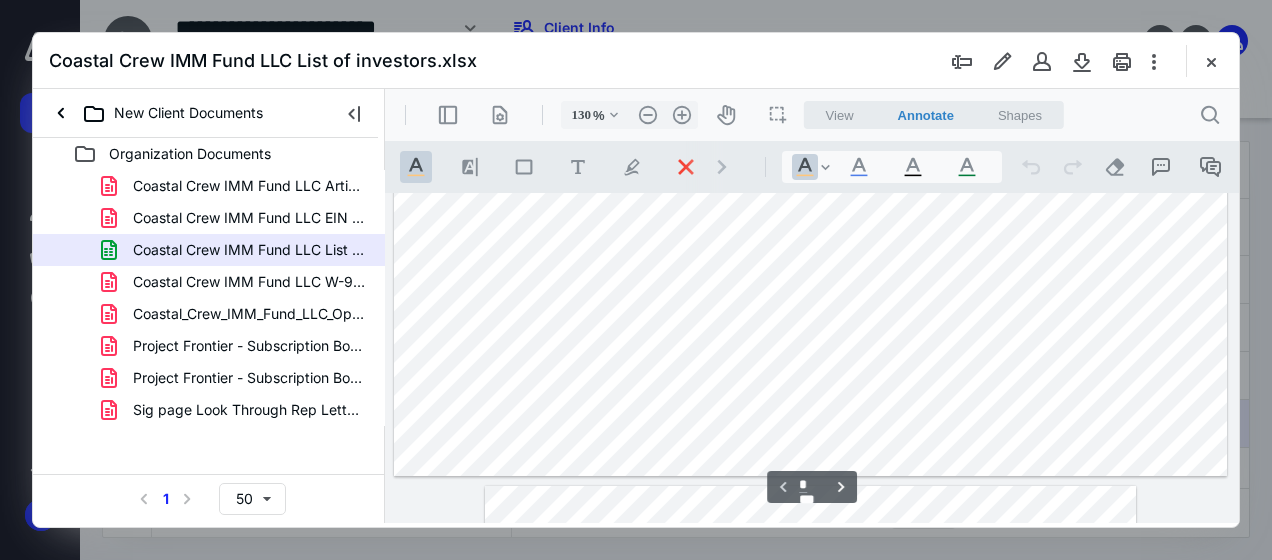 scroll, scrollTop: 700, scrollLeft: 0, axis: vertical 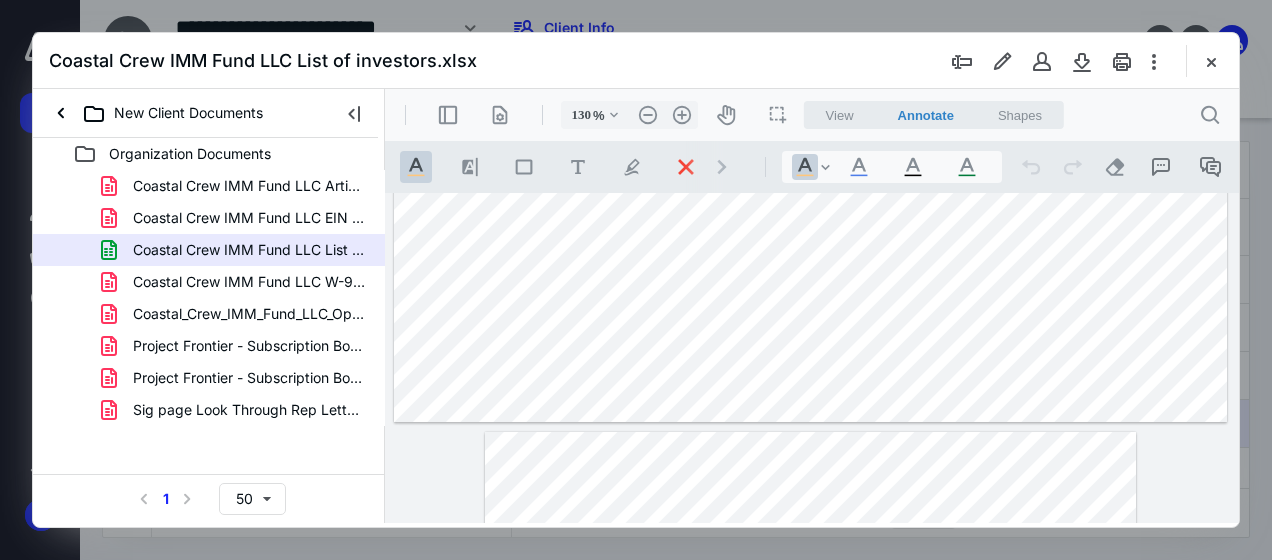 click at bounding box center (810, -40) 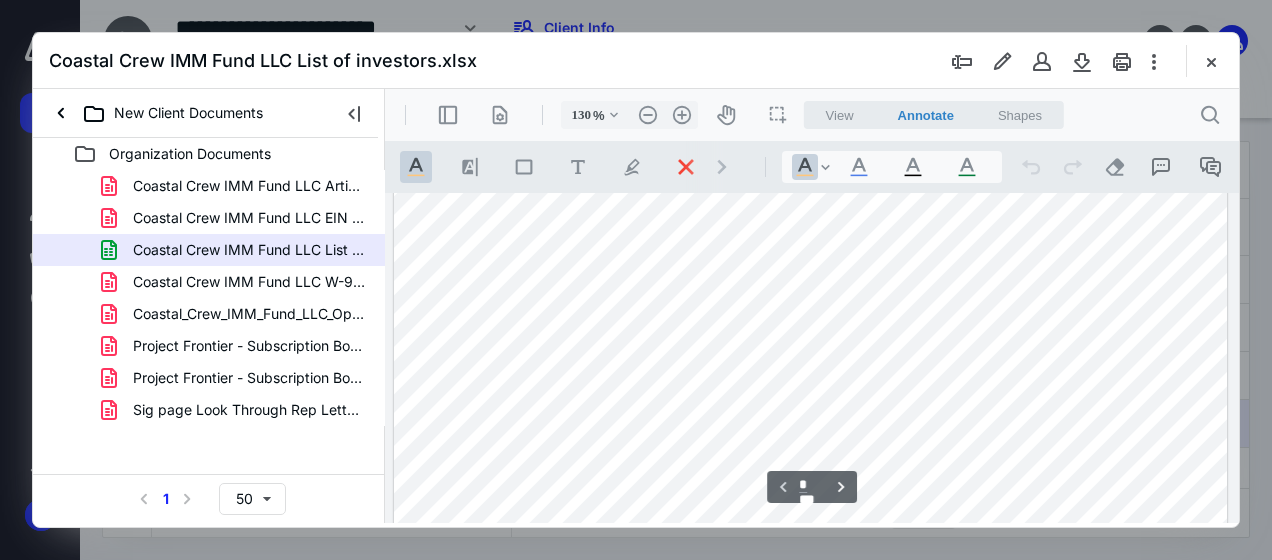 scroll, scrollTop: 566, scrollLeft: 0, axis: vertical 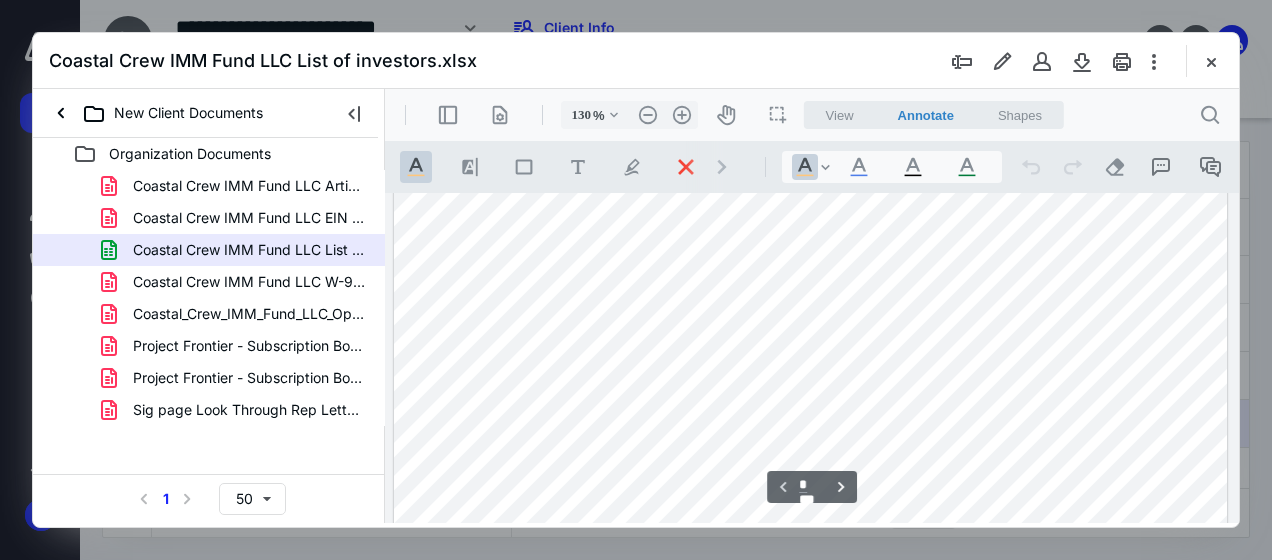 click at bounding box center [810, 94] 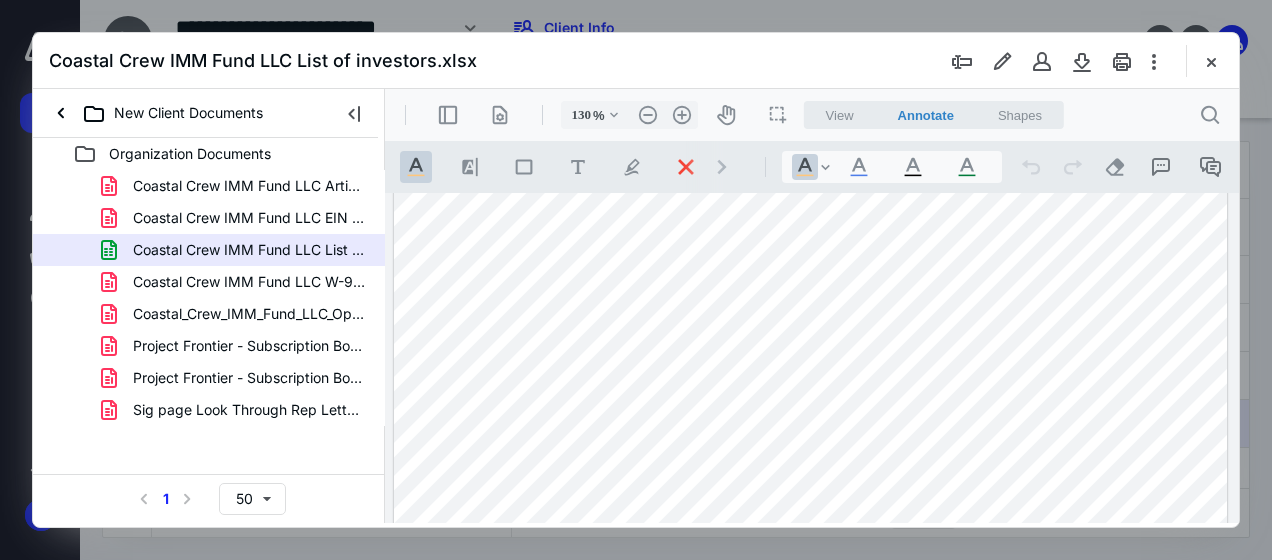 drag, startPoint x: 621, startPoint y: 436, endPoint x: 504, endPoint y: 445, distance: 117.34564 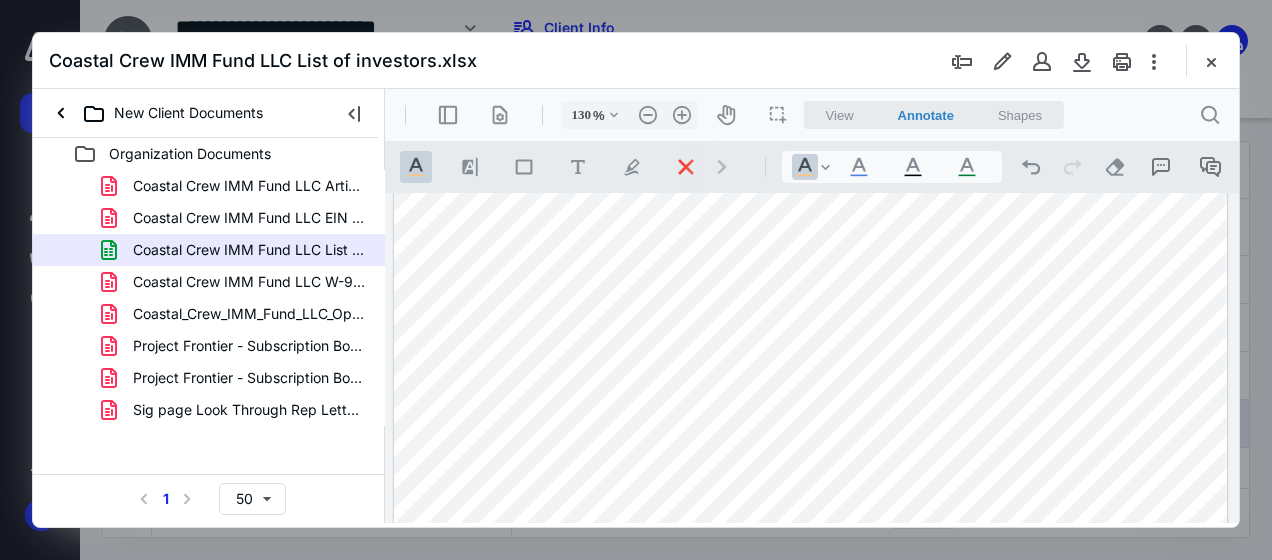 click at bounding box center [810, 94] 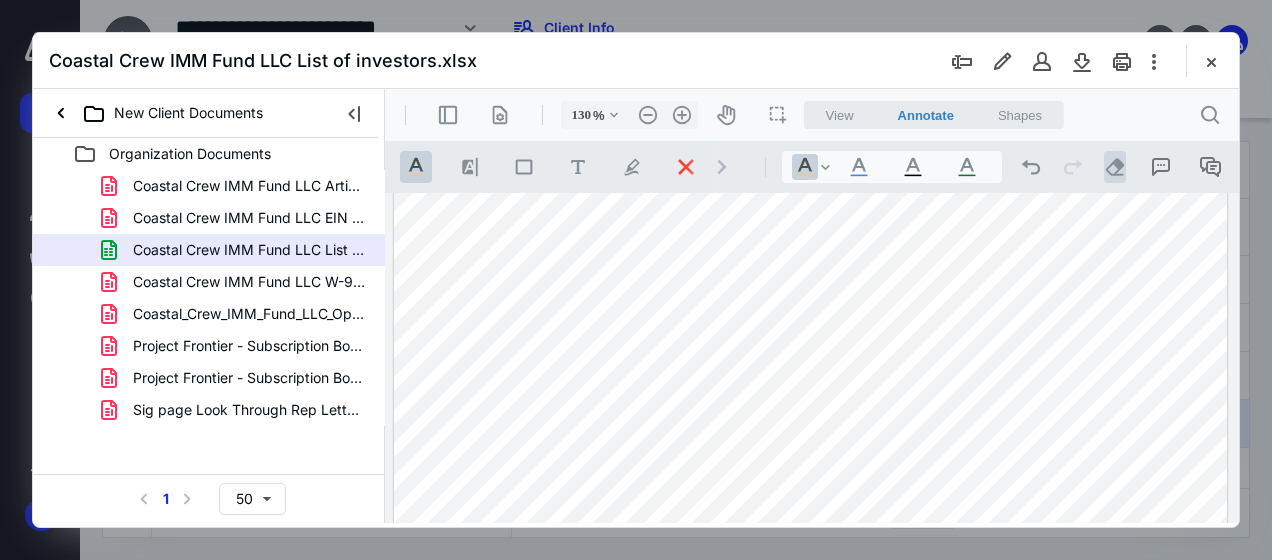 click on ".cls-1{fill:#abb0c4;} icon - operation - eraser" at bounding box center [1115, 167] 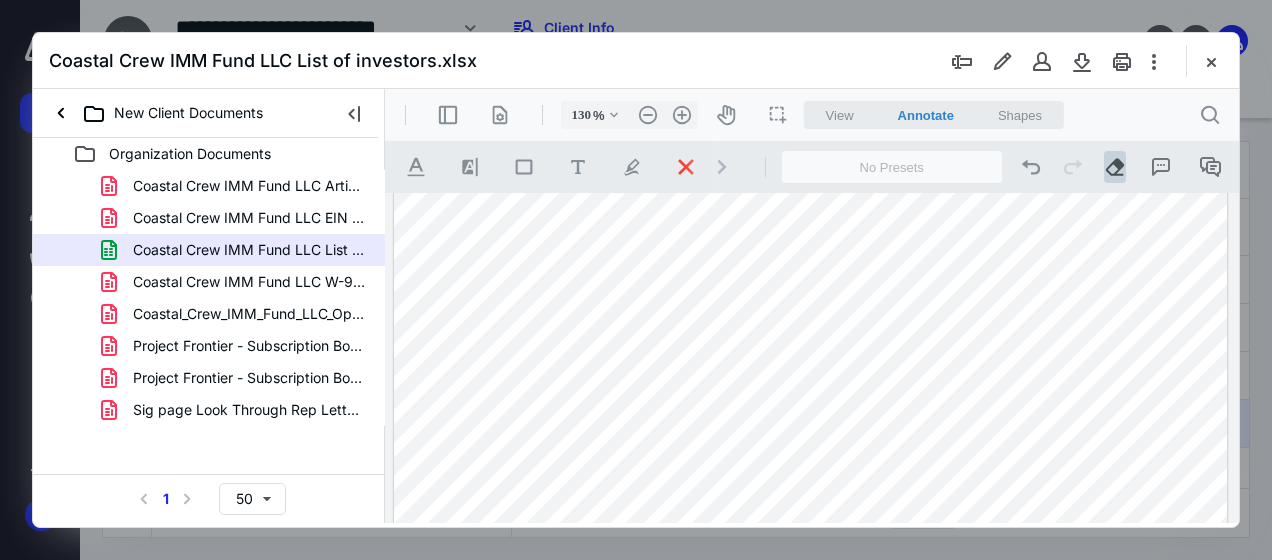 drag, startPoint x: 633, startPoint y: 449, endPoint x: 527, endPoint y: 447, distance: 106.01887 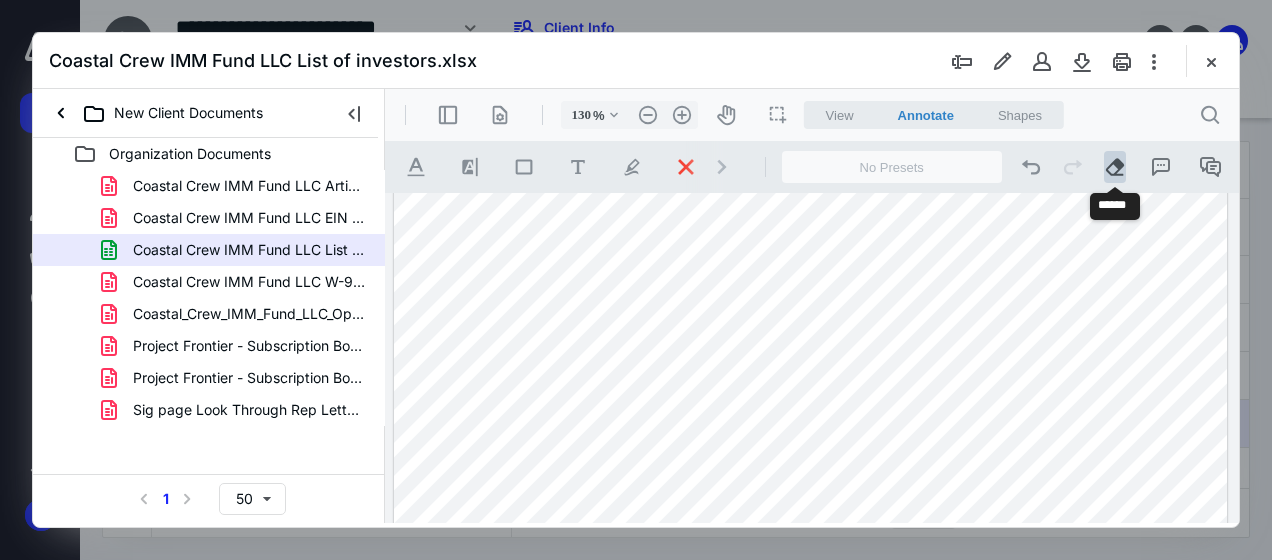 click on ".cls-1{fill:#abb0c4;} icon - operation - eraser" at bounding box center (1115, 167) 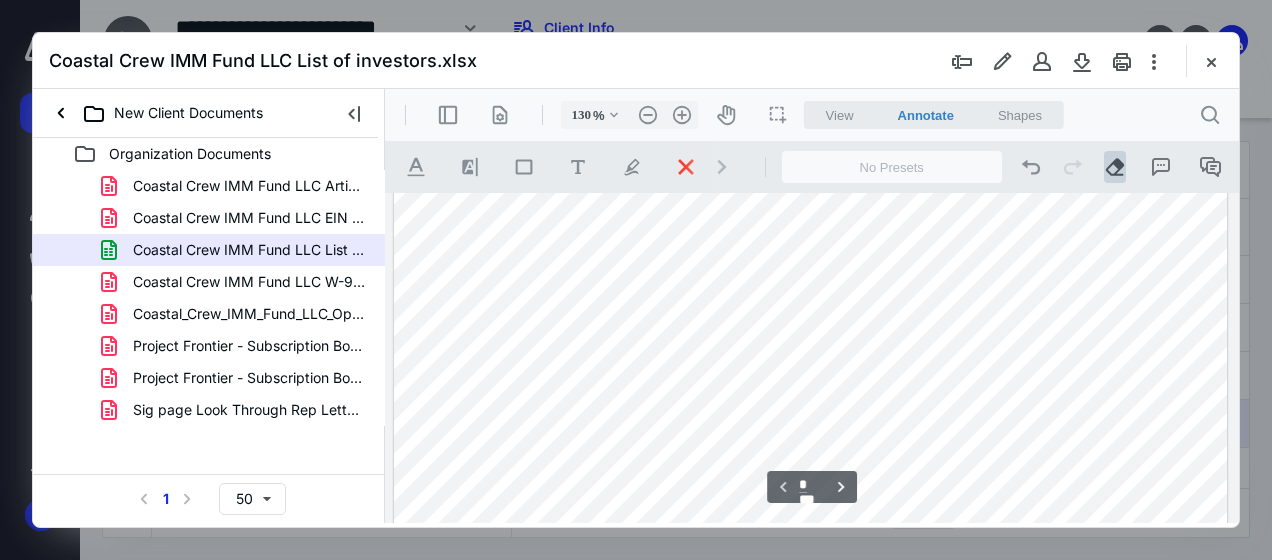 scroll, scrollTop: 0, scrollLeft: 0, axis: both 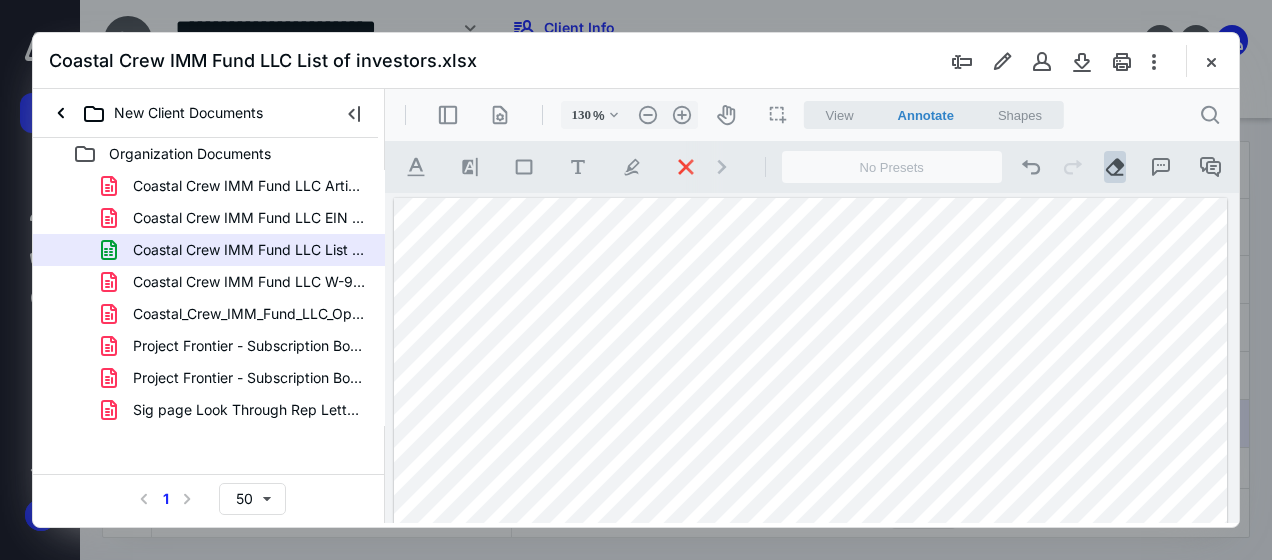 click at bounding box center [810, 660] 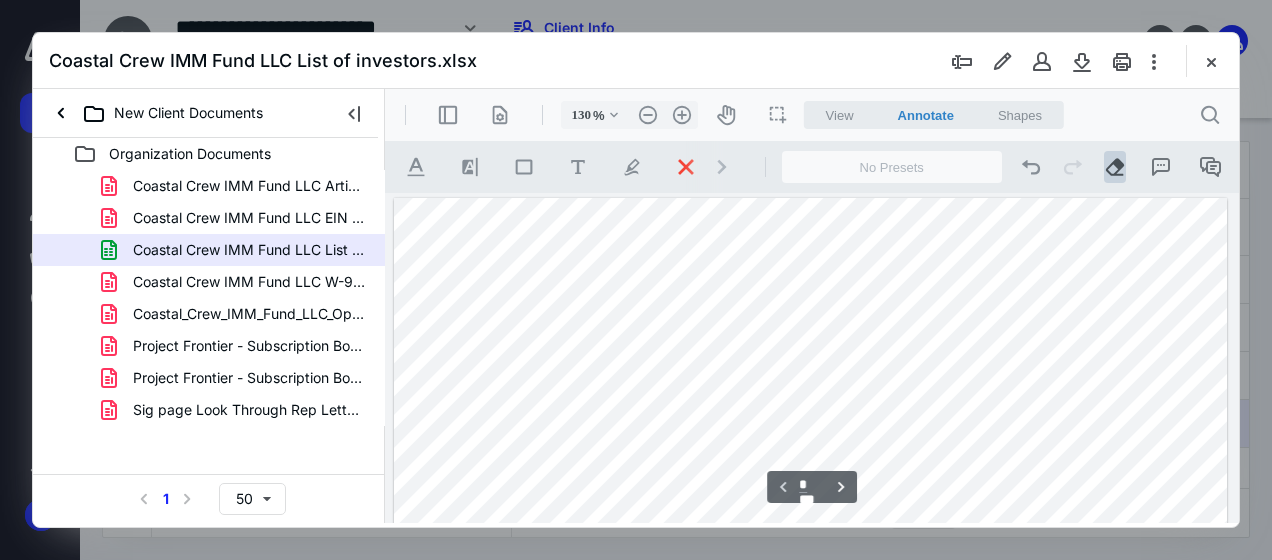 scroll, scrollTop: 233, scrollLeft: 0, axis: vertical 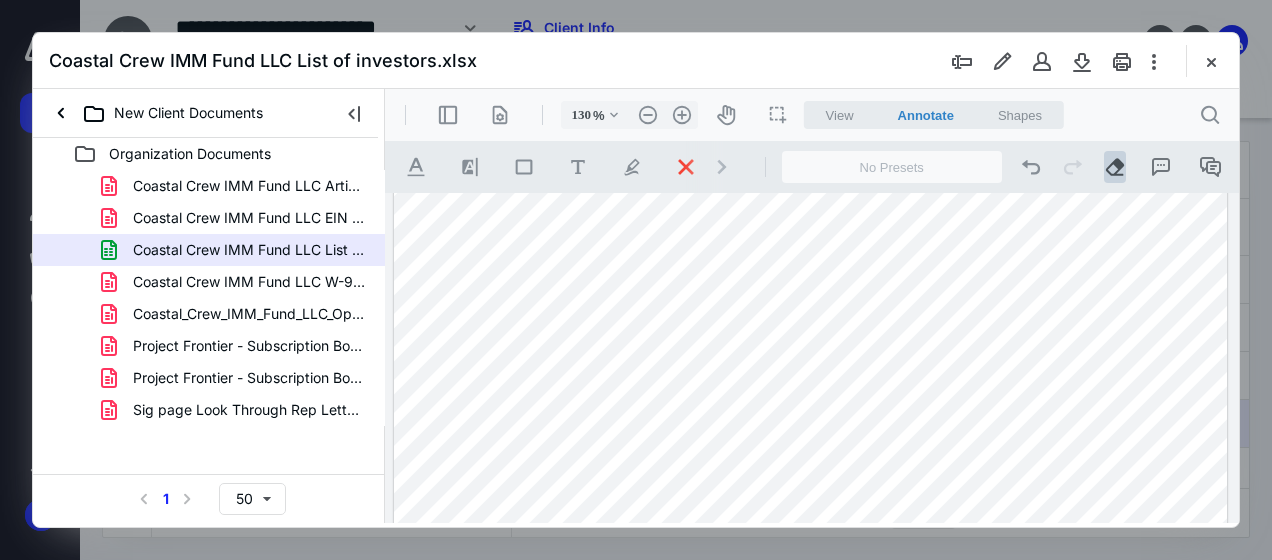 drag, startPoint x: 595, startPoint y: 363, endPoint x: 607, endPoint y: 373, distance: 15.6205 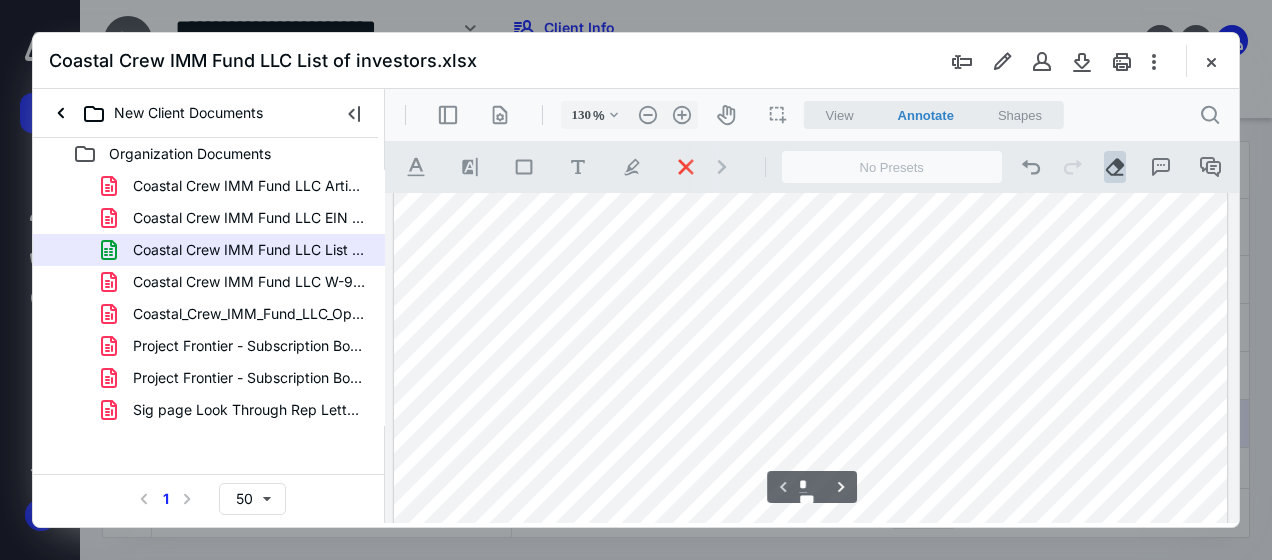 scroll, scrollTop: 233, scrollLeft: 0, axis: vertical 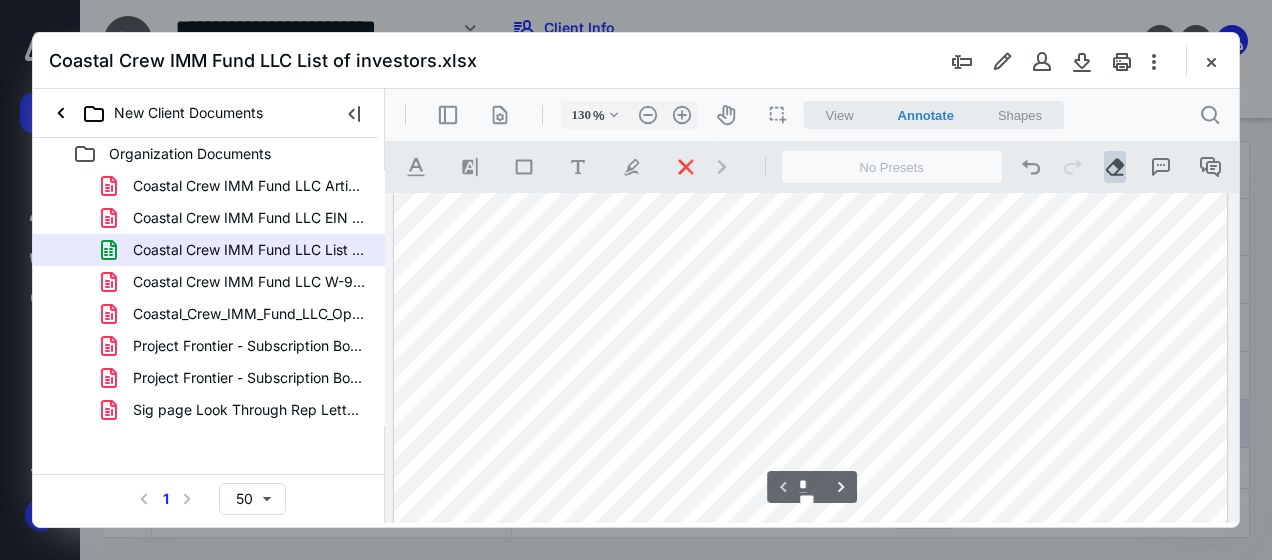 click at bounding box center [810, 427] 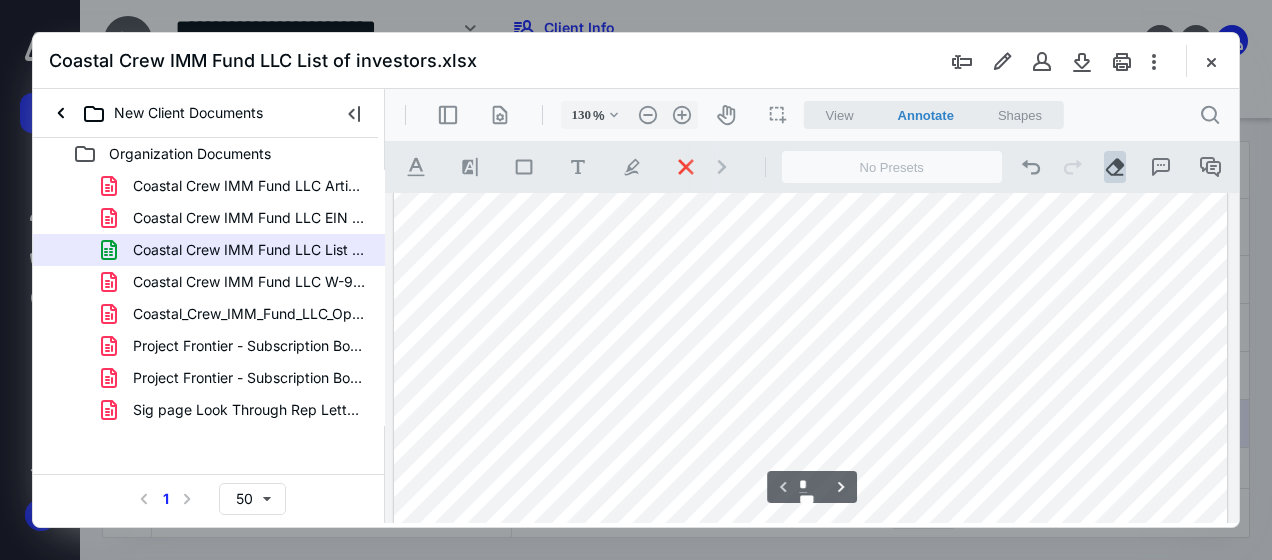 scroll, scrollTop: 466, scrollLeft: 0, axis: vertical 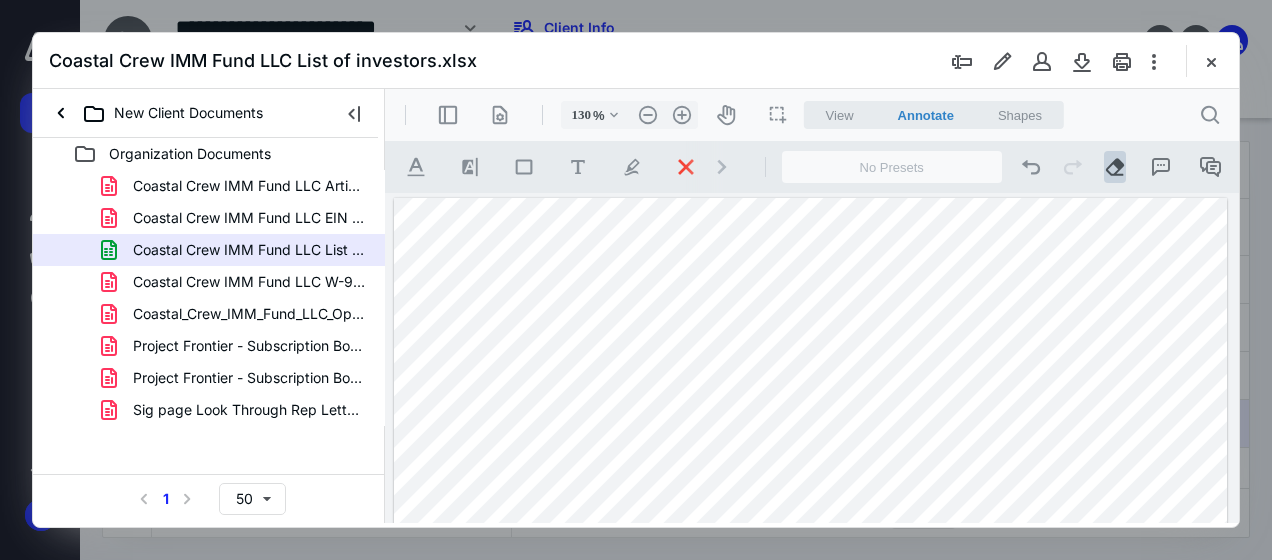 click at bounding box center (810, 660) 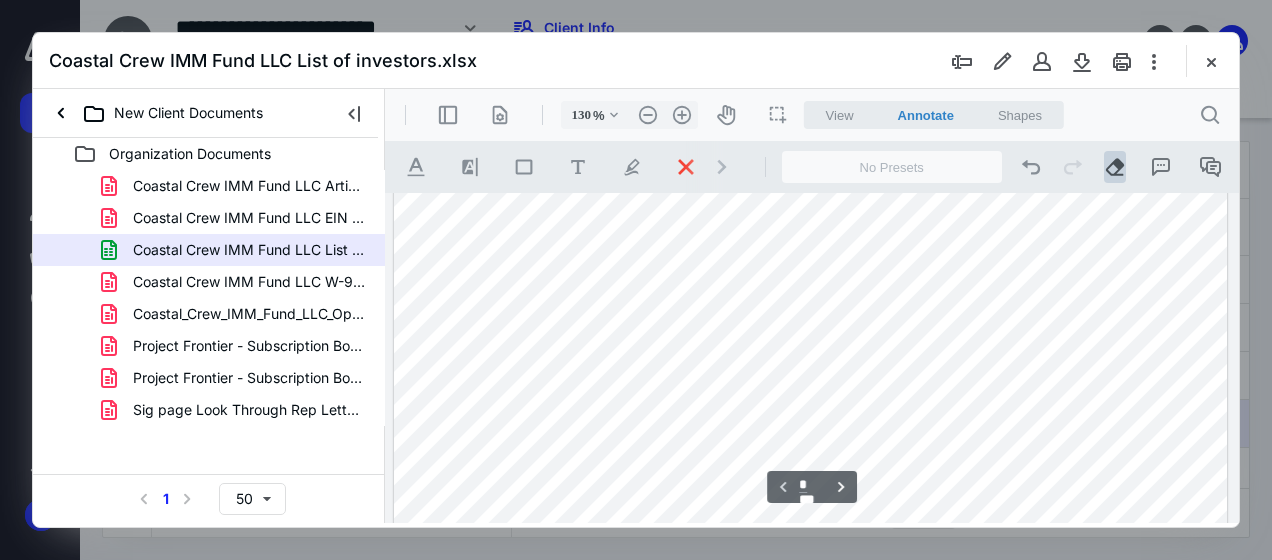 scroll, scrollTop: 0, scrollLeft: 0, axis: both 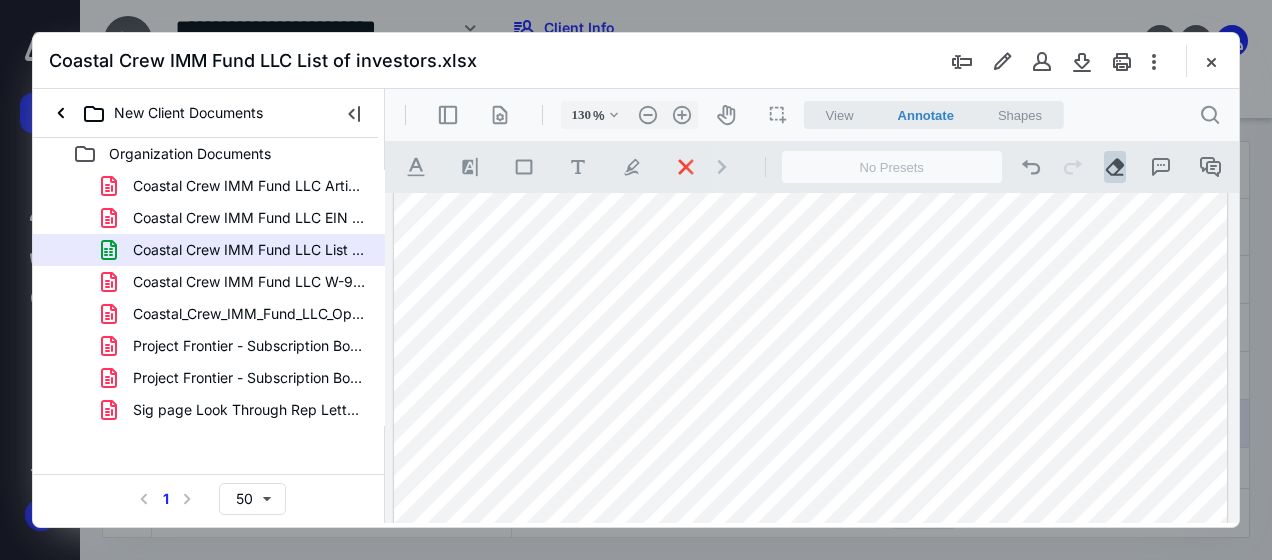 click at bounding box center [810, 94] 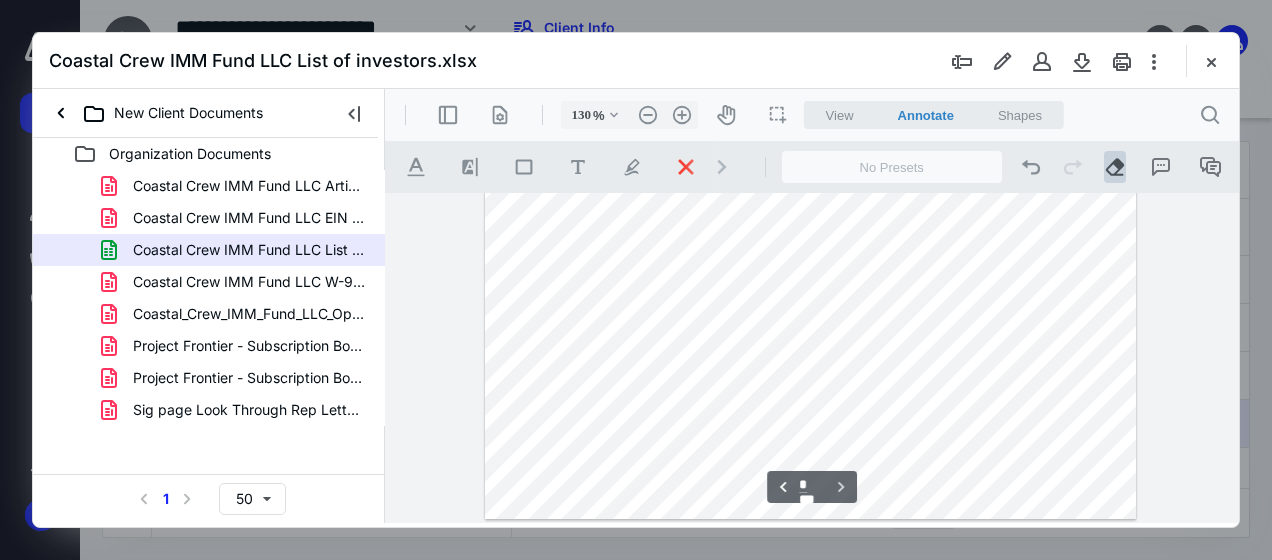 type on "*" 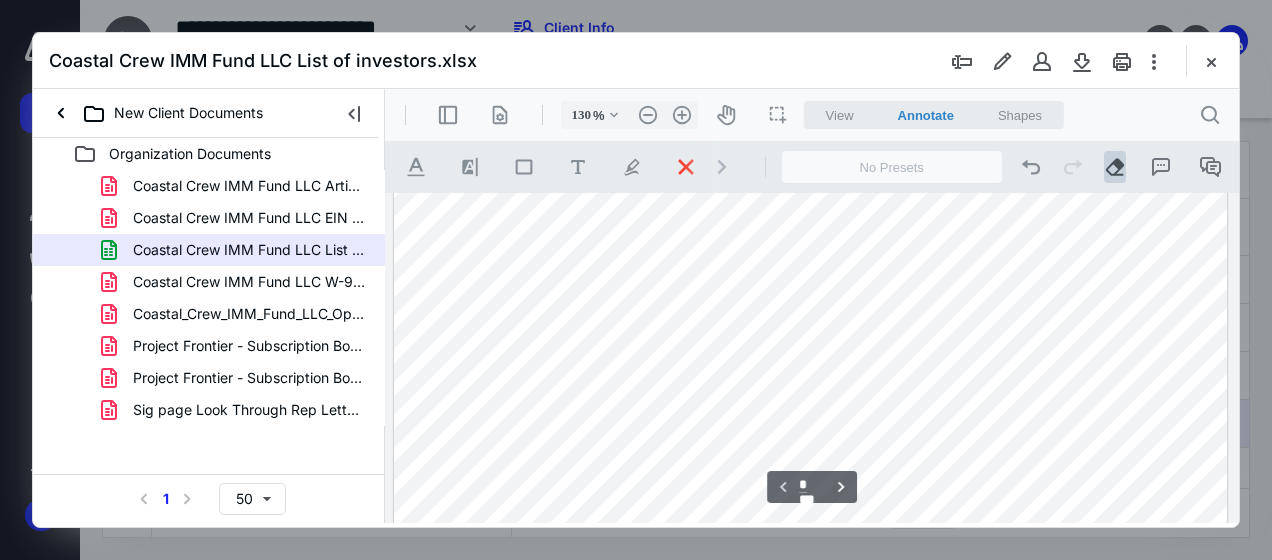 scroll, scrollTop: 0, scrollLeft: 0, axis: both 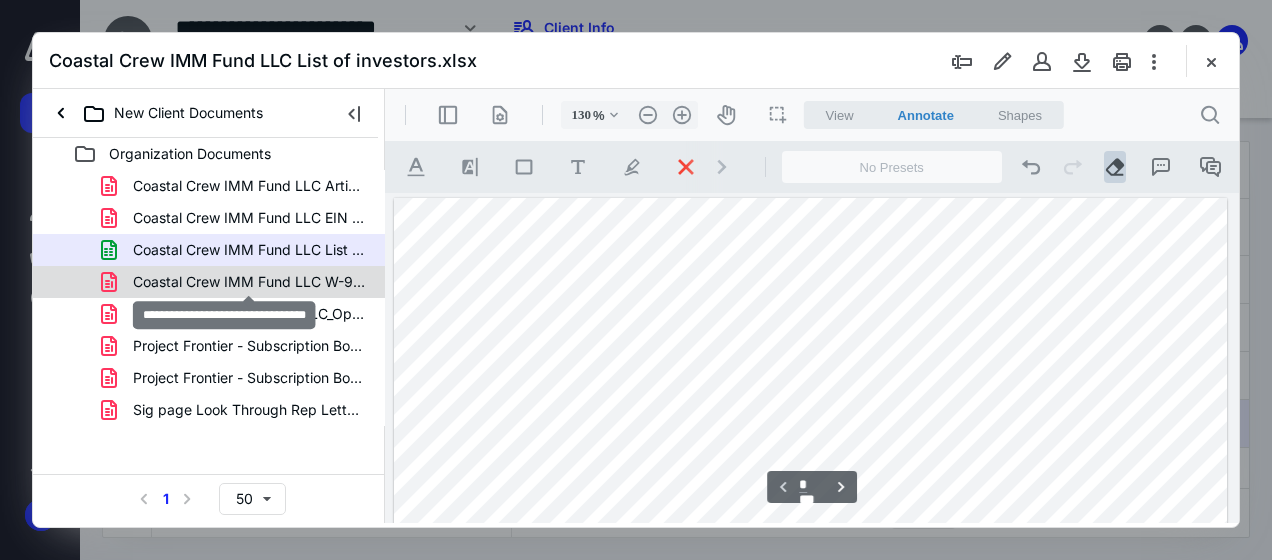 click on "Coastal Crew IMM Fund LLC W-9.pdf" at bounding box center [249, 282] 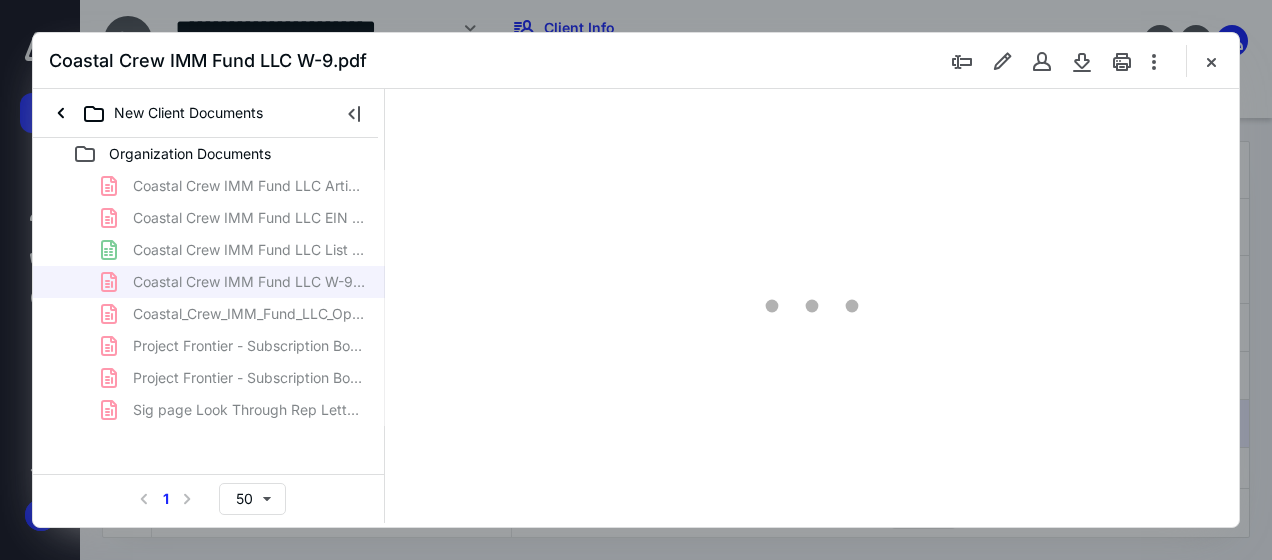type on "137" 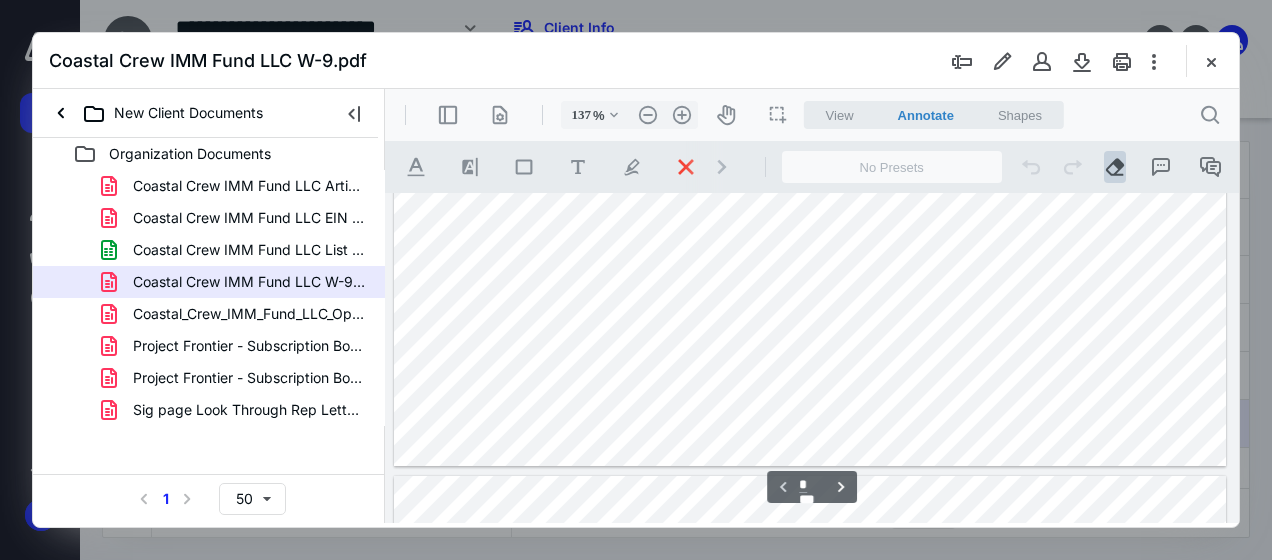 scroll, scrollTop: 0, scrollLeft: 0, axis: both 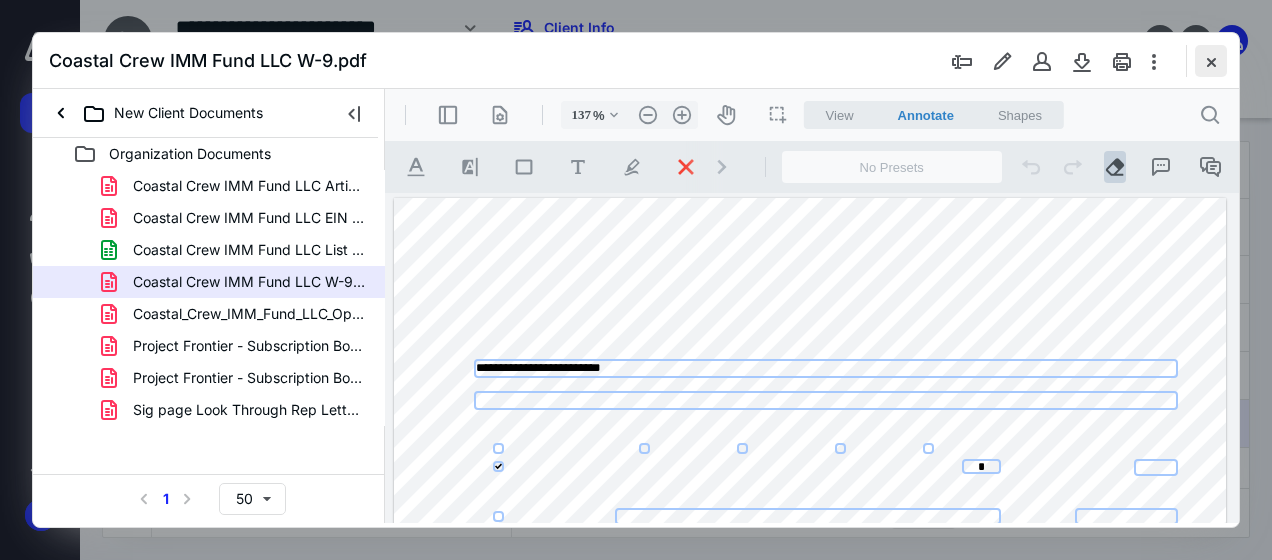 click at bounding box center (1211, 61) 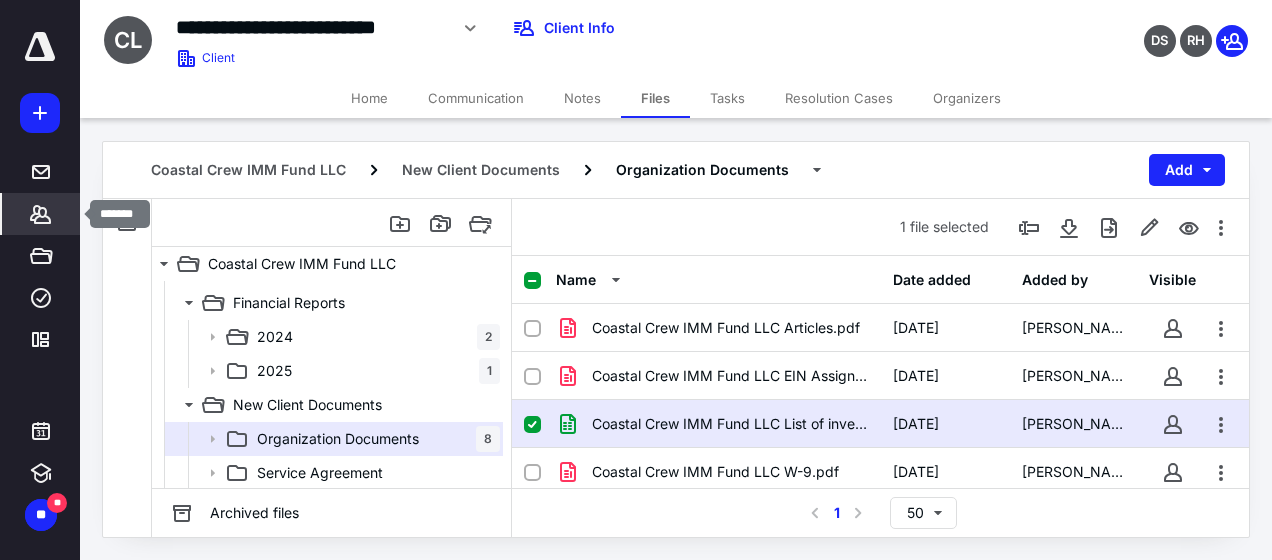 click 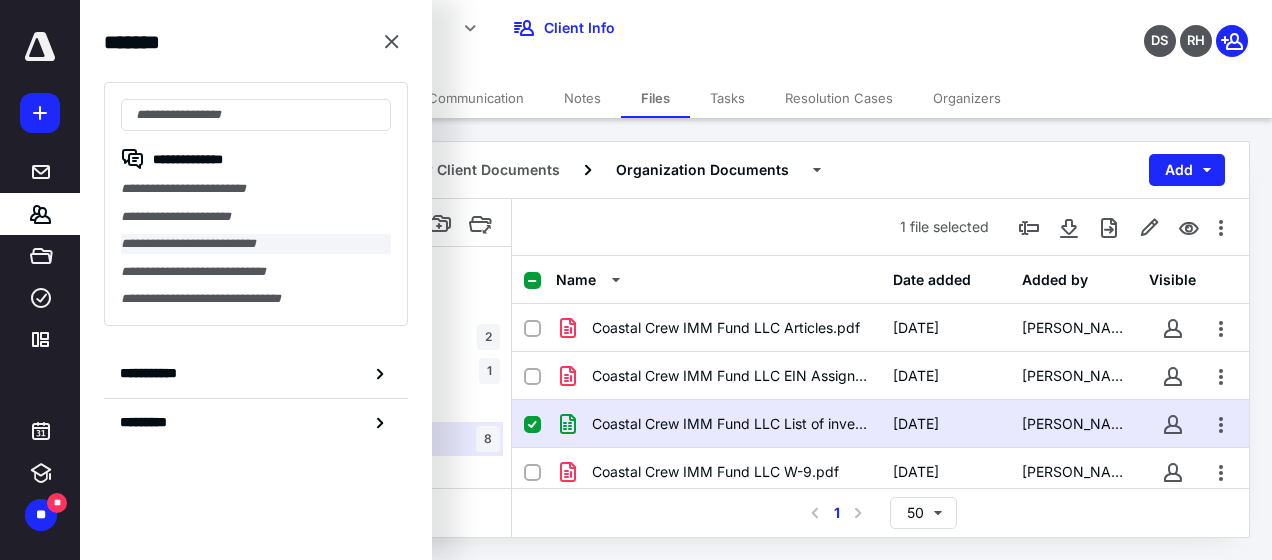 click on "**********" at bounding box center (256, 244) 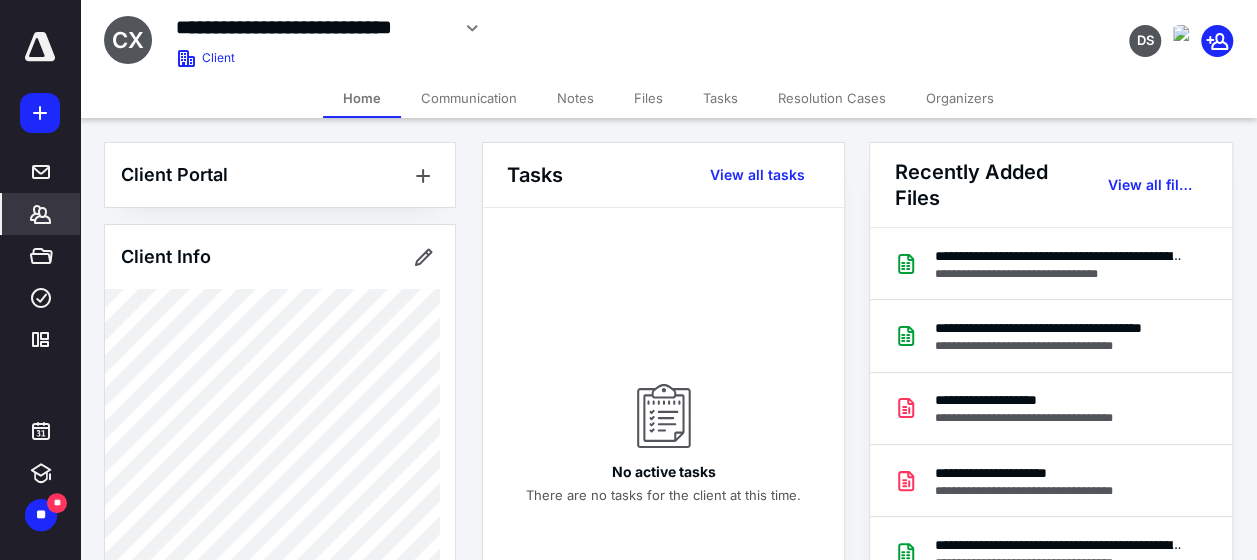 click on "Files" at bounding box center (648, 98) 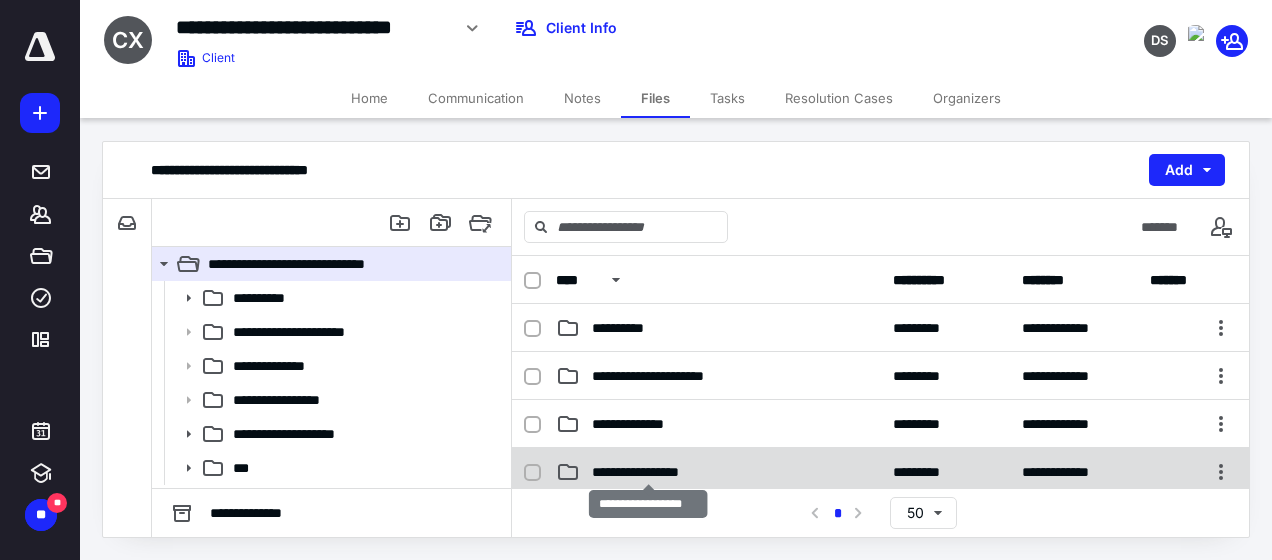 click on "**********" at bounding box center [649, 472] 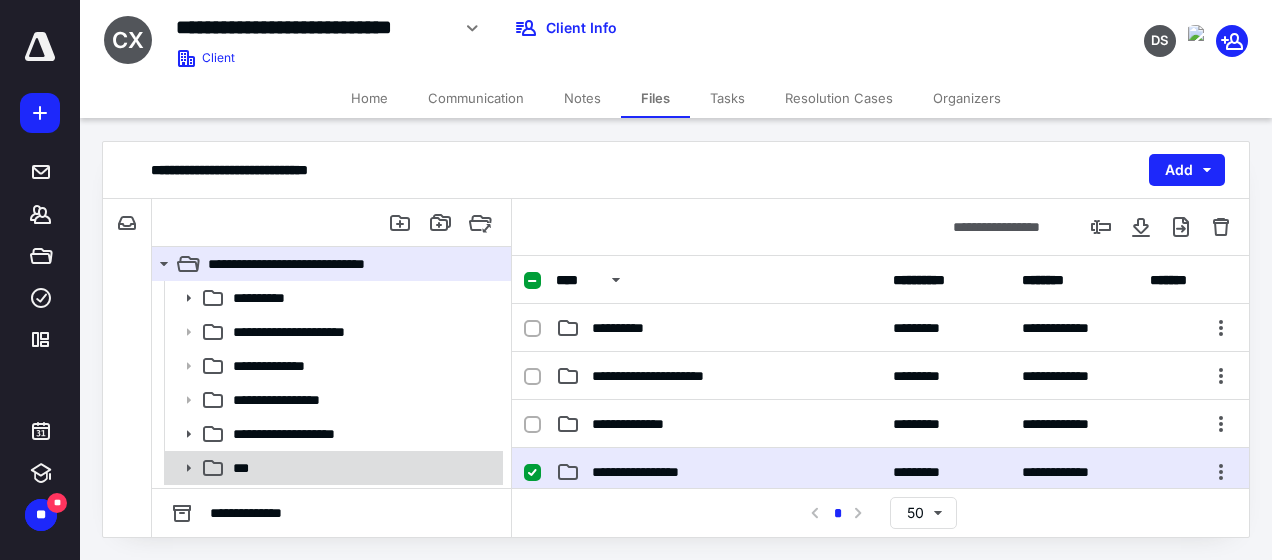 click on "***" at bounding box center (362, 468) 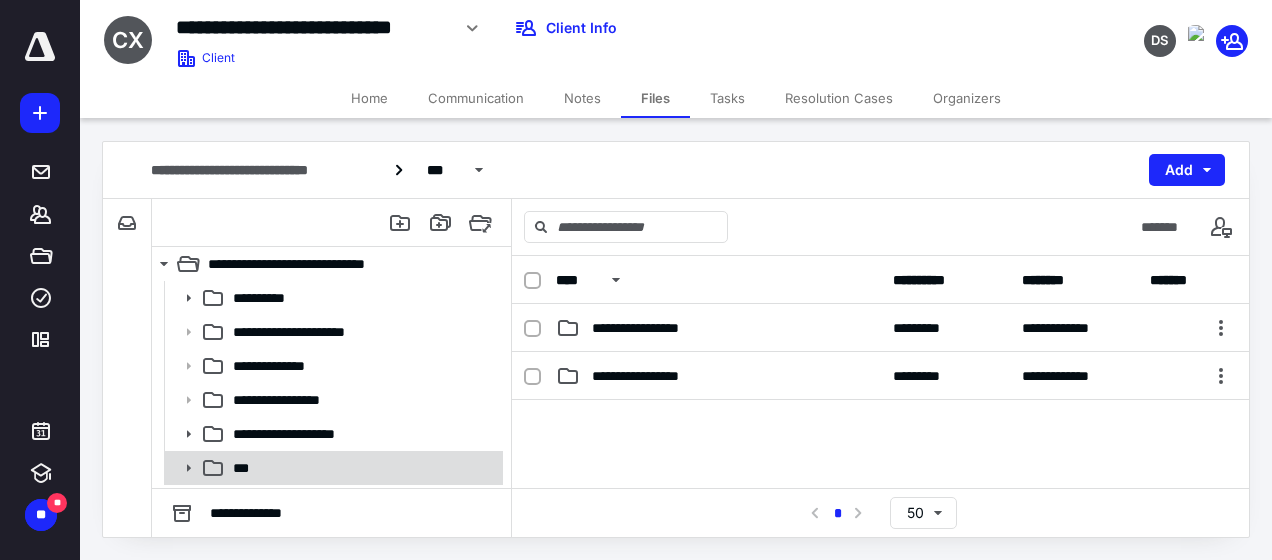 click on "***" at bounding box center (362, 468) 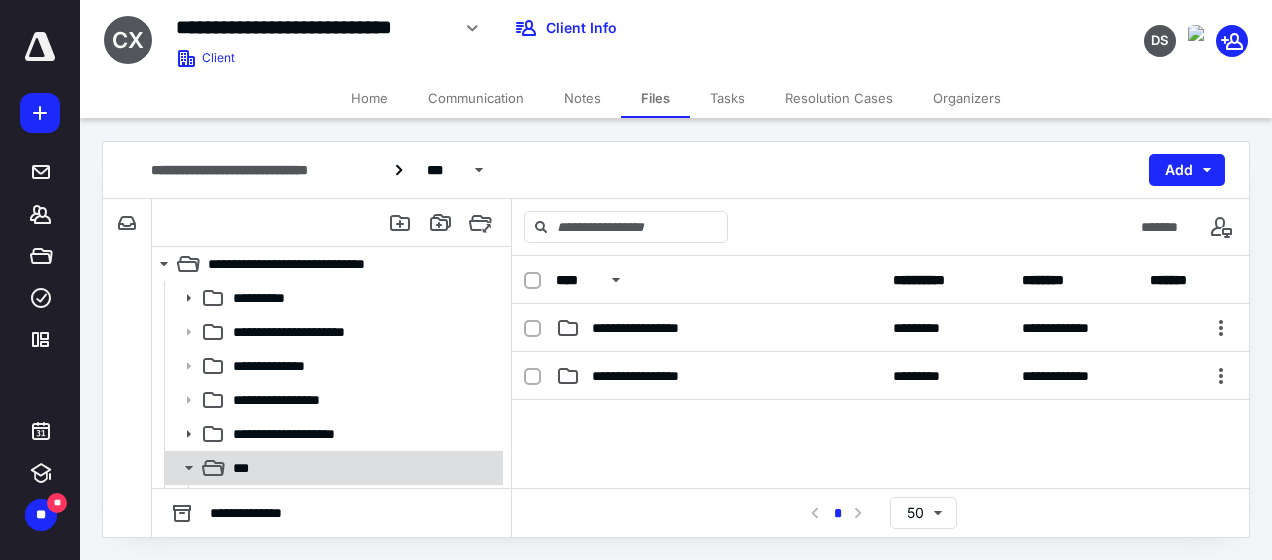 scroll, scrollTop: 63, scrollLeft: 0, axis: vertical 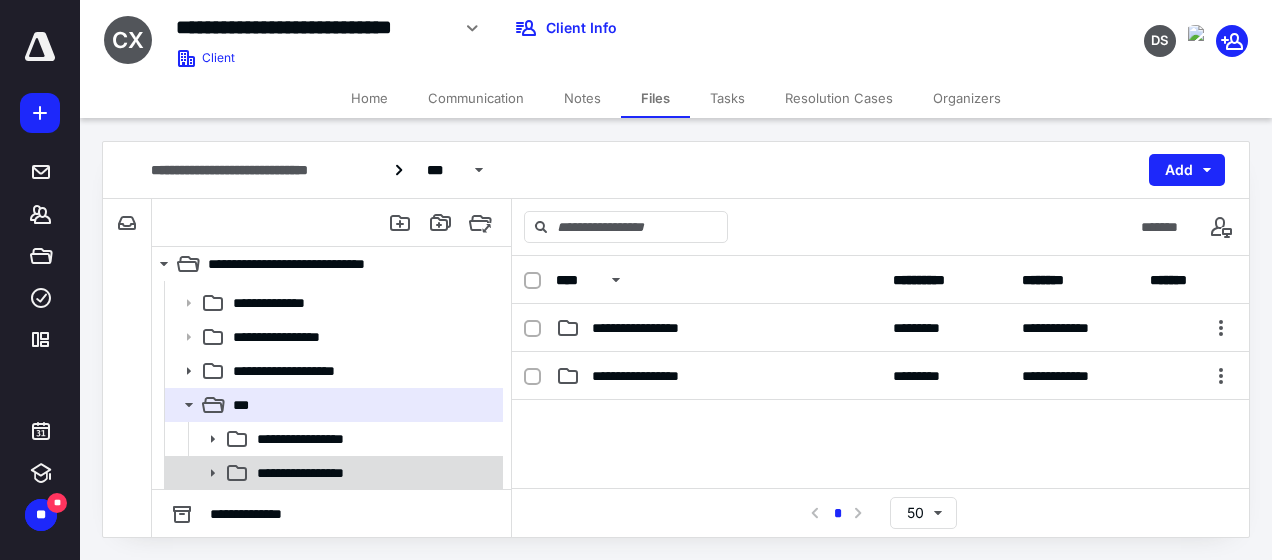 click on "**********" at bounding box center (332, 473) 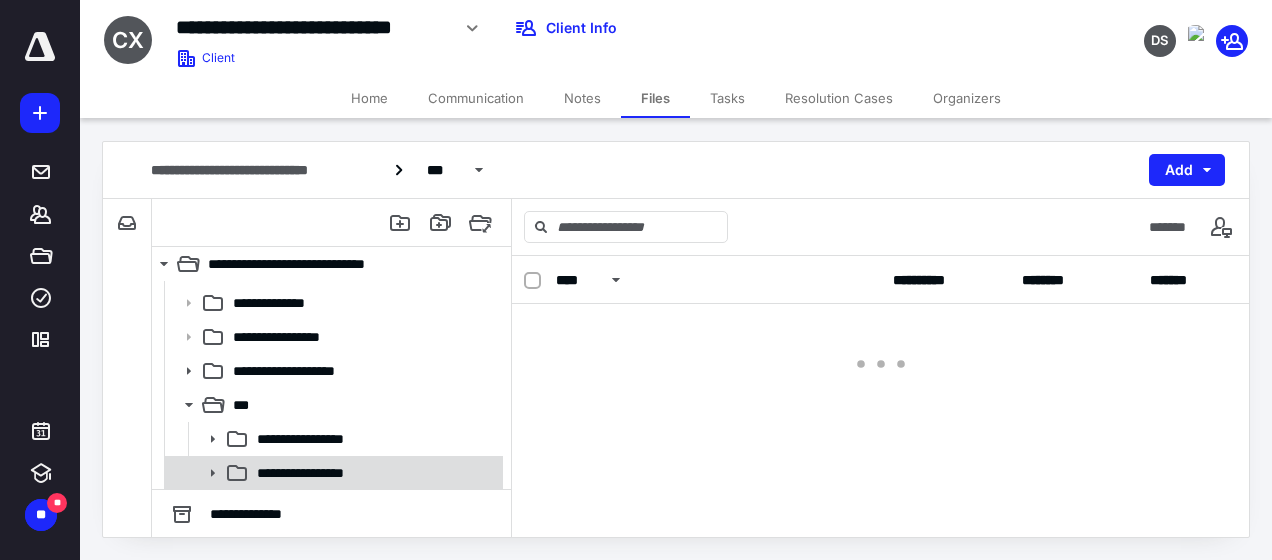 click on "**********" at bounding box center [332, 473] 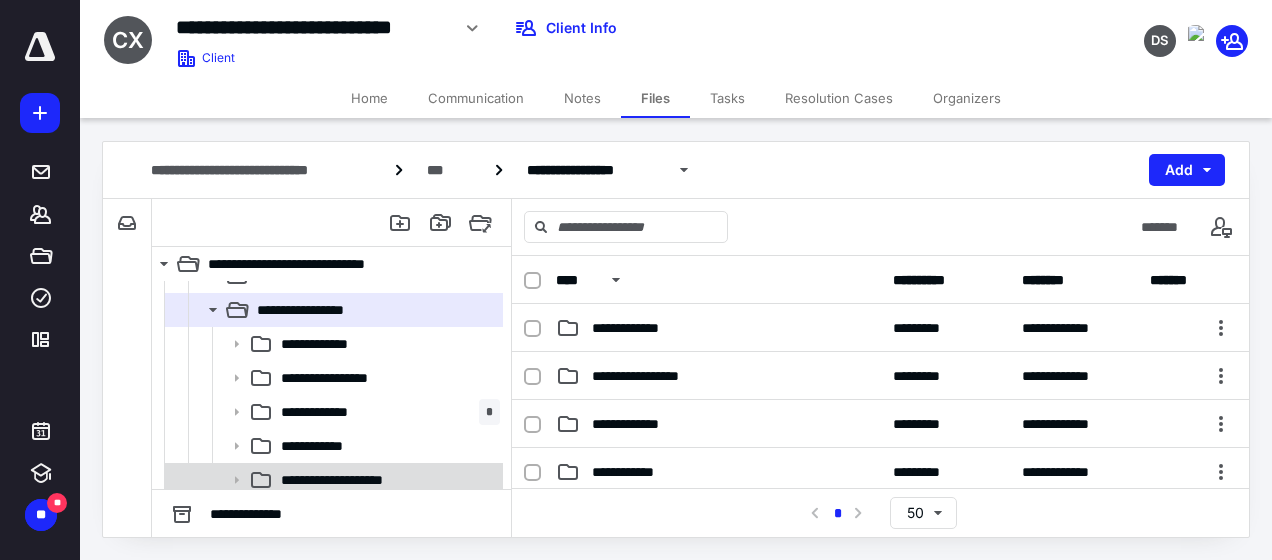 scroll, scrollTop: 267, scrollLeft: 0, axis: vertical 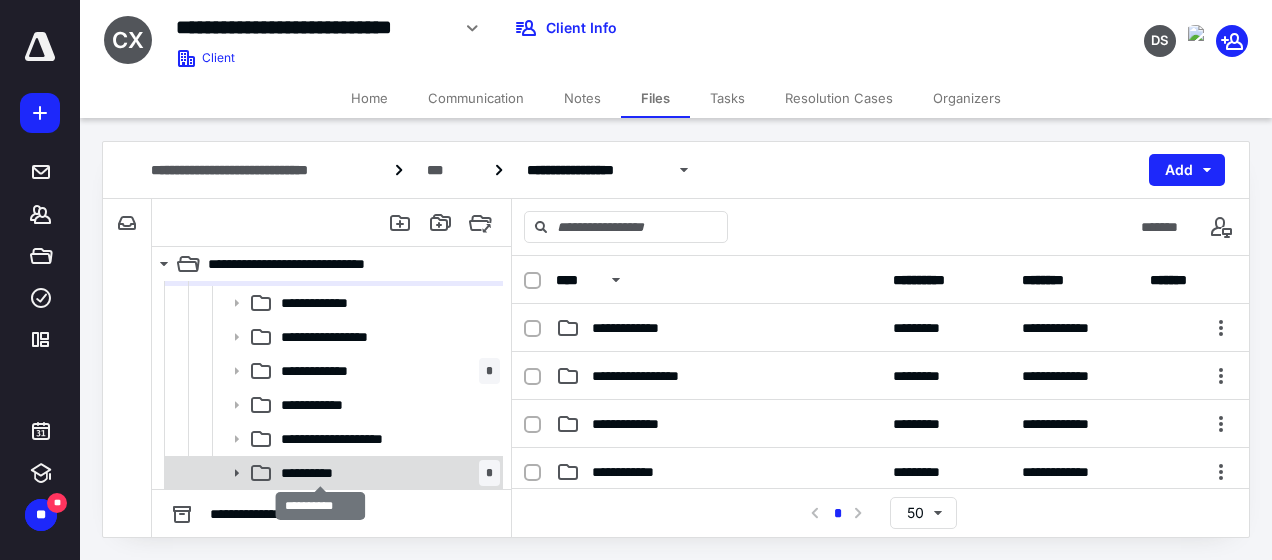 click on "**********" at bounding box center (321, 473) 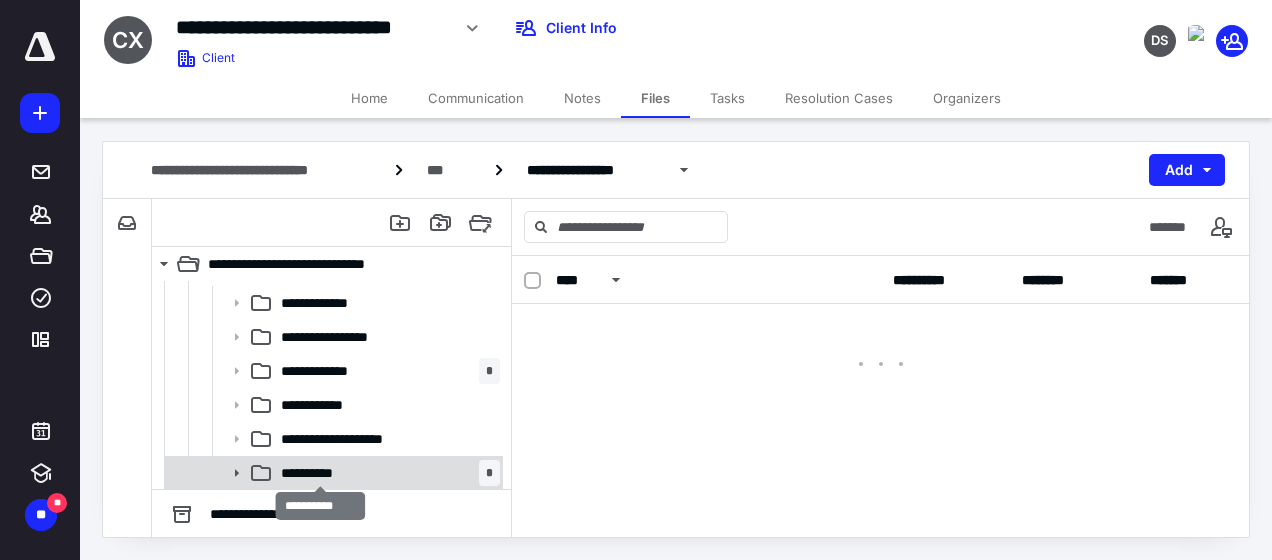 click on "**********" at bounding box center (321, 473) 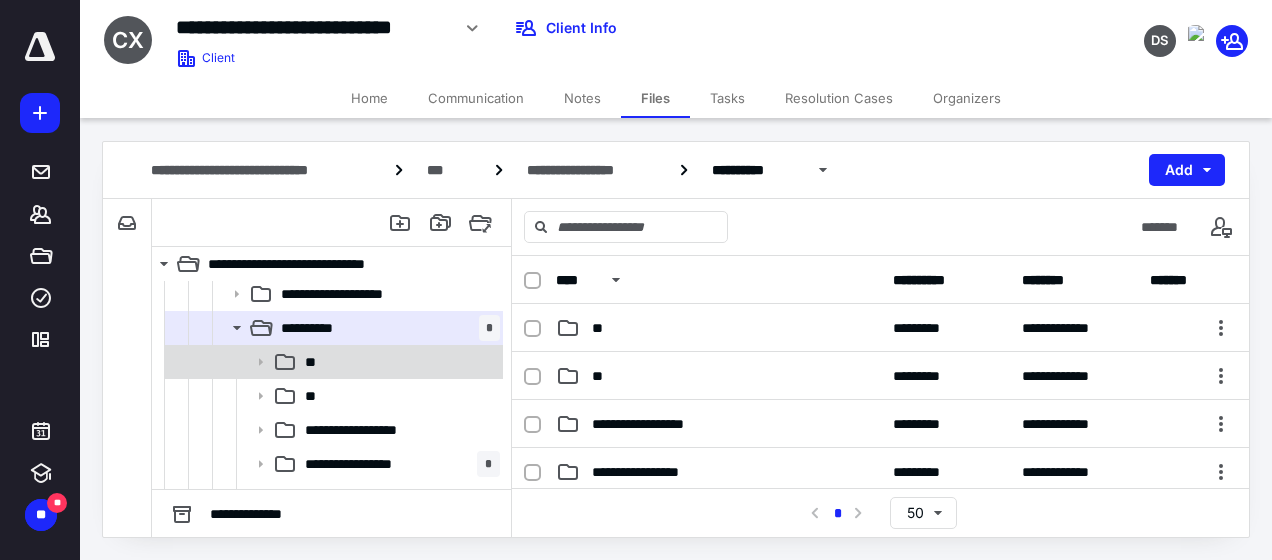 scroll, scrollTop: 437, scrollLeft: 0, axis: vertical 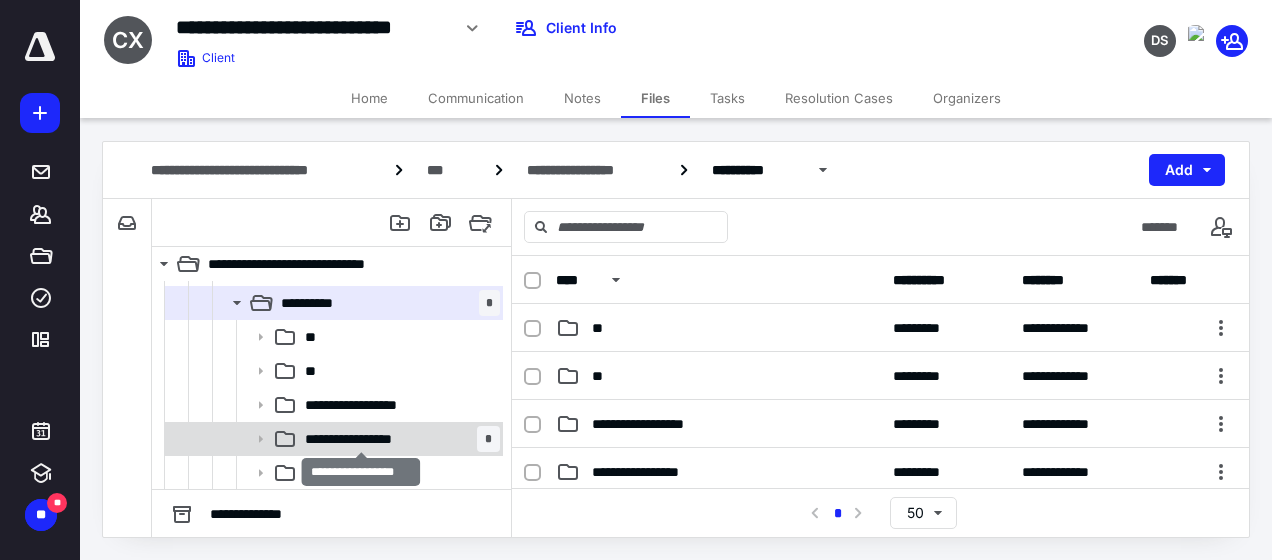 click on "**********" at bounding box center [362, 439] 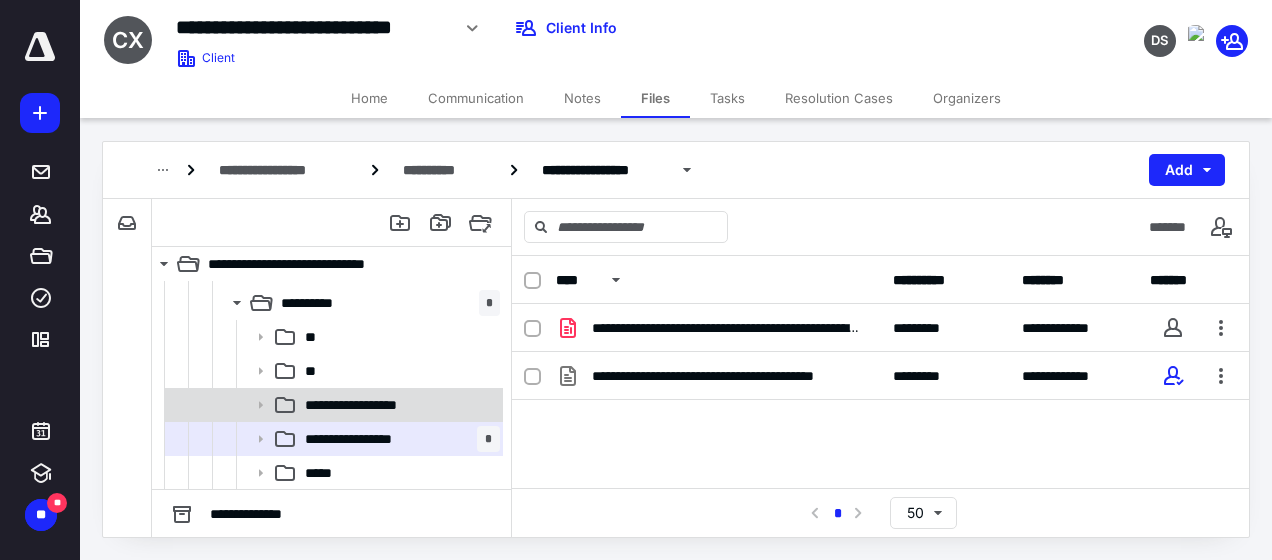 click on "**********" at bounding box center (369, 405) 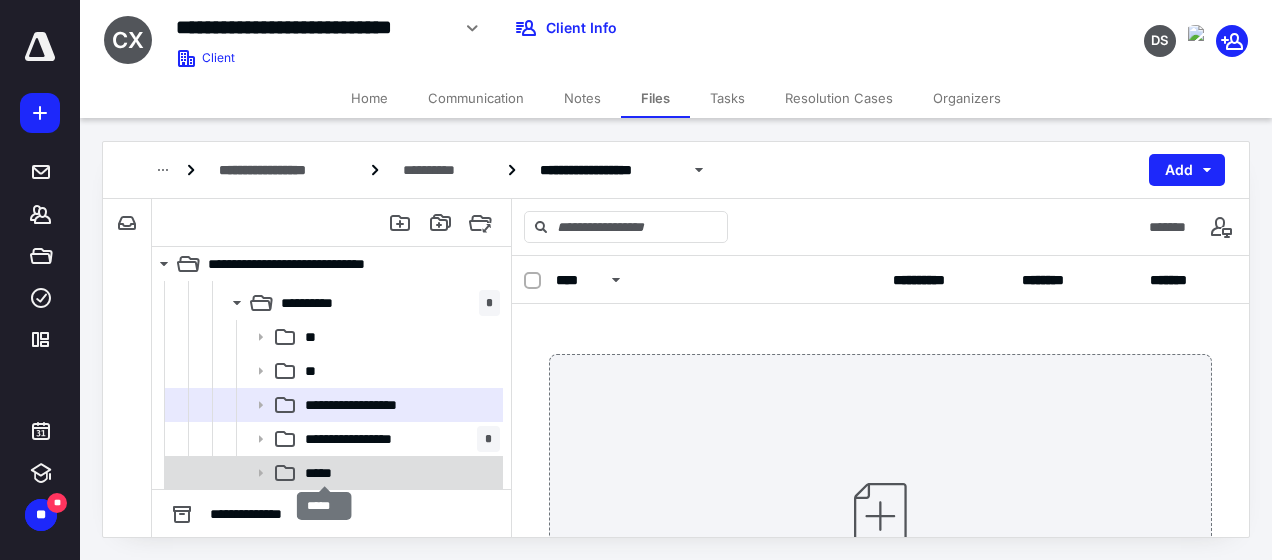 click on "*****" at bounding box center (325, 473) 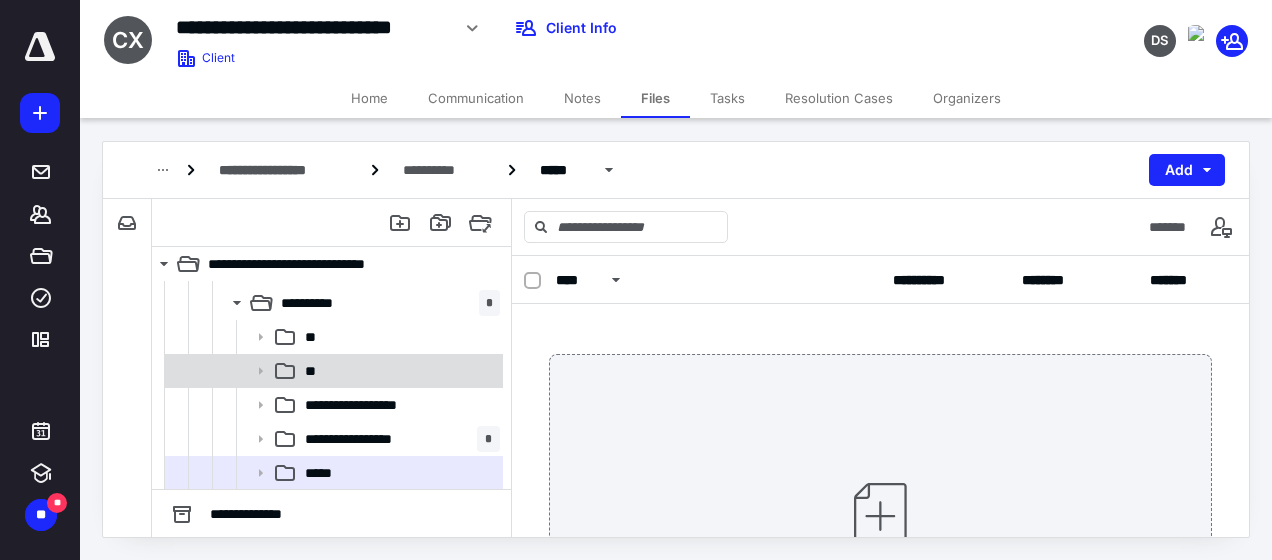 click on "**" at bounding box center (314, 371) 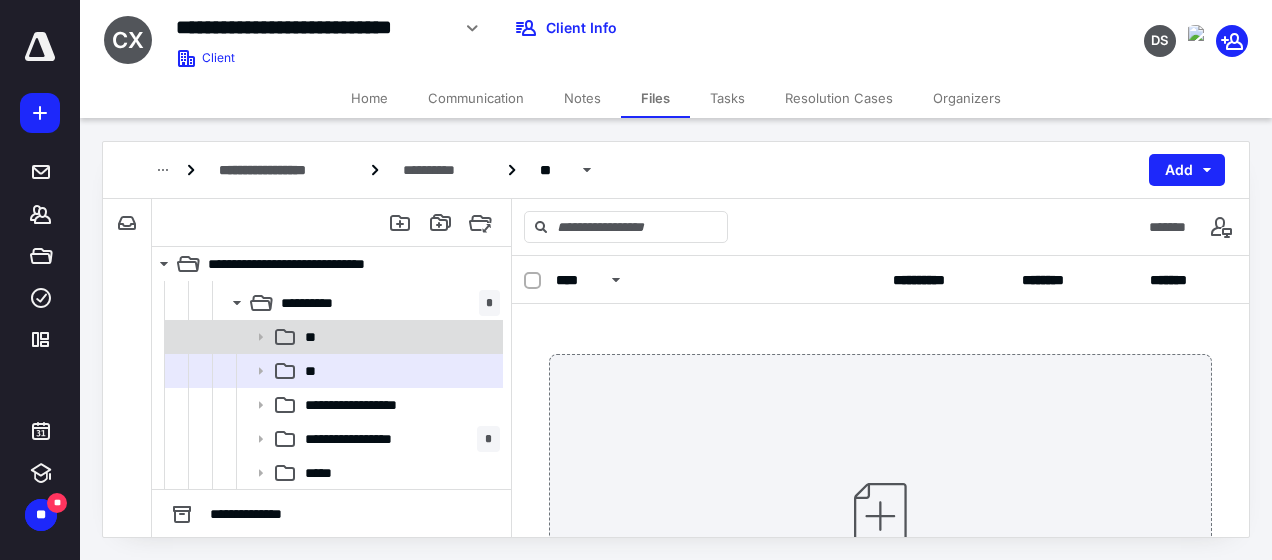 click on "**" at bounding box center [398, 337] 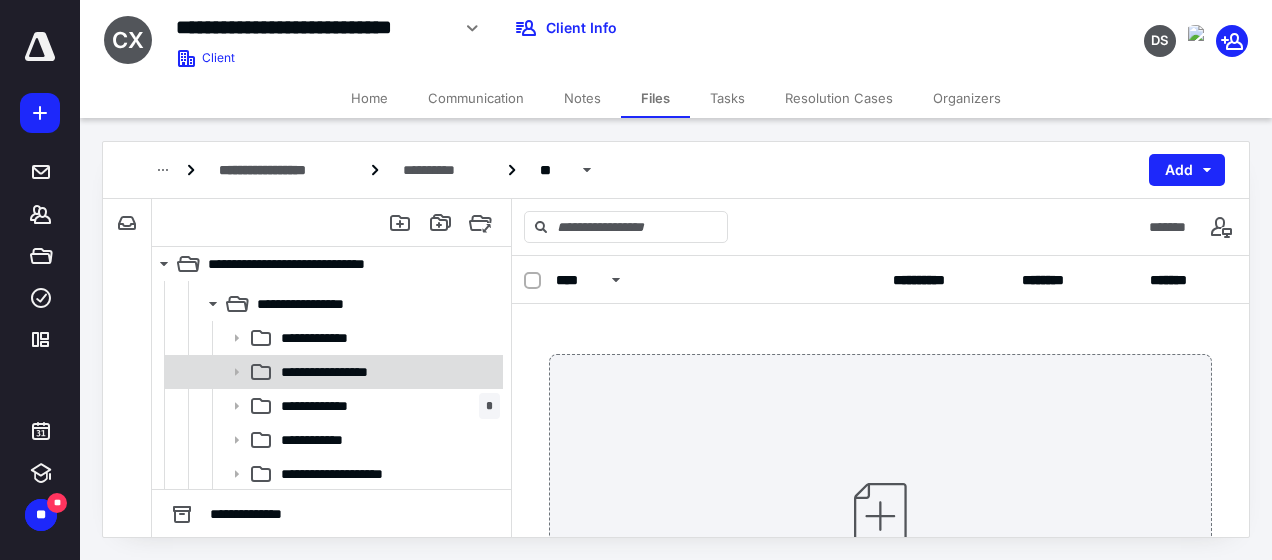 scroll, scrollTop: 204, scrollLeft: 0, axis: vertical 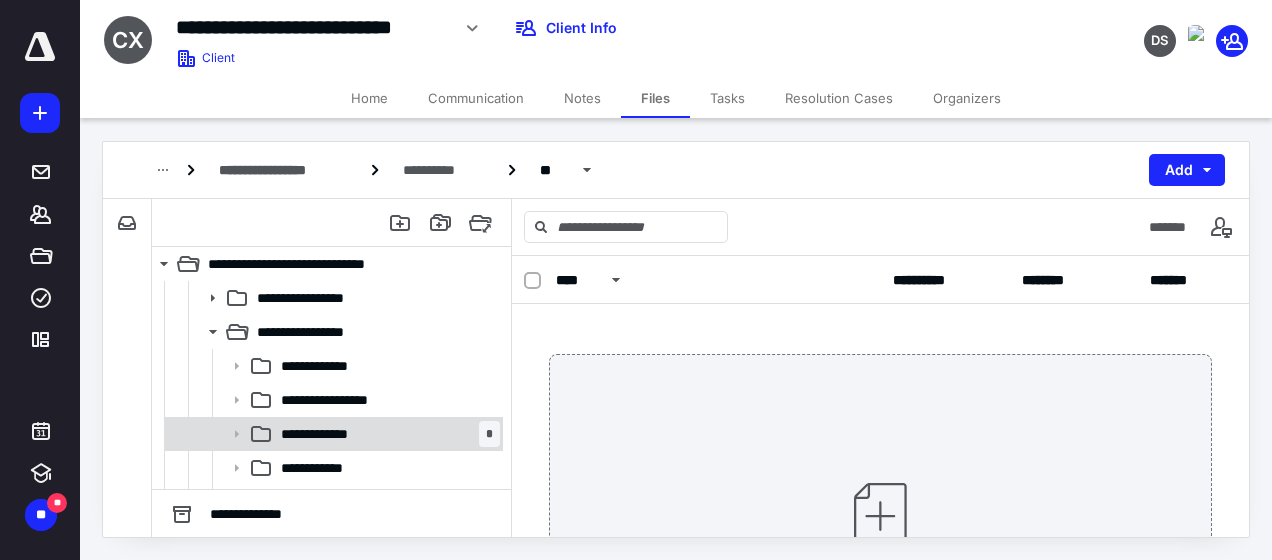 click on "**********" at bounding box center [321, 434] 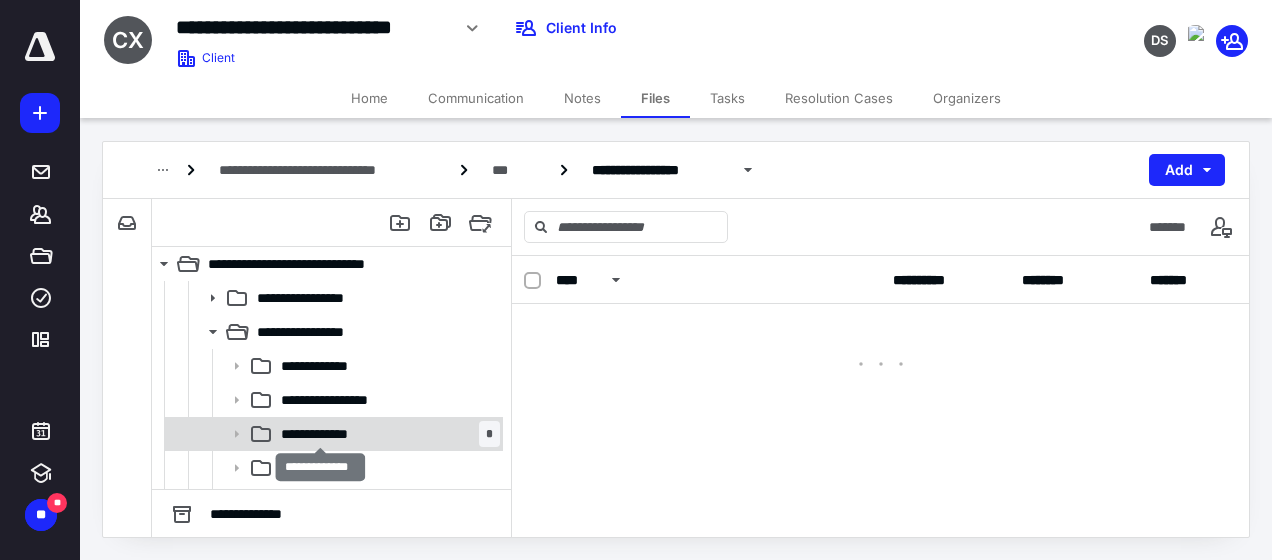 click on "**********" at bounding box center [321, 434] 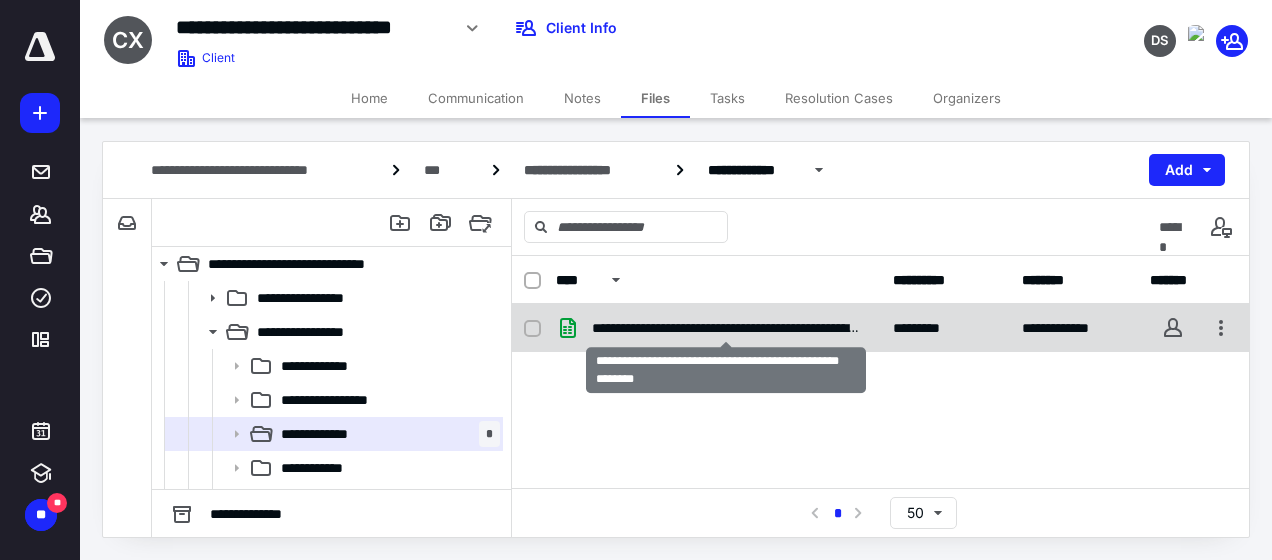 click on "**********" at bounding box center (726, 328) 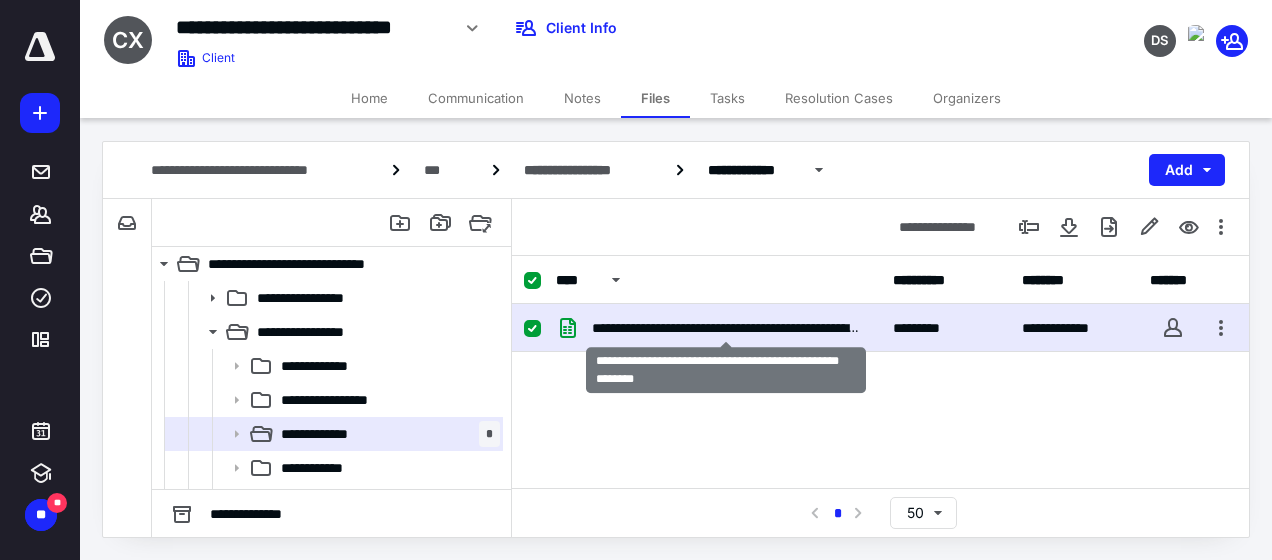 click on "**********" at bounding box center (726, 328) 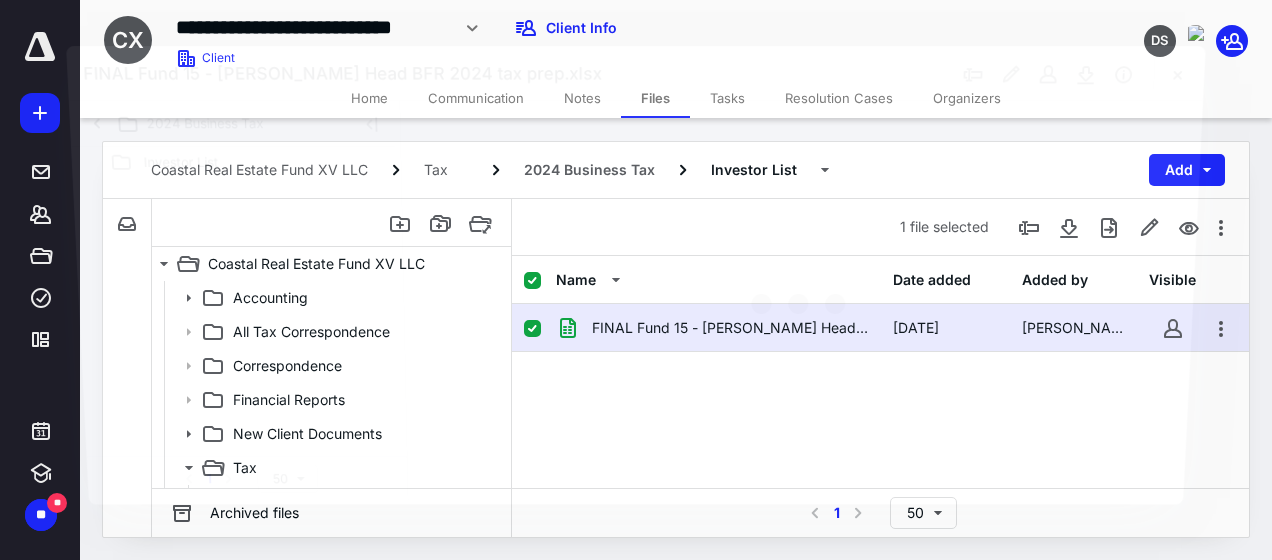 scroll, scrollTop: 204, scrollLeft: 0, axis: vertical 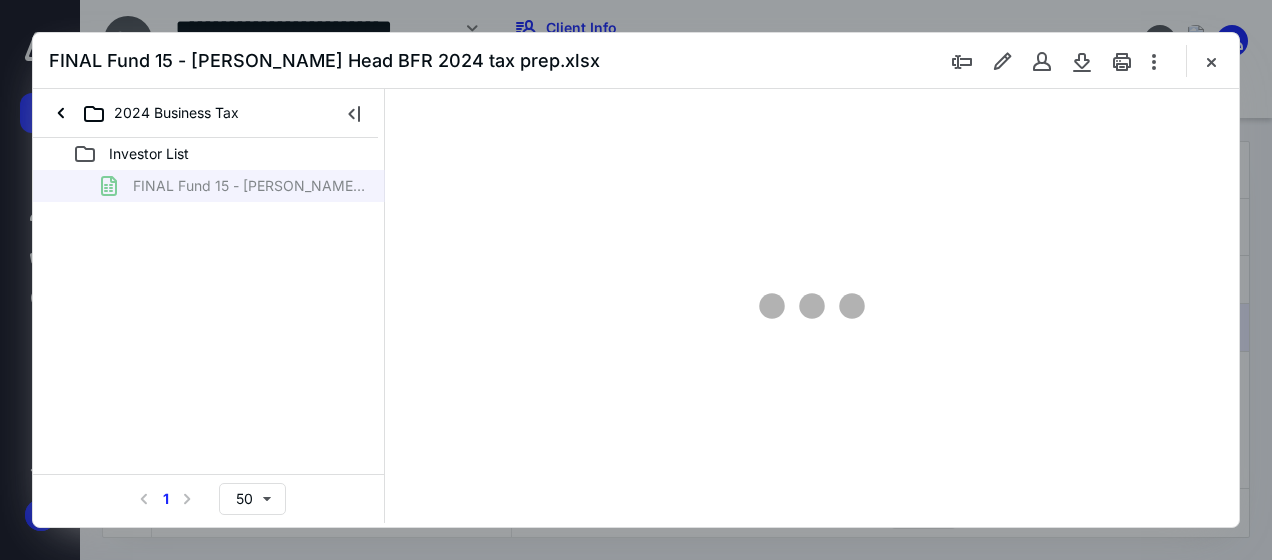 type on "23" 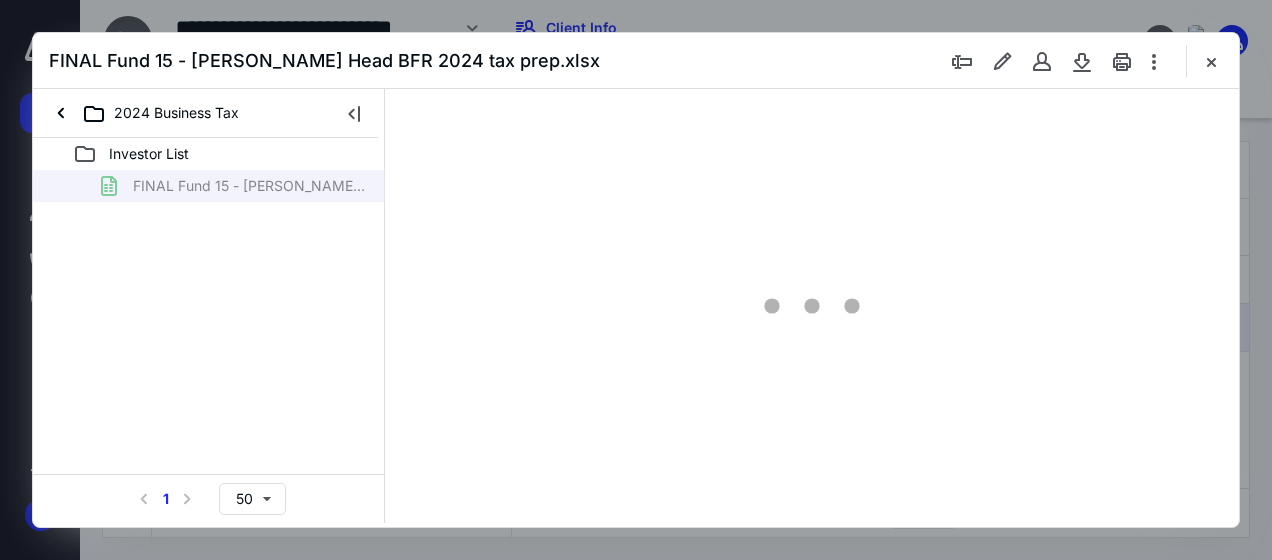type on "*" 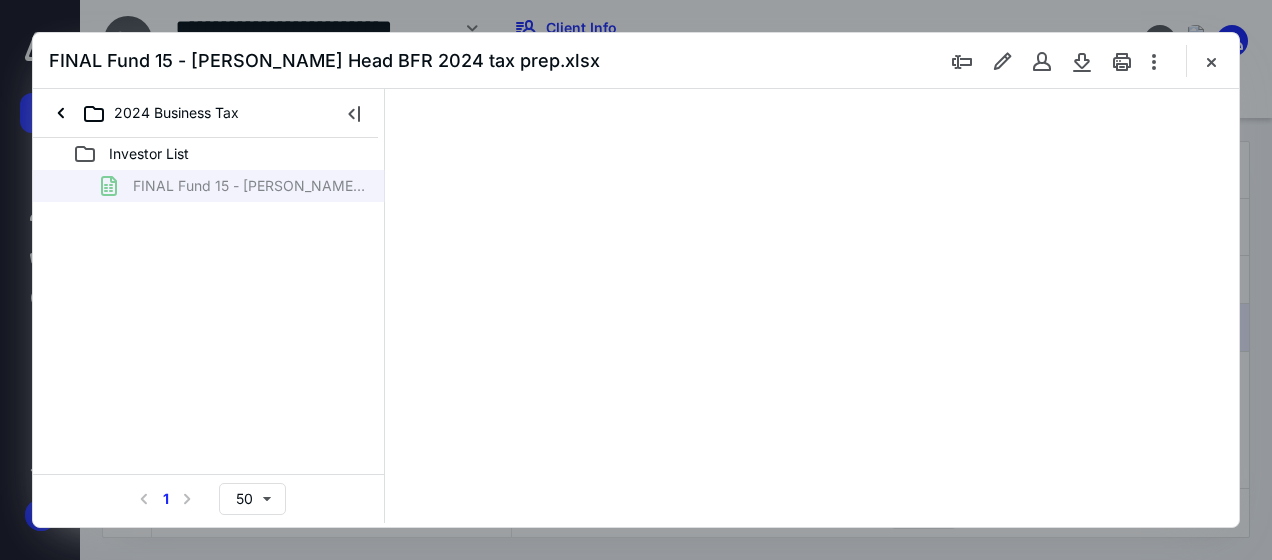 scroll, scrollTop: 105, scrollLeft: 0, axis: vertical 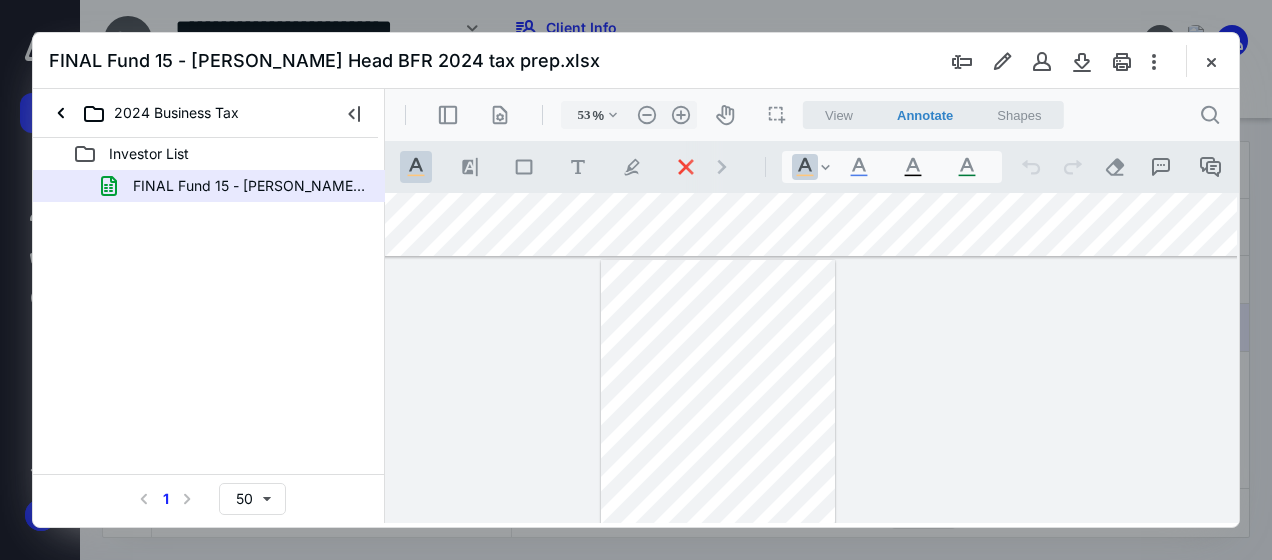 type on "61" 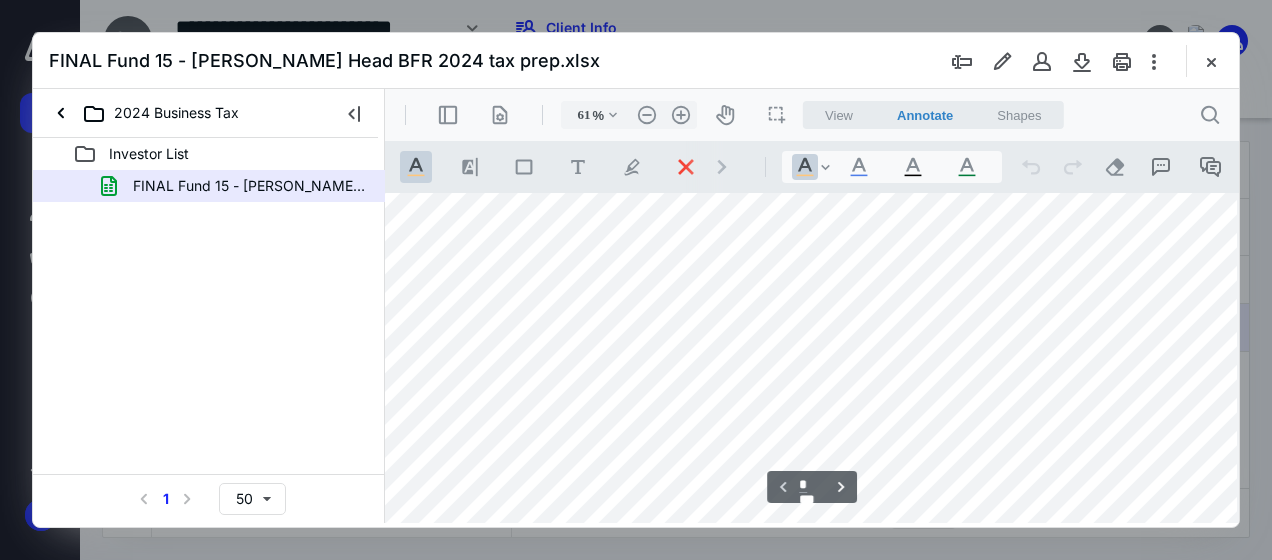 scroll, scrollTop: 0, scrollLeft: 845, axis: horizontal 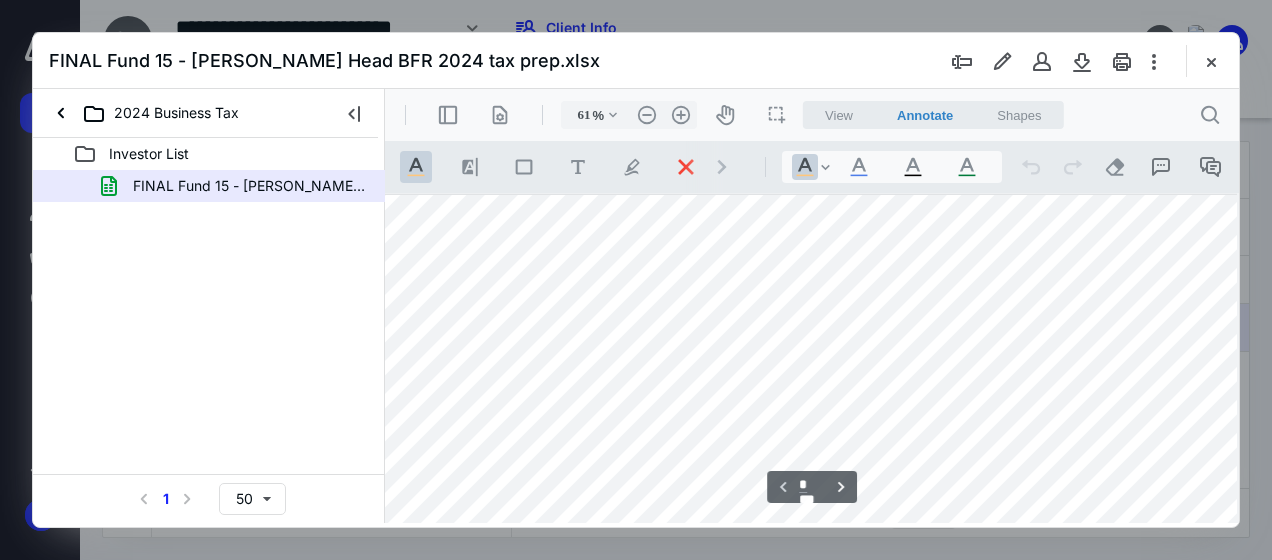 click at bounding box center (659, 485) 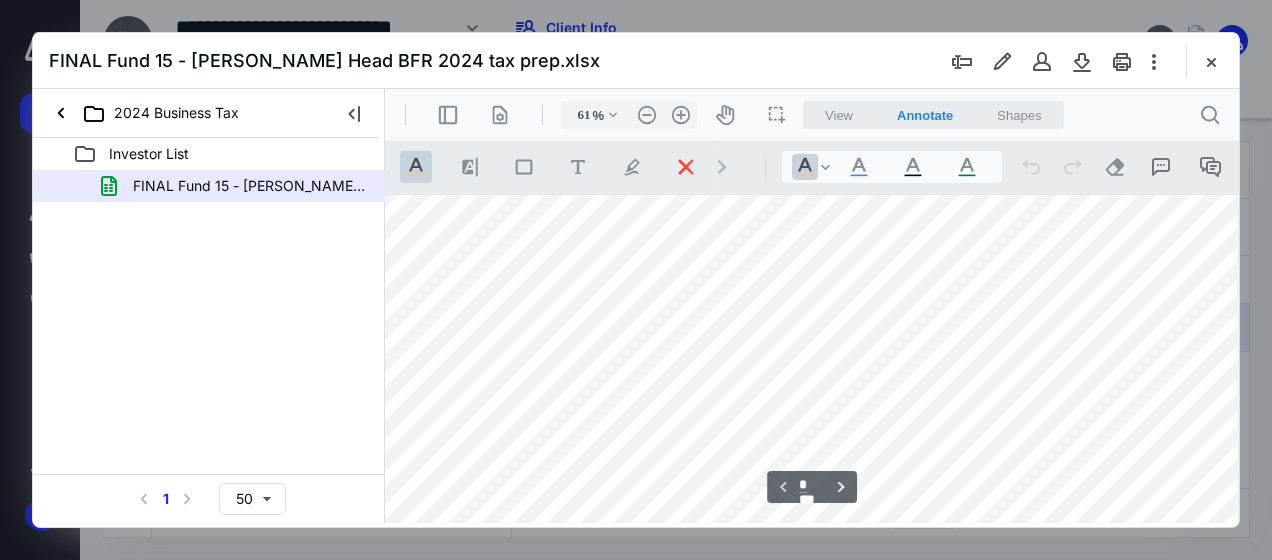 scroll, scrollTop: 466, scrollLeft: 965, axis: both 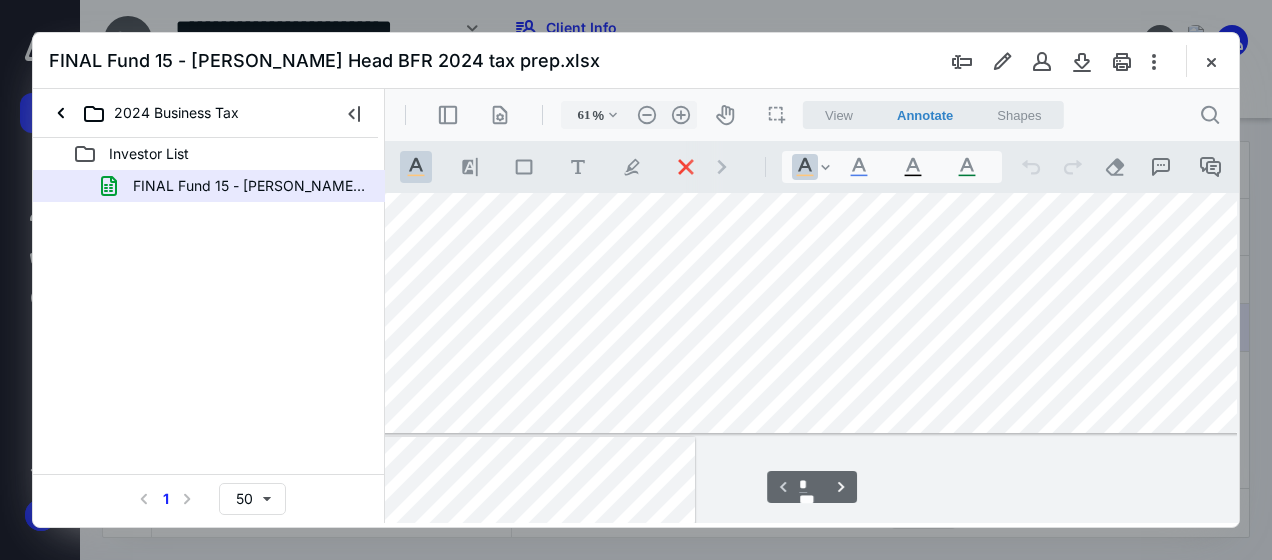 type on "*" 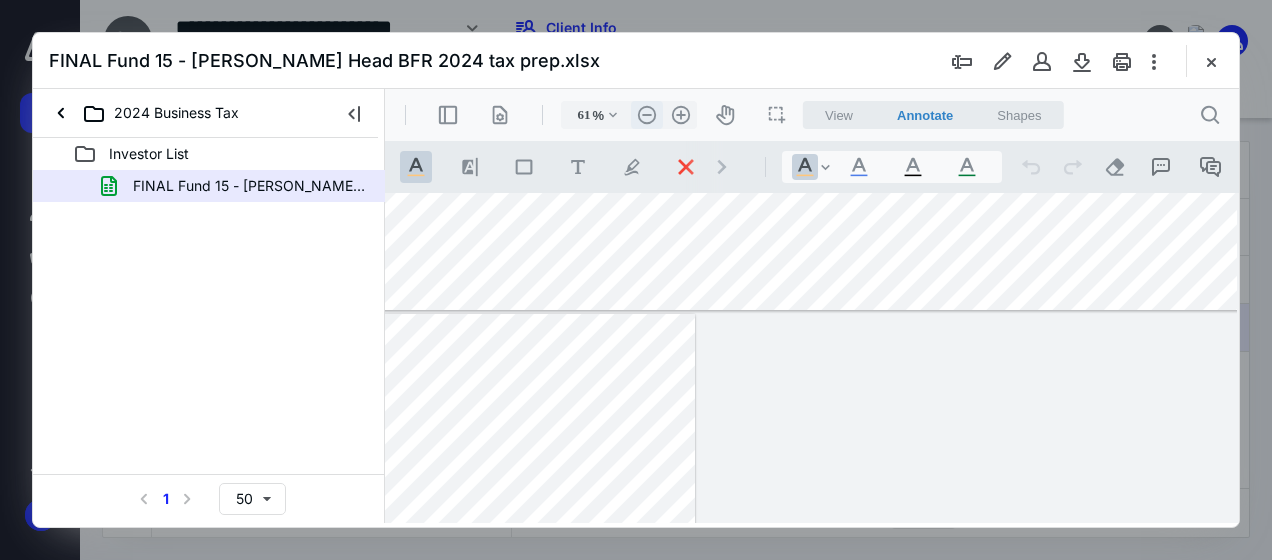drag, startPoint x: 1045, startPoint y: 147, endPoint x: 661, endPoint y: 110, distance: 385.77844 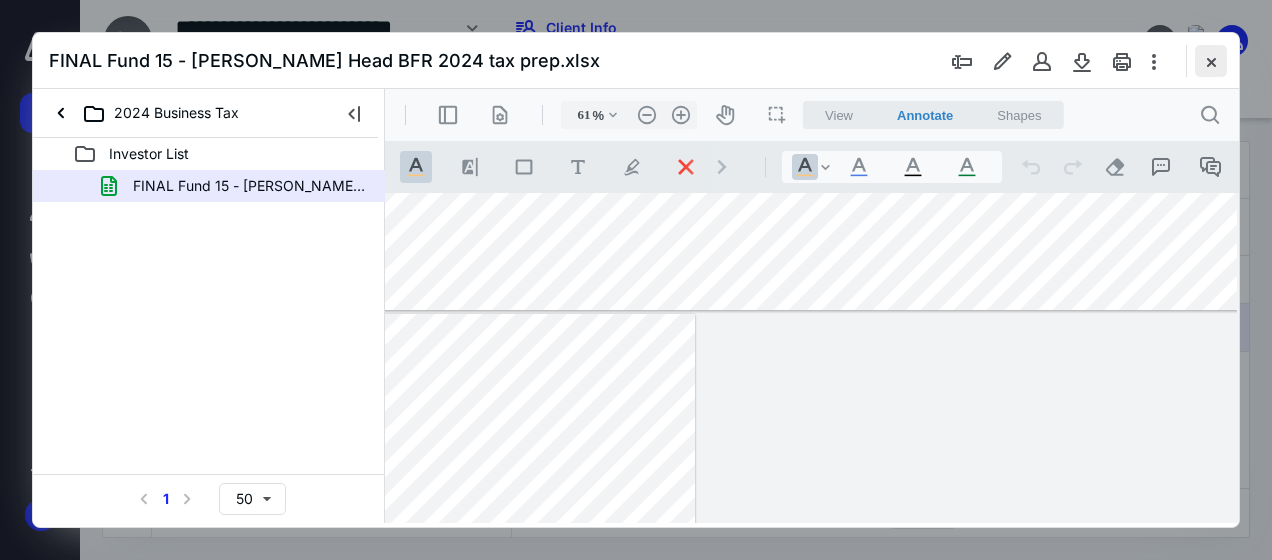 click at bounding box center [1211, 61] 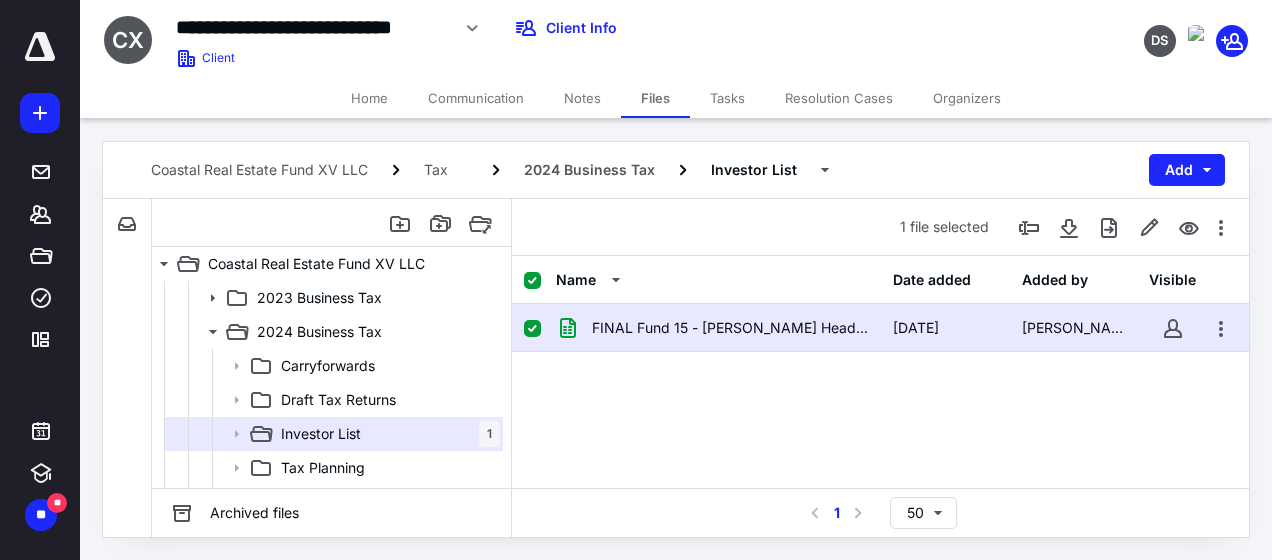 drag, startPoint x: 448, startPoint y: 23, endPoint x: 174, endPoint y: 26, distance: 274.01642 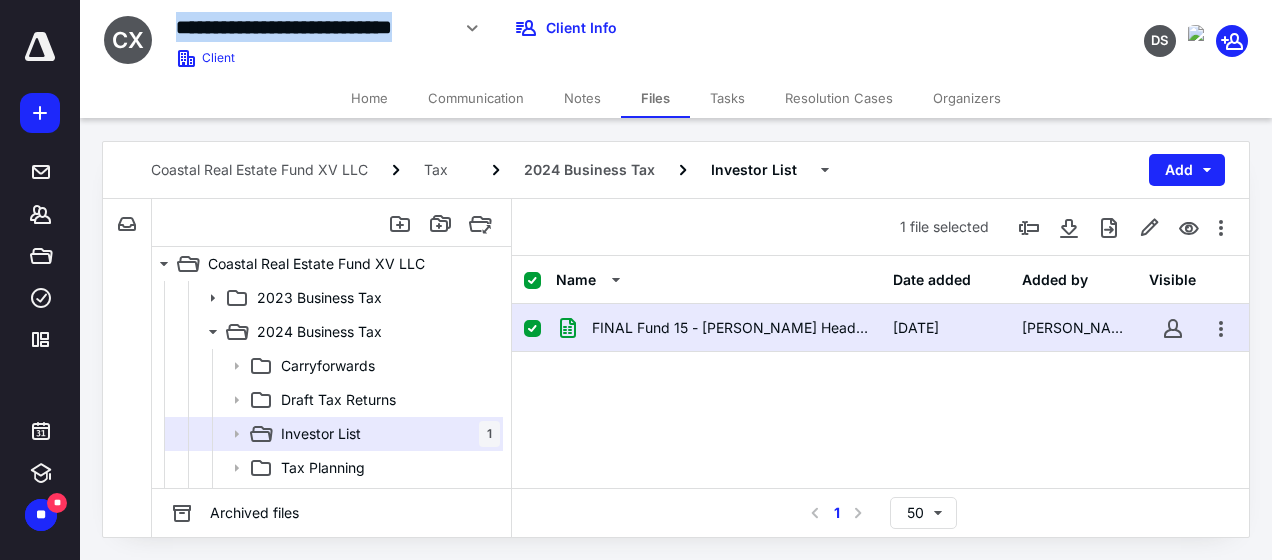 drag, startPoint x: 178, startPoint y: 25, endPoint x: 448, endPoint y: 24, distance: 270.00186 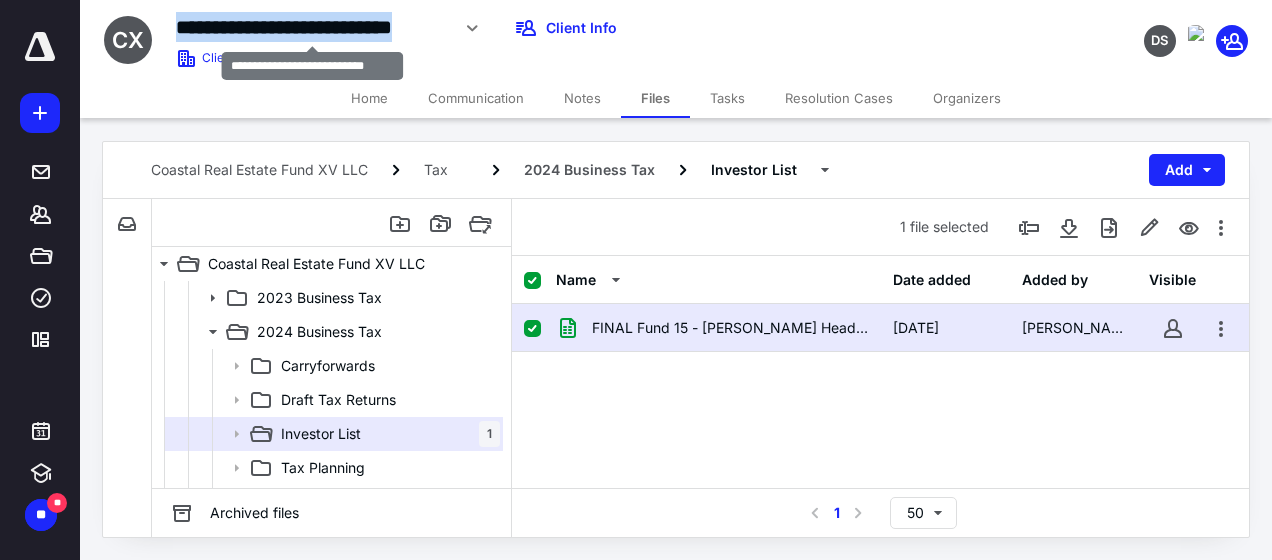 copy on "**********" 